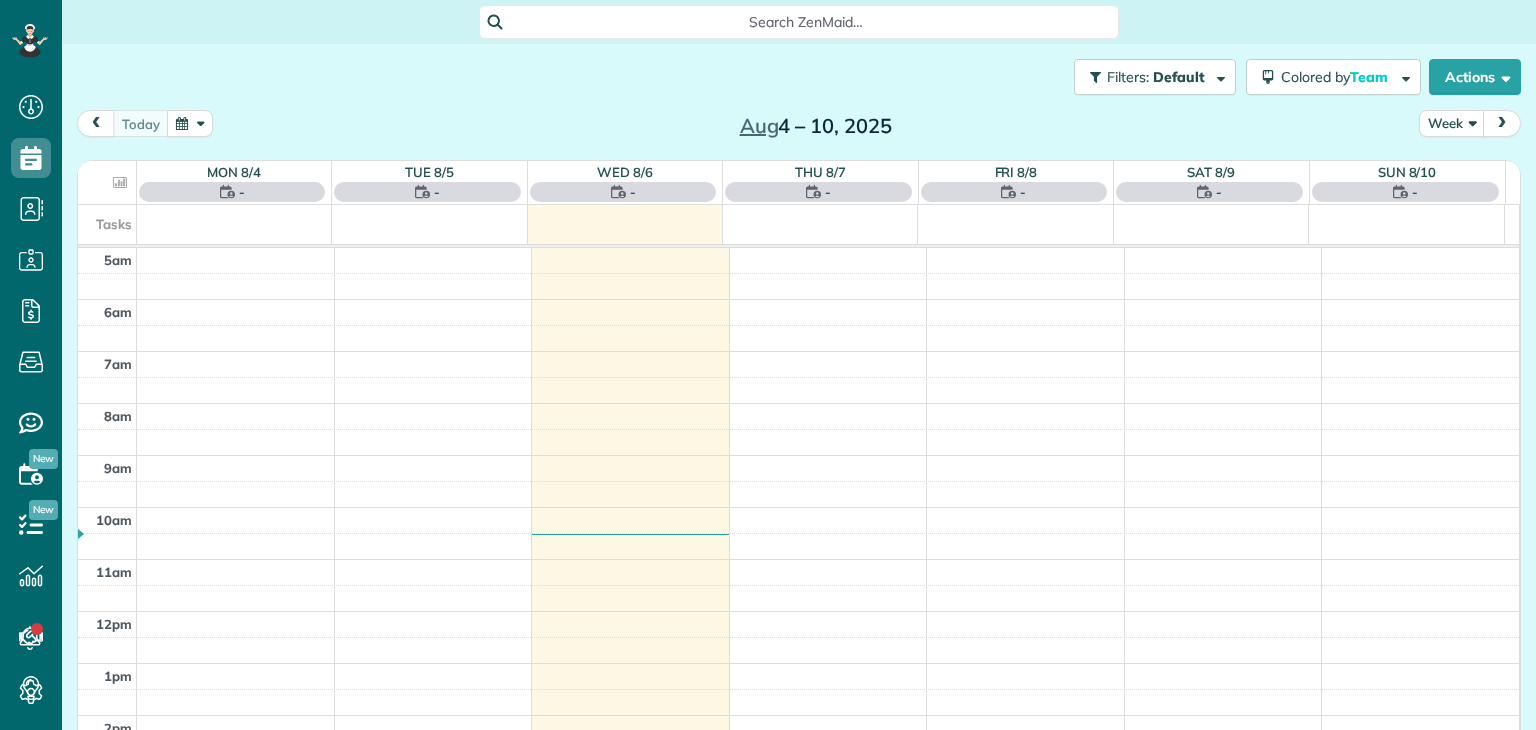 scroll, scrollTop: 0, scrollLeft: 0, axis: both 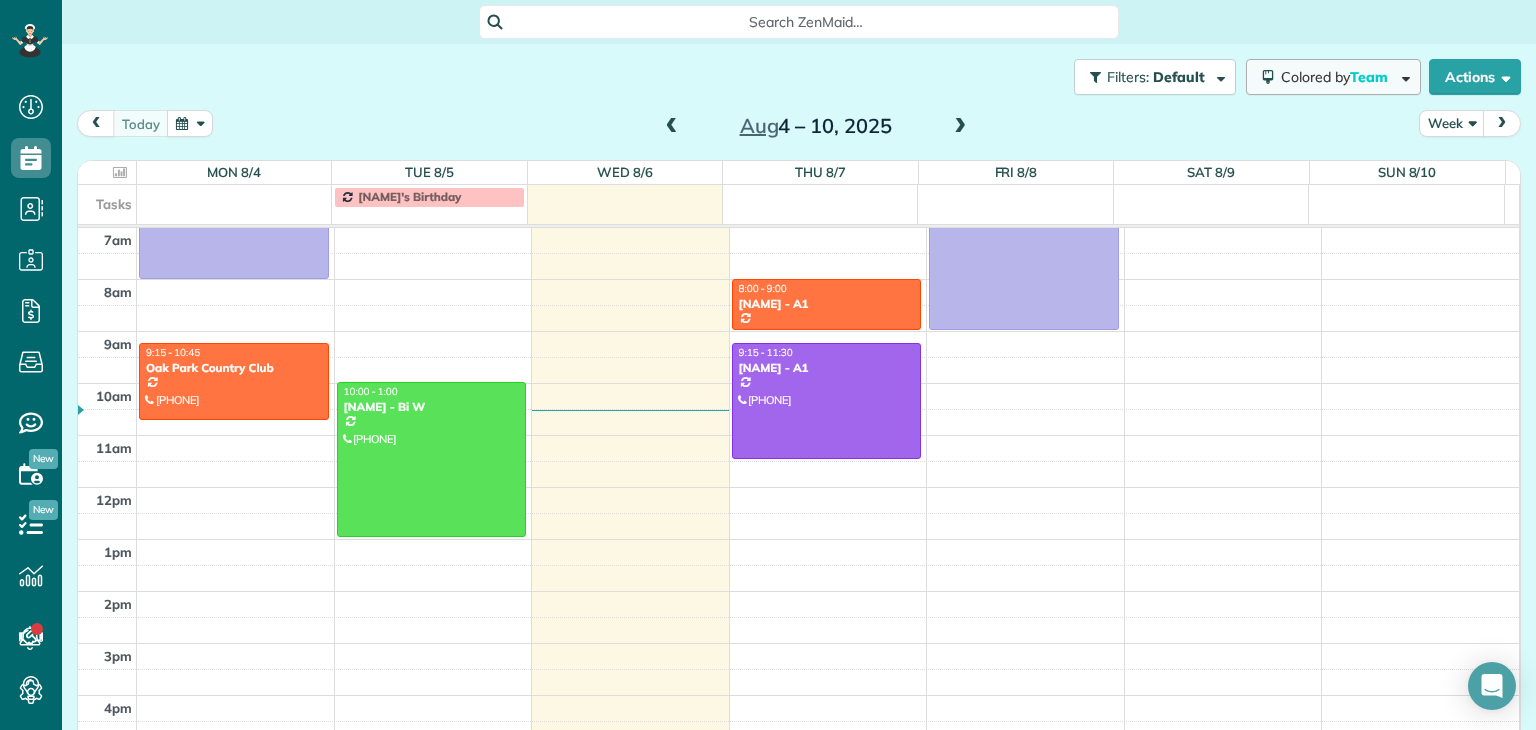 click on "Colored by  Team" at bounding box center (1333, 77) 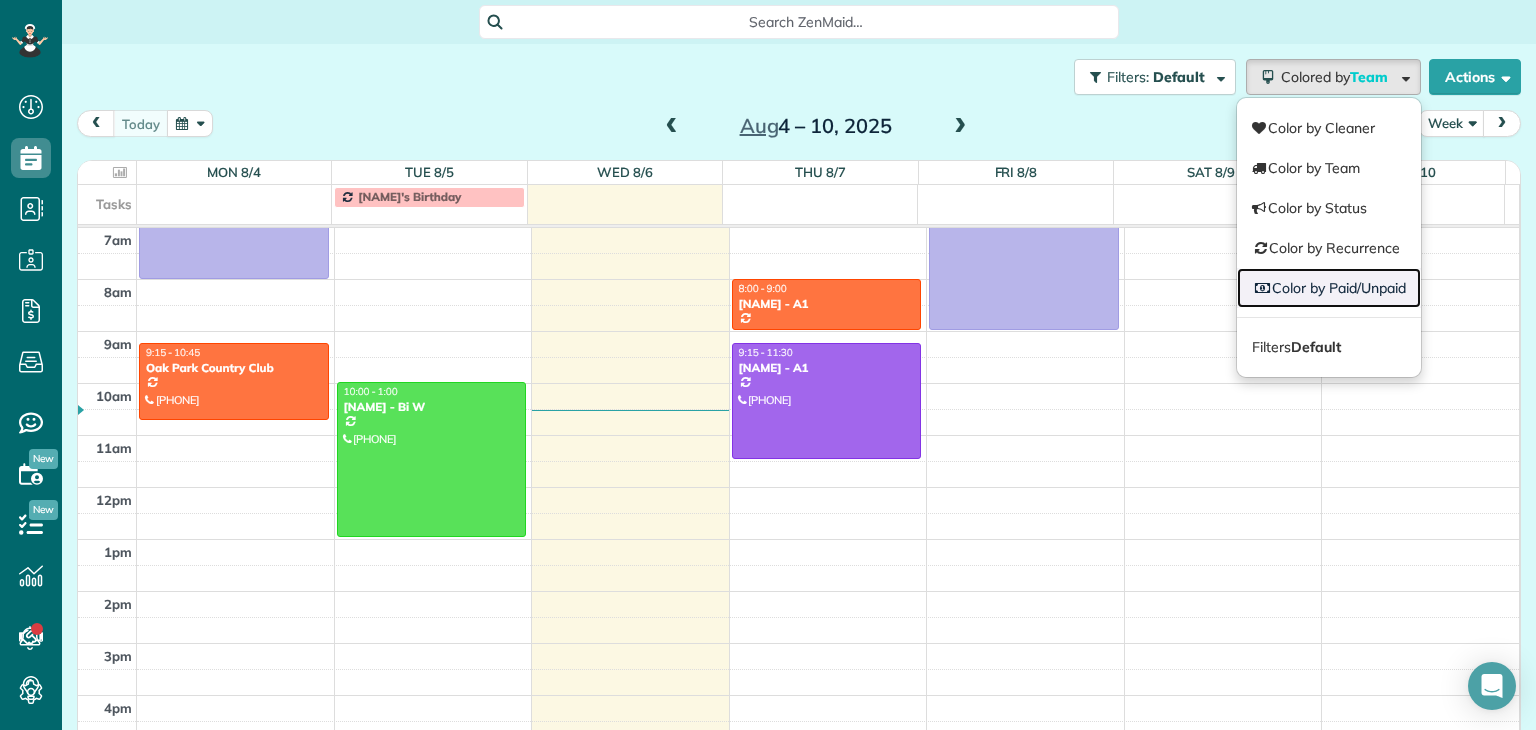click on "Color by Paid/Unpaid" at bounding box center (1329, 288) 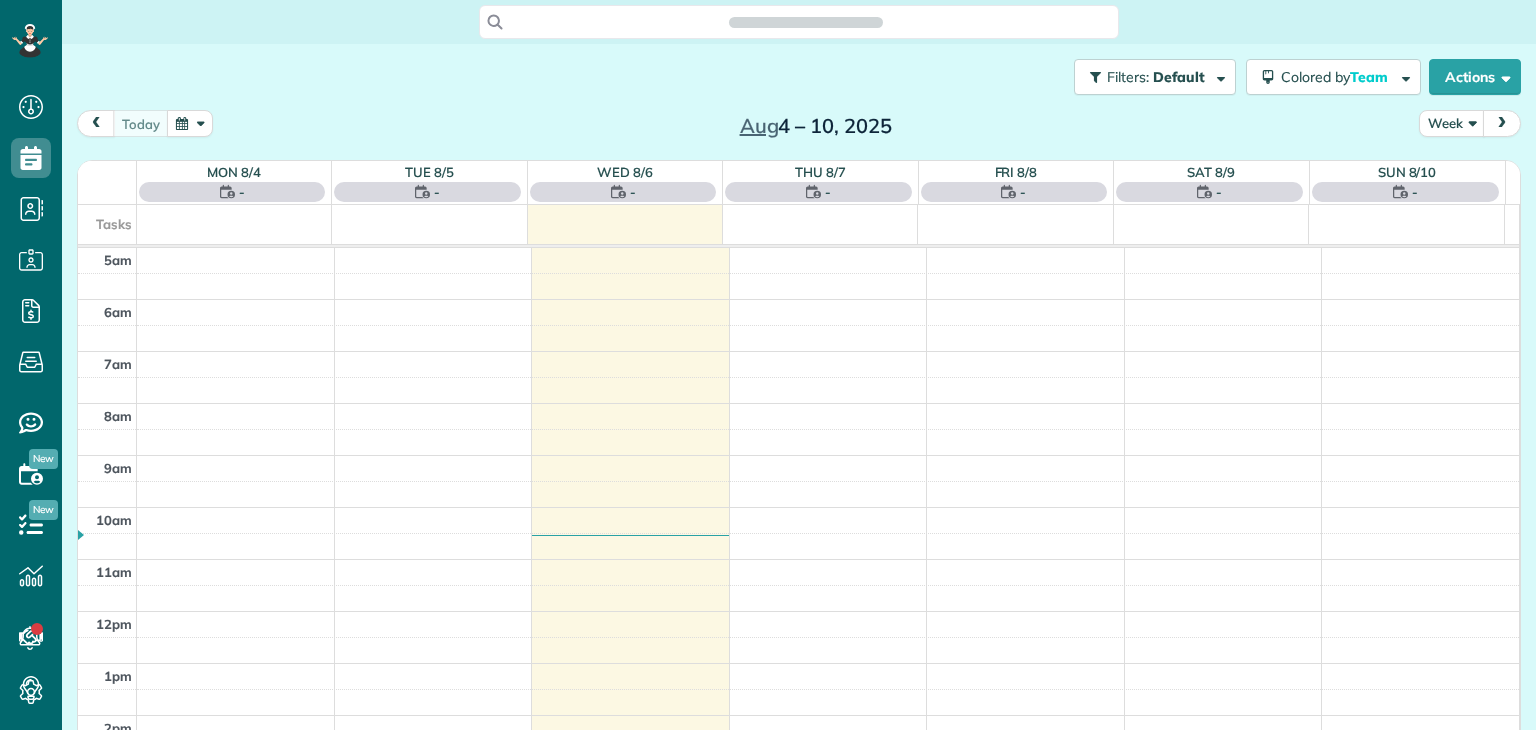 scroll, scrollTop: 0, scrollLeft: 0, axis: both 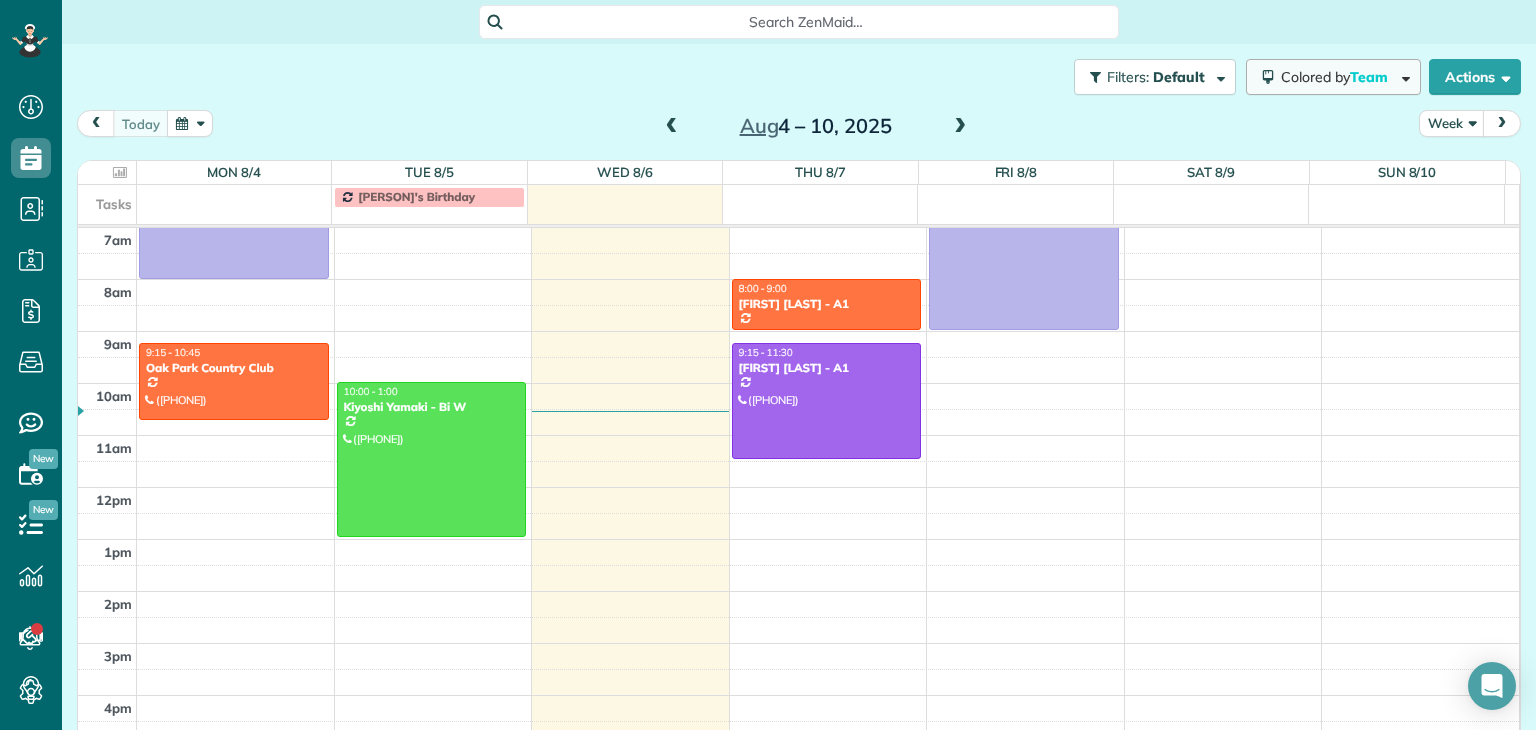 click on "Colored by  Team" at bounding box center (1333, 77) 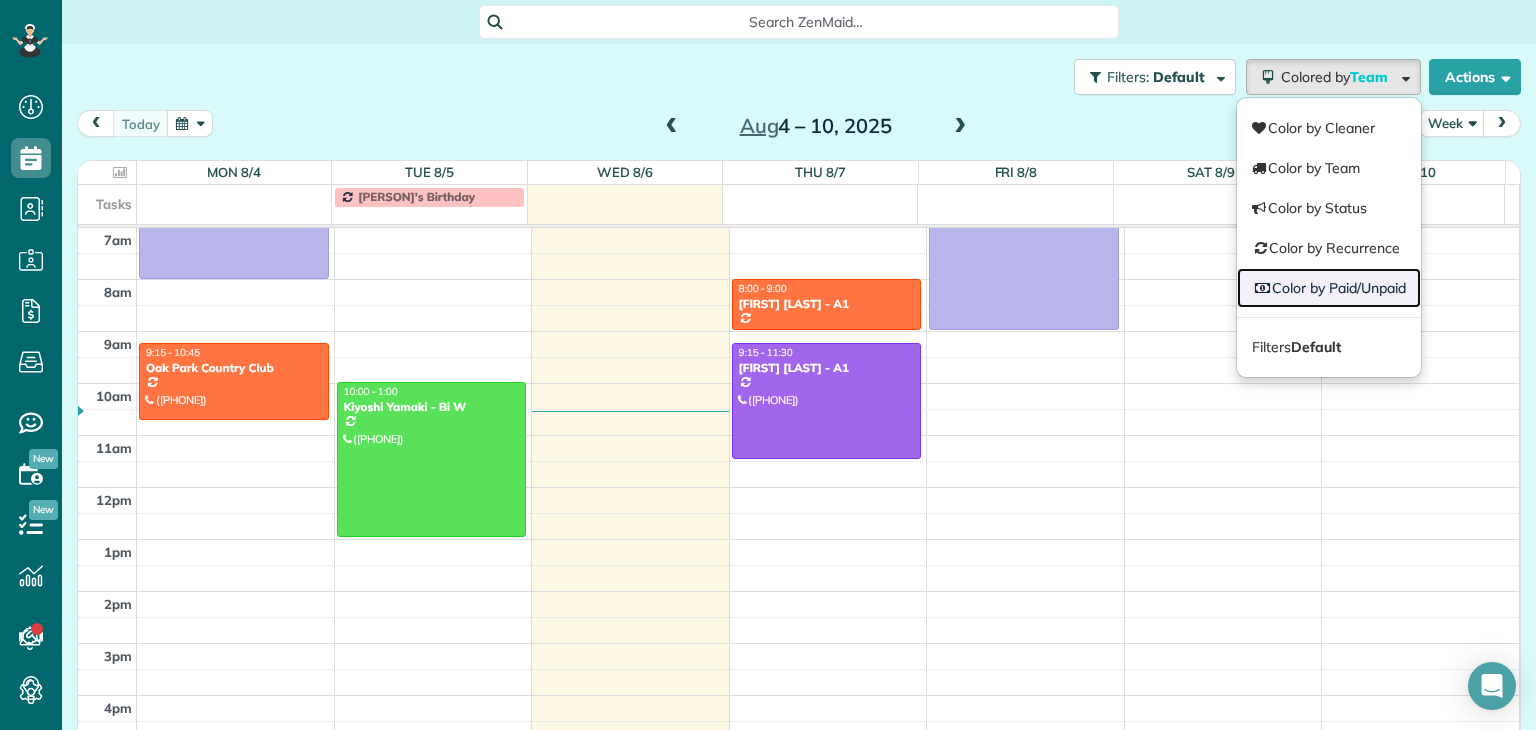 click on "Color by Paid/Unpaid" at bounding box center [1329, 288] 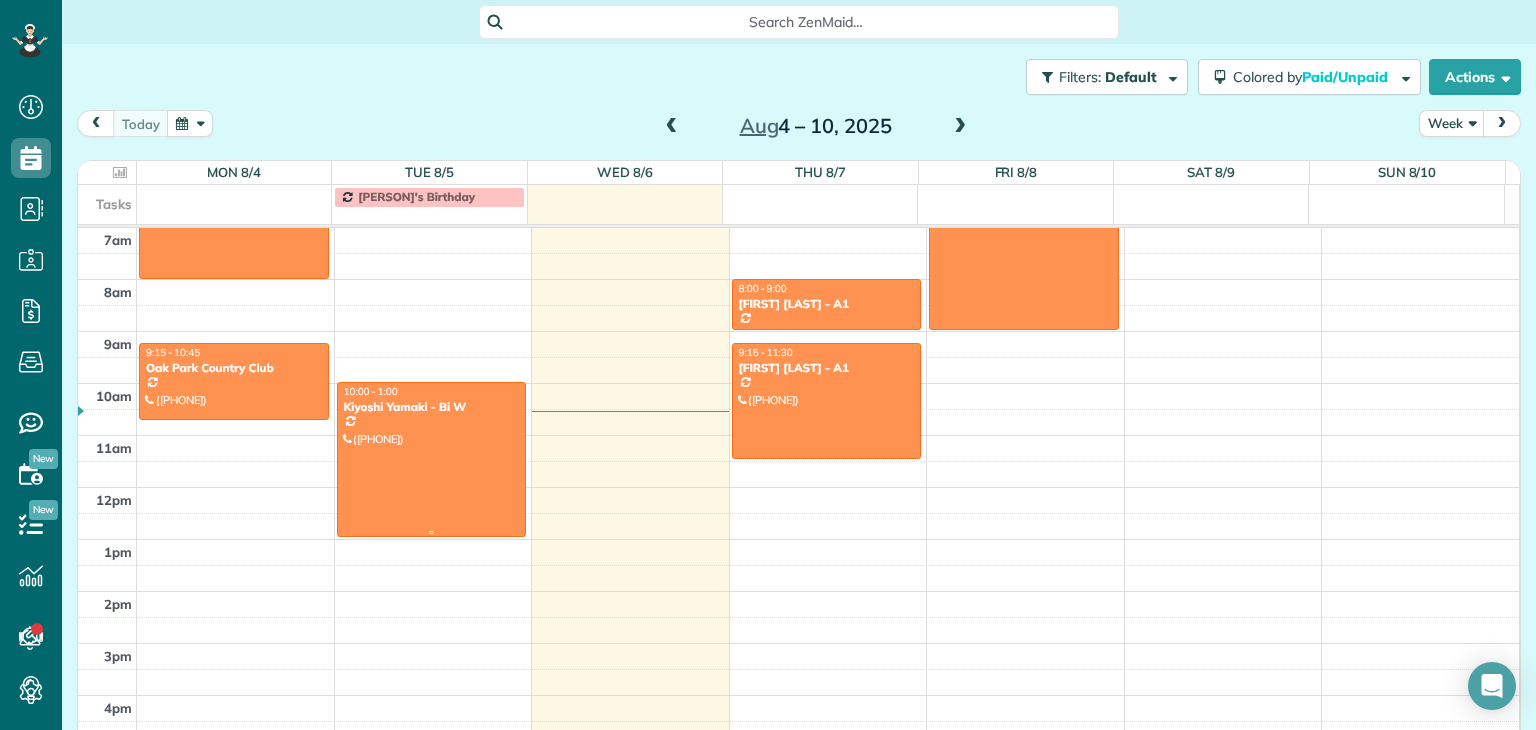 click at bounding box center (432, 459) 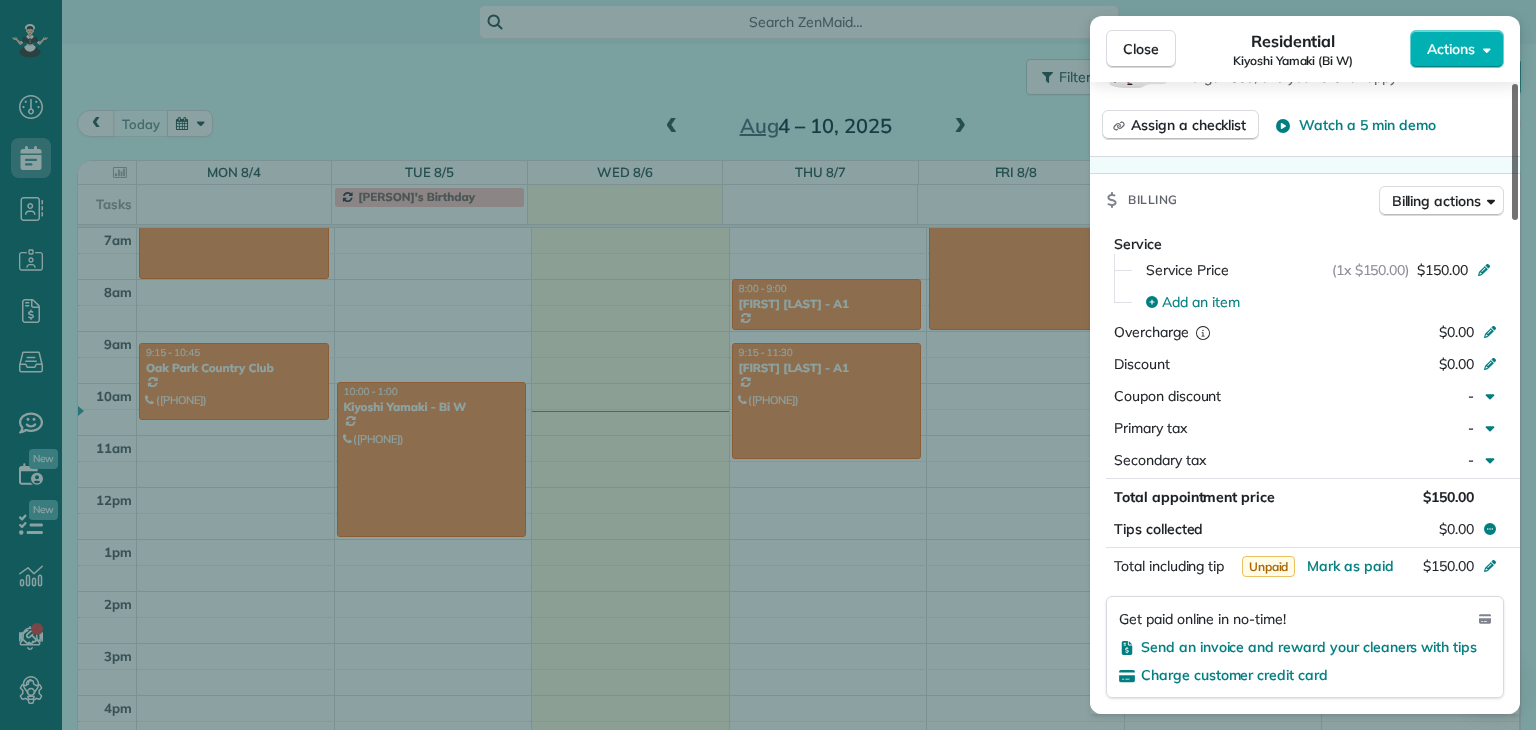 scroll, scrollTop: 826, scrollLeft: 0, axis: vertical 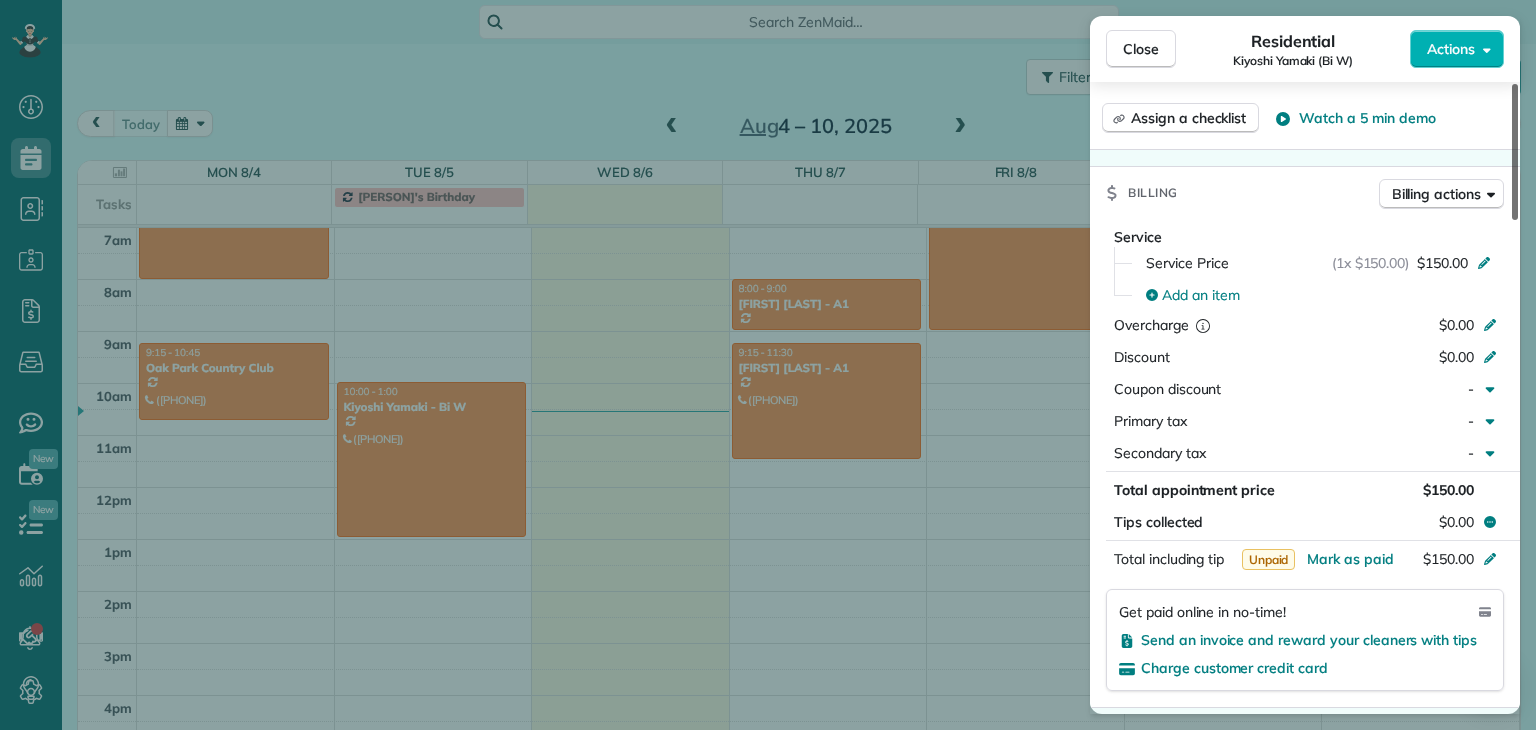 drag, startPoint x: 1517, startPoint y: 185, endPoint x: 1519, endPoint y: 362, distance: 177.01129 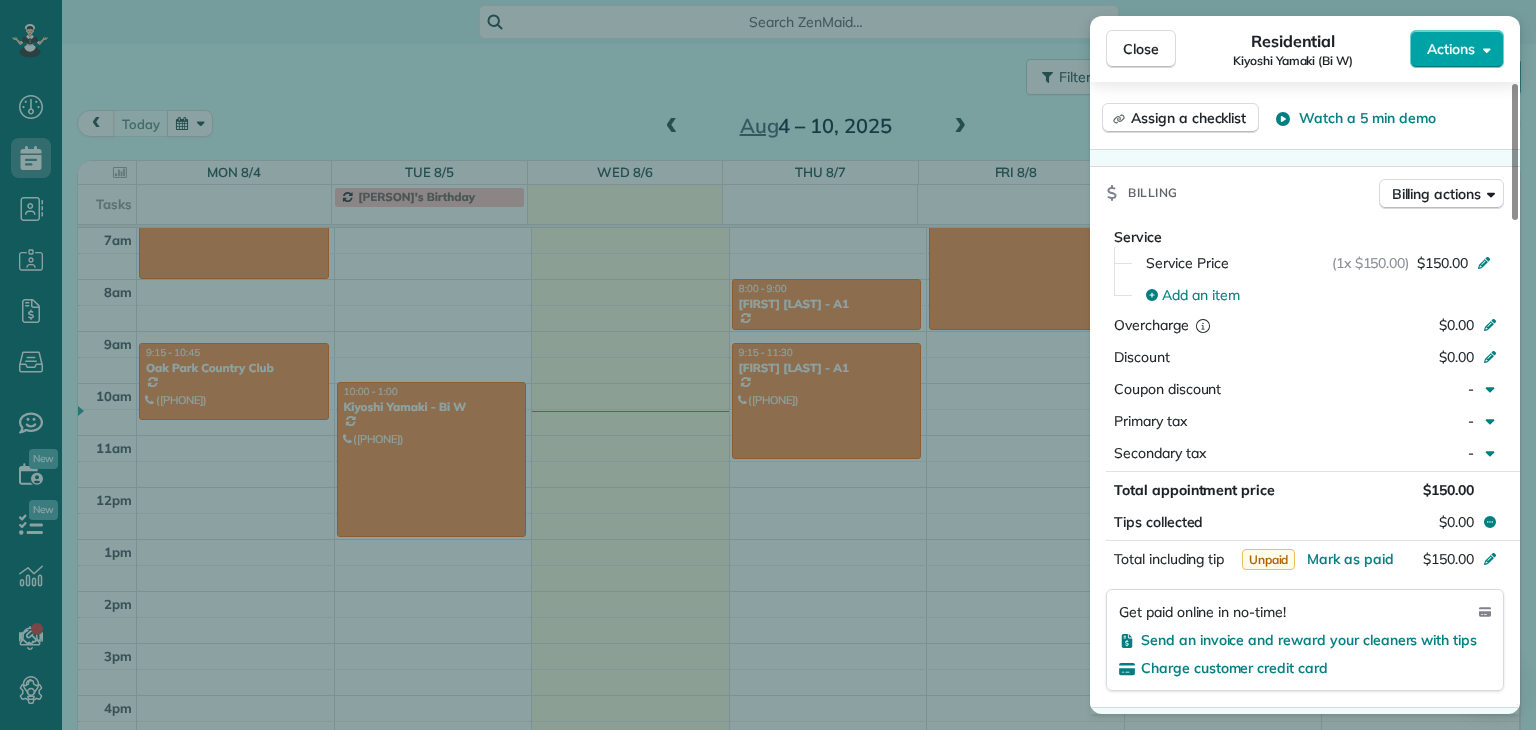 click on "Actions" at bounding box center (1457, 49) 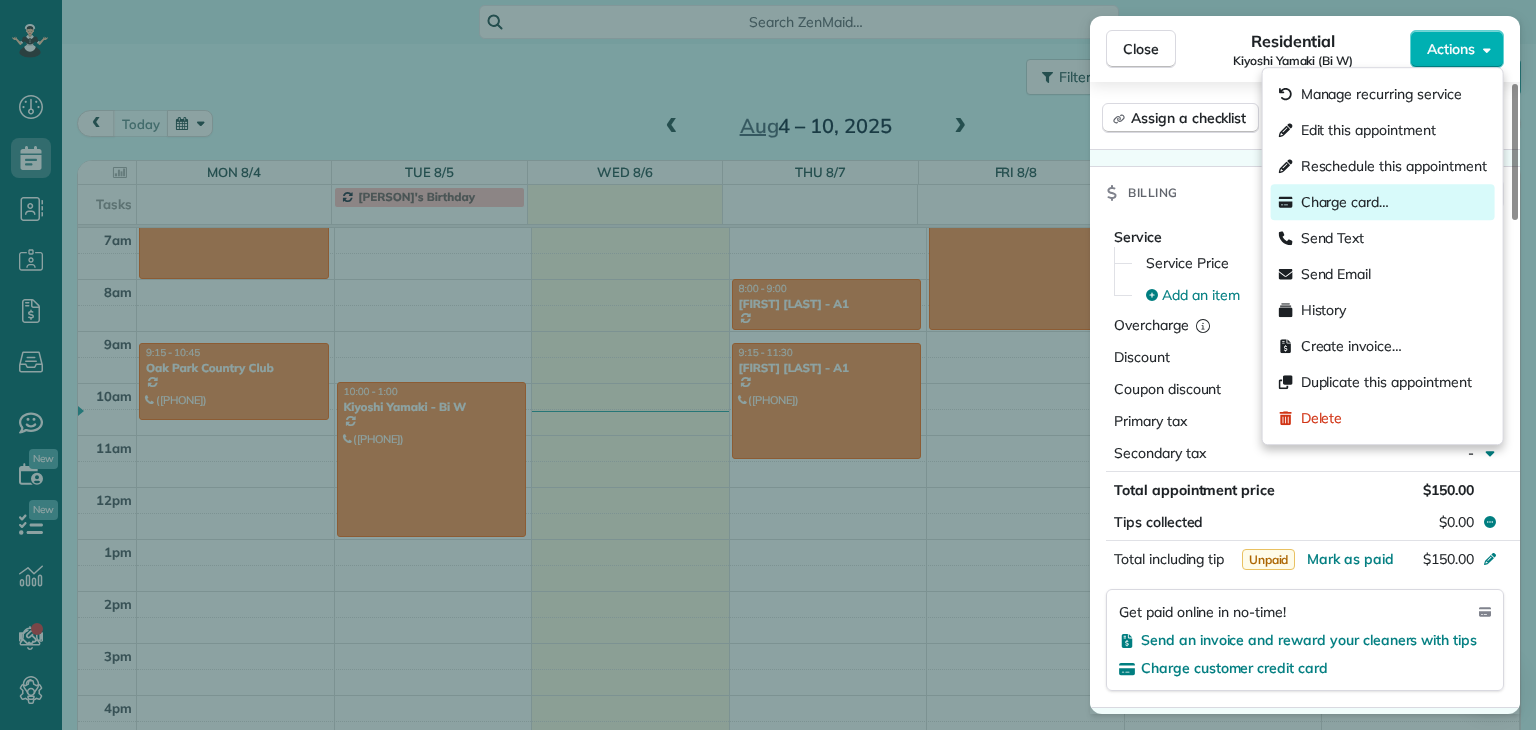 click on "Charge card…" at bounding box center (1345, 202) 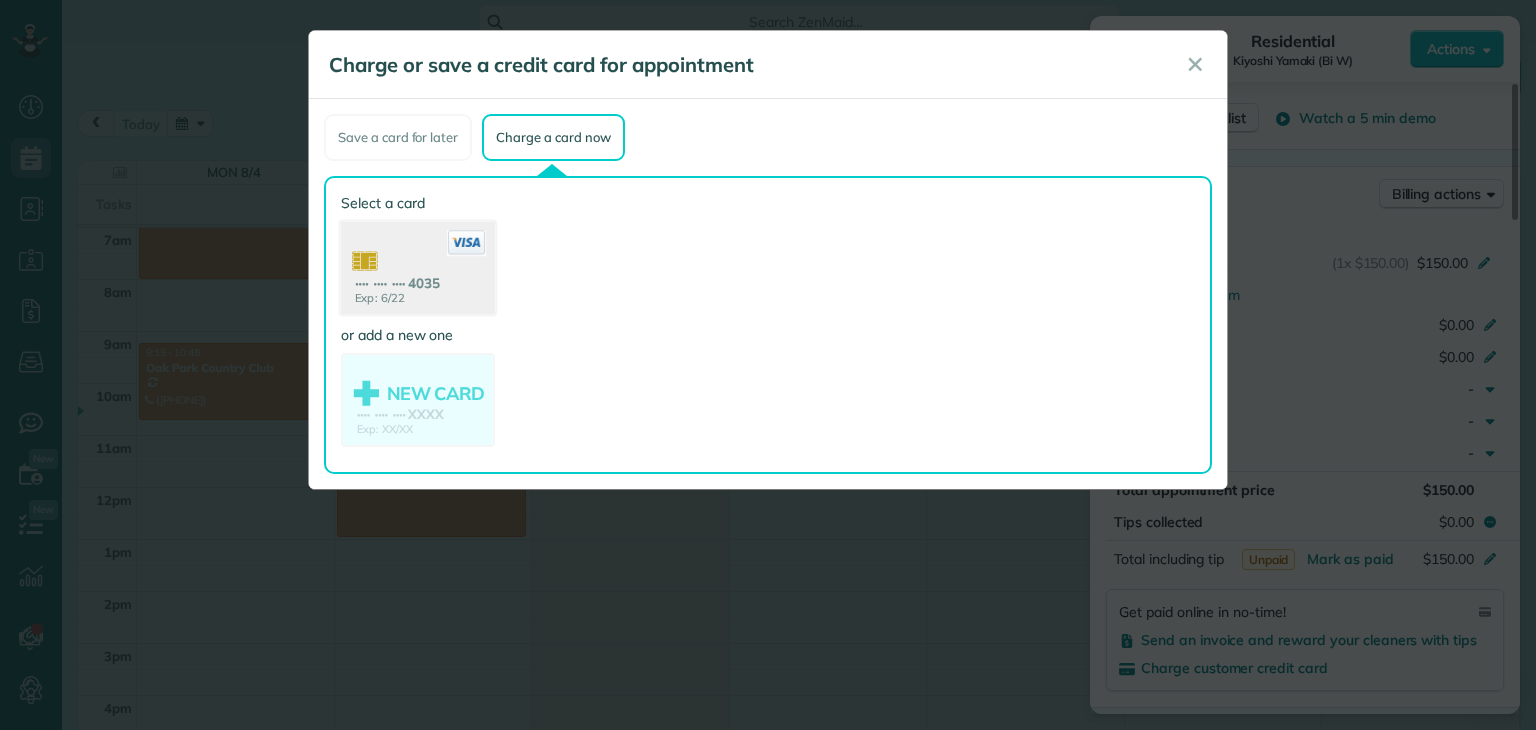 click 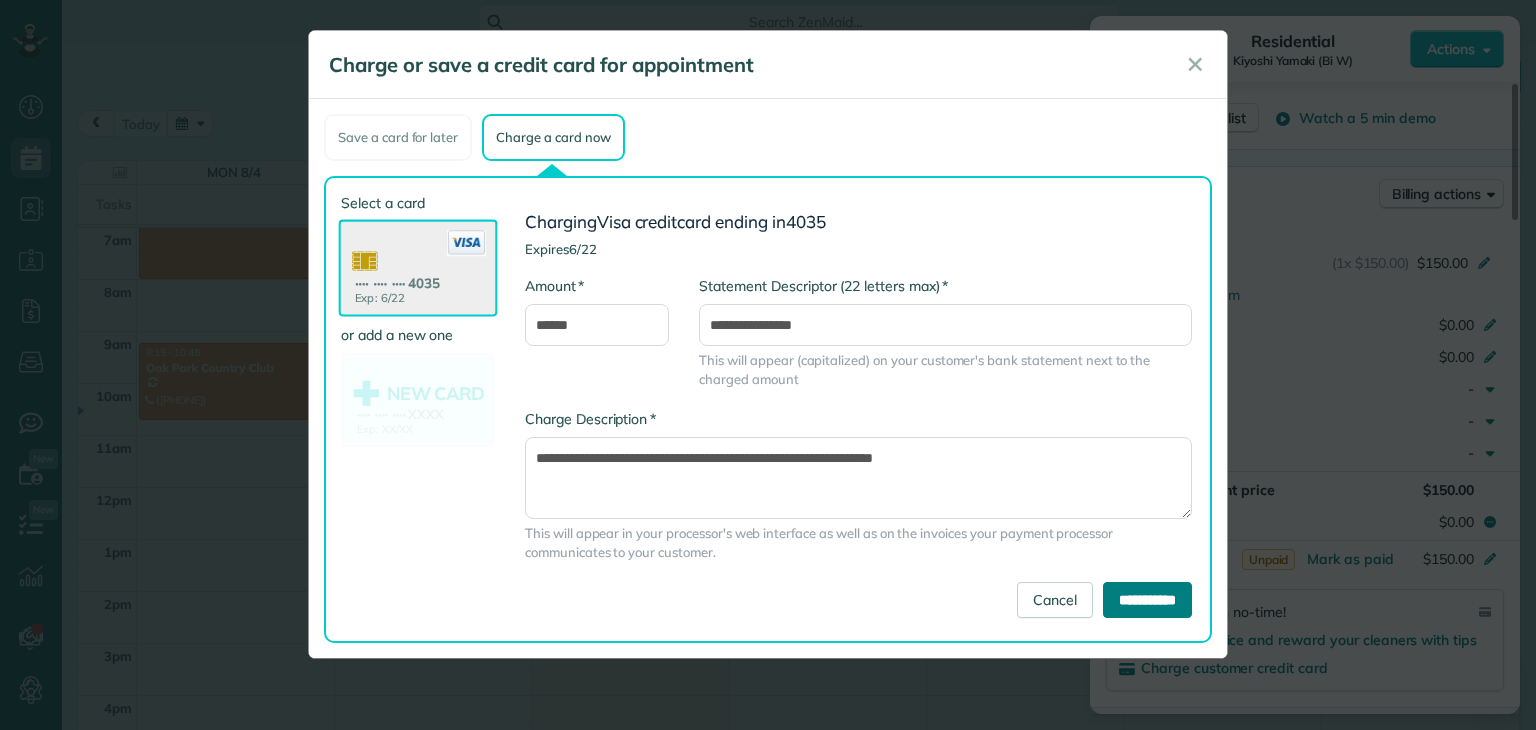 click on "**********" at bounding box center (1147, 600) 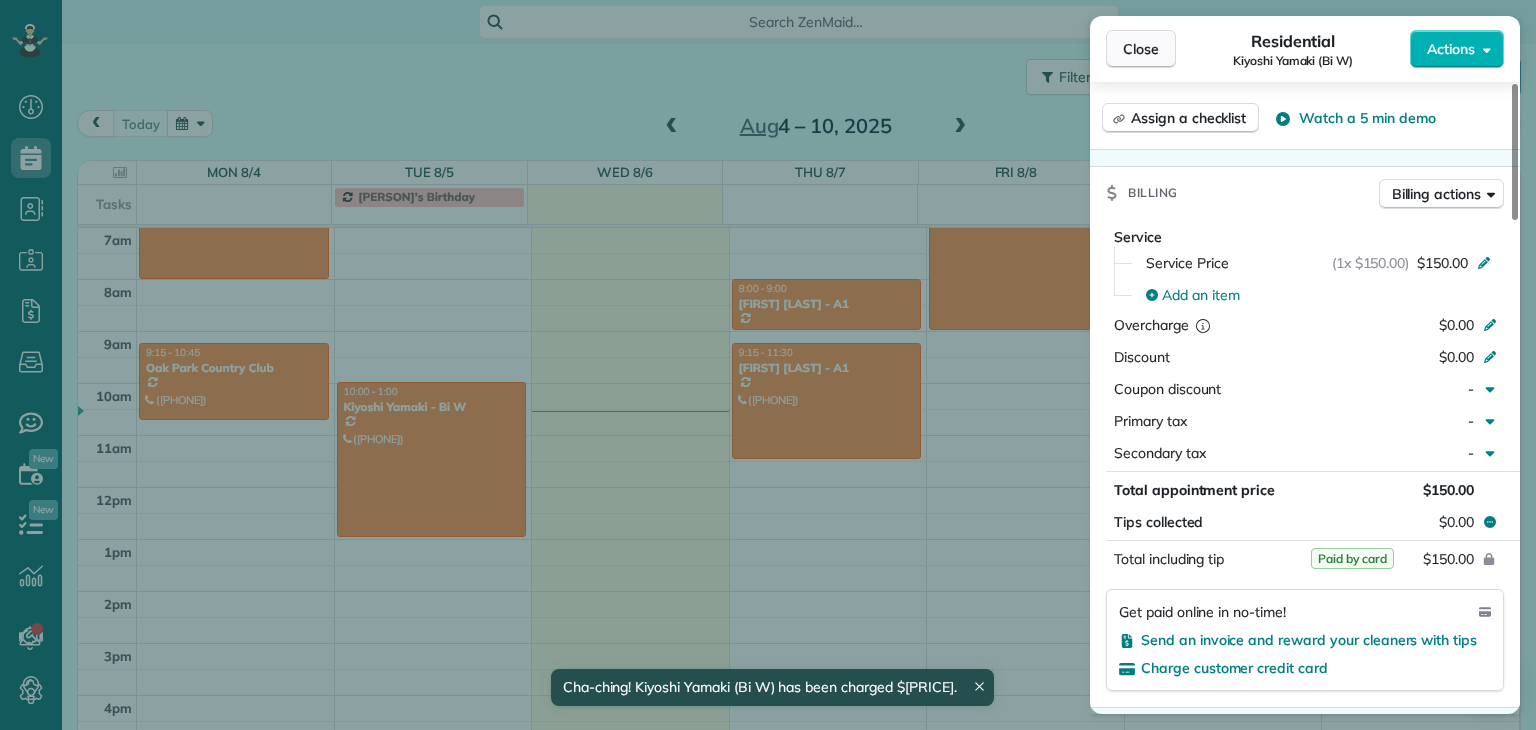 click on "Close" at bounding box center [1141, 49] 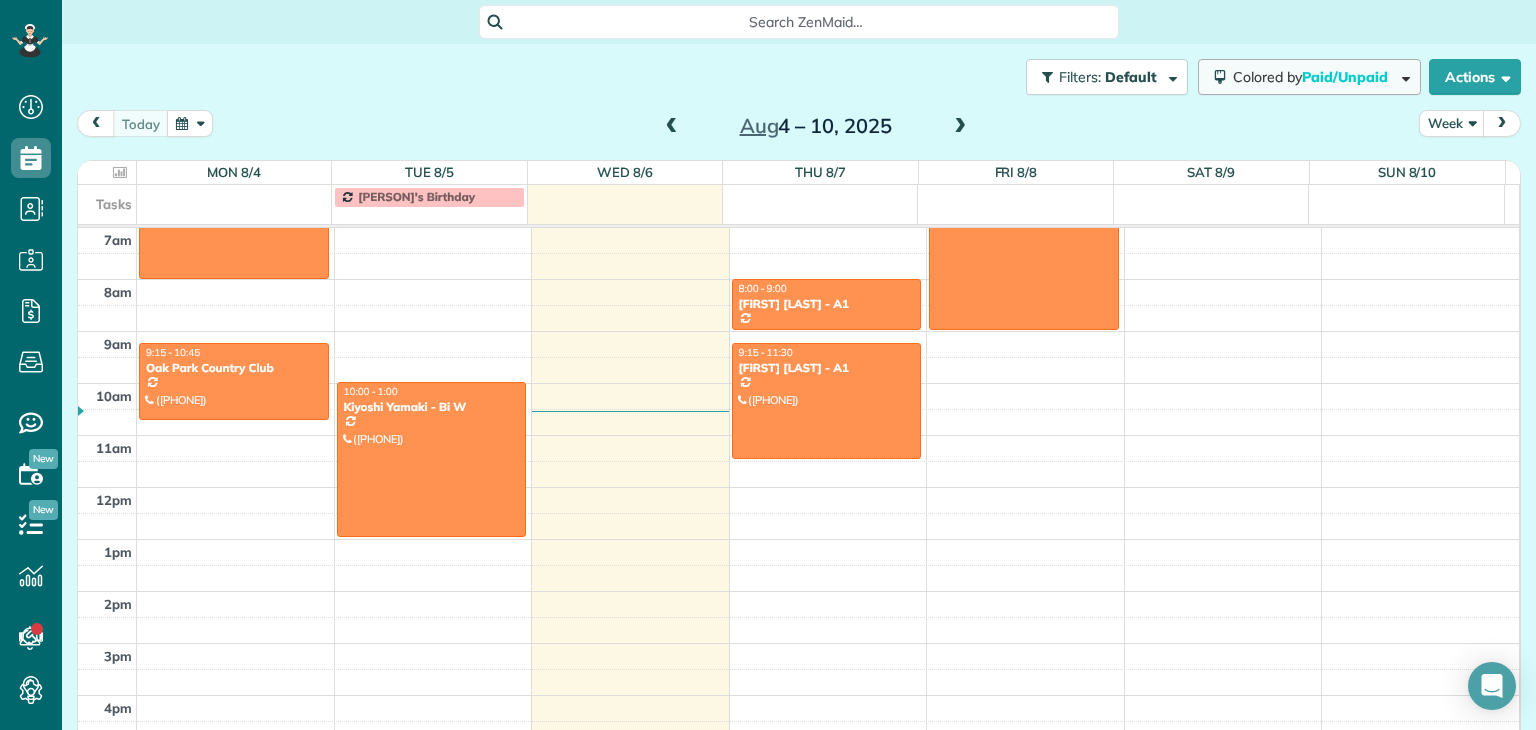 click on "Paid/Unpaid" at bounding box center (1346, 77) 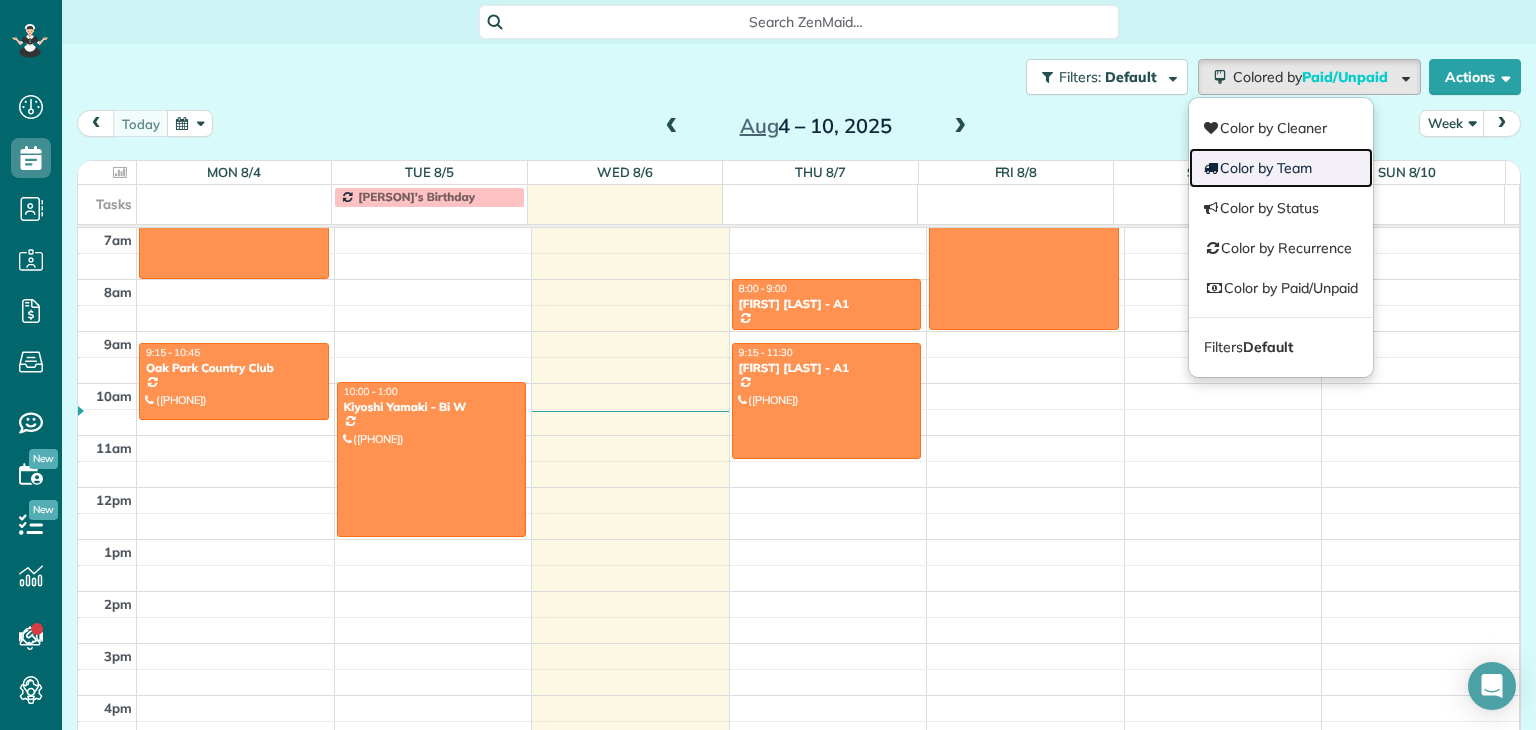 click on "Color by Team" at bounding box center (1281, 168) 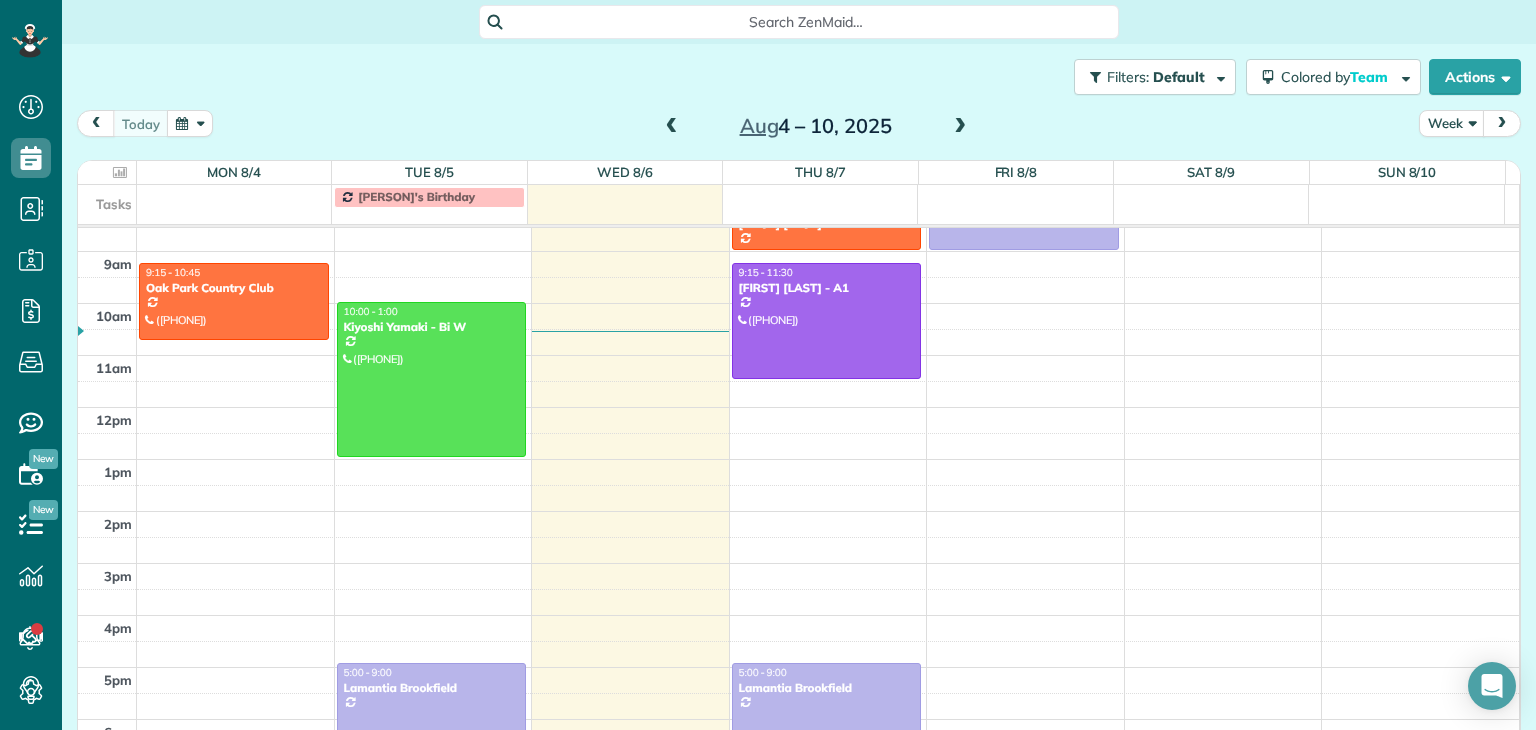 scroll, scrollTop: 368, scrollLeft: 0, axis: vertical 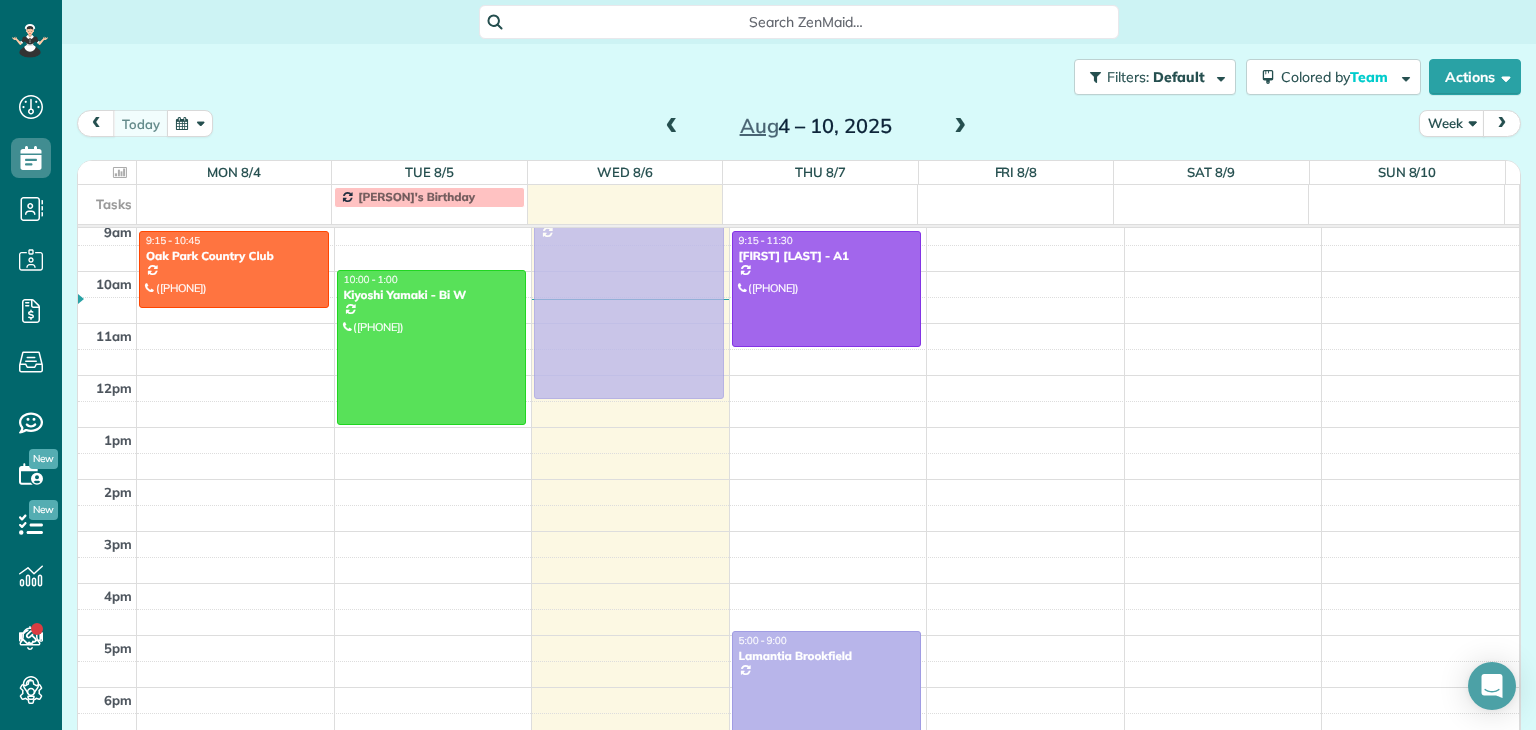 drag, startPoint x: 481, startPoint y: 690, endPoint x: 678, endPoint y: 269, distance: 464.8118 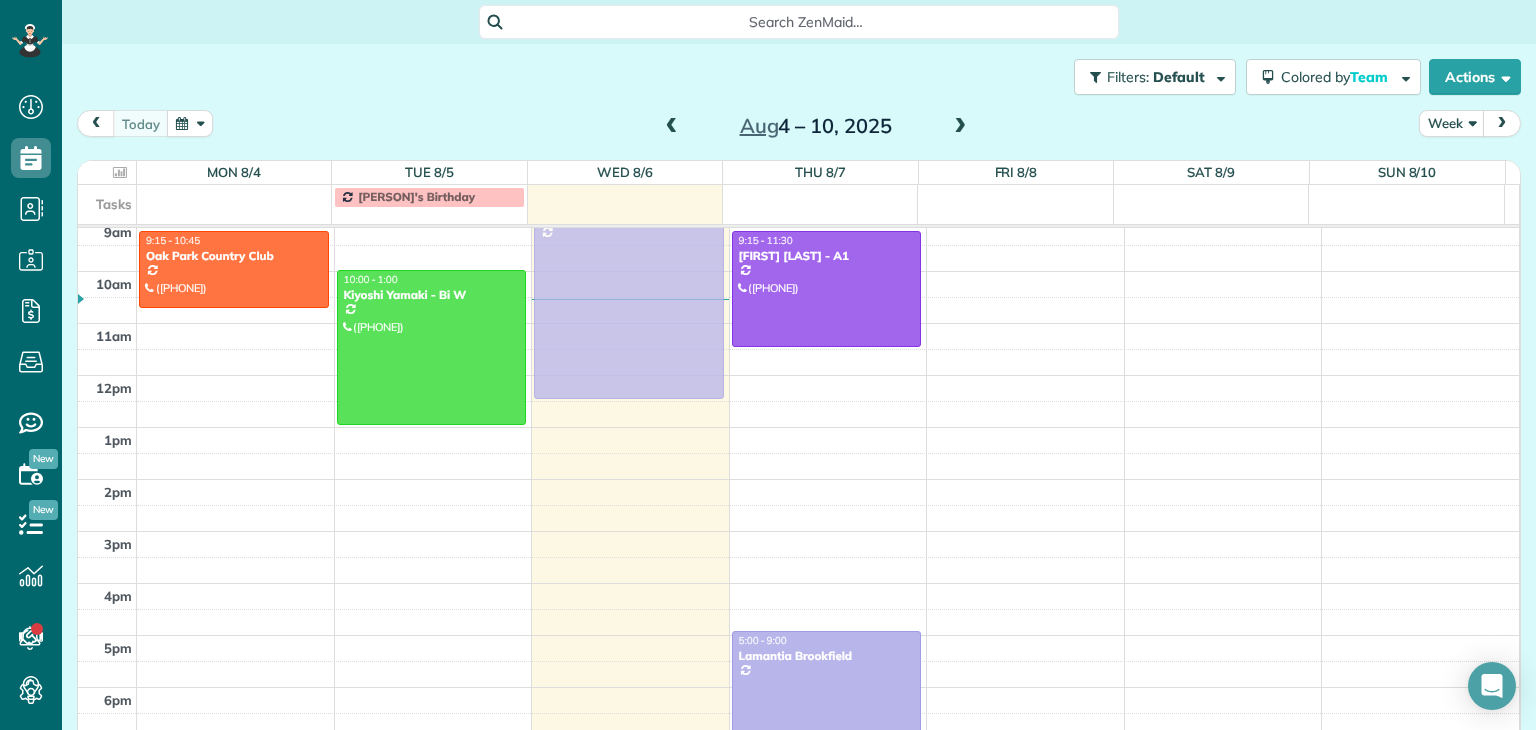 scroll, scrollTop: 216, scrollLeft: 0, axis: vertical 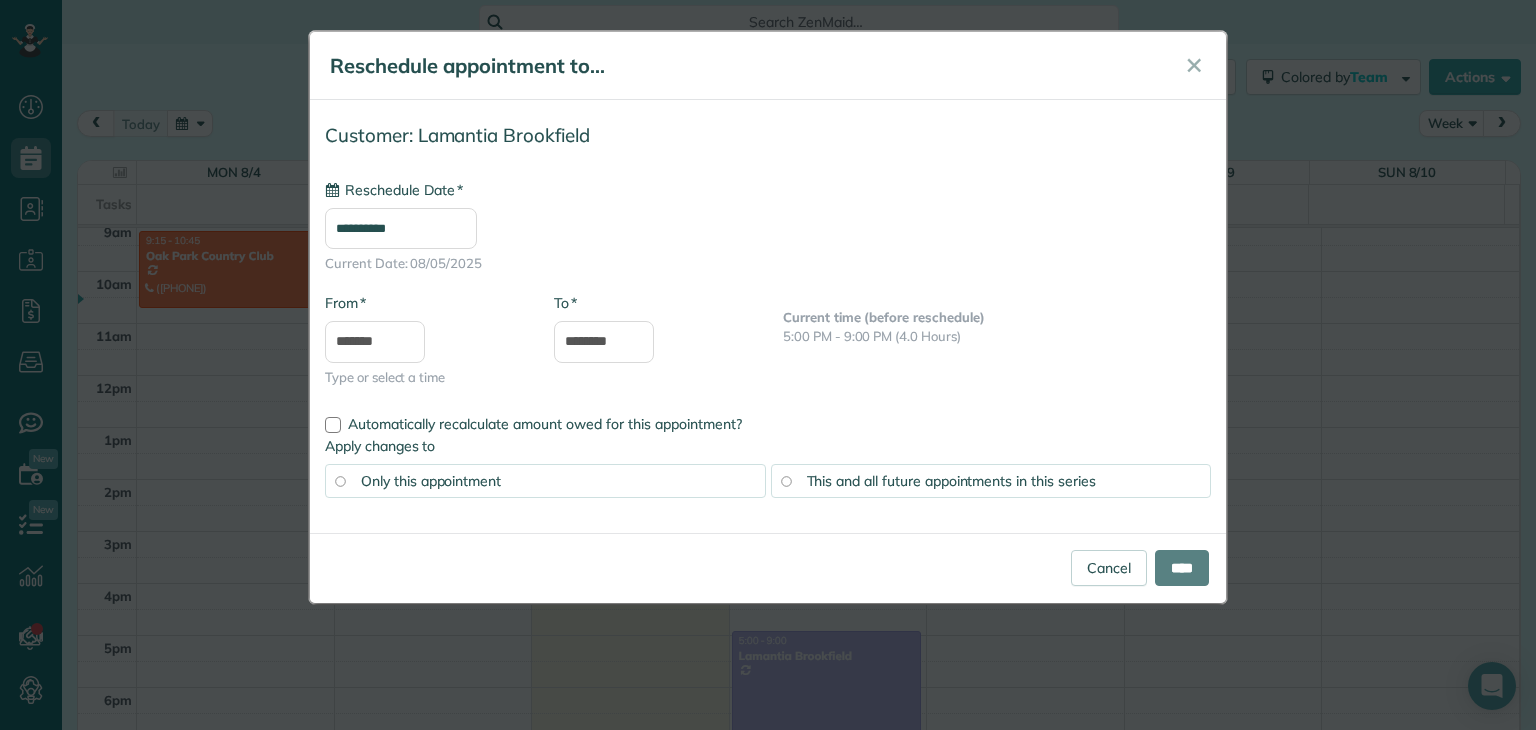 type on "**********" 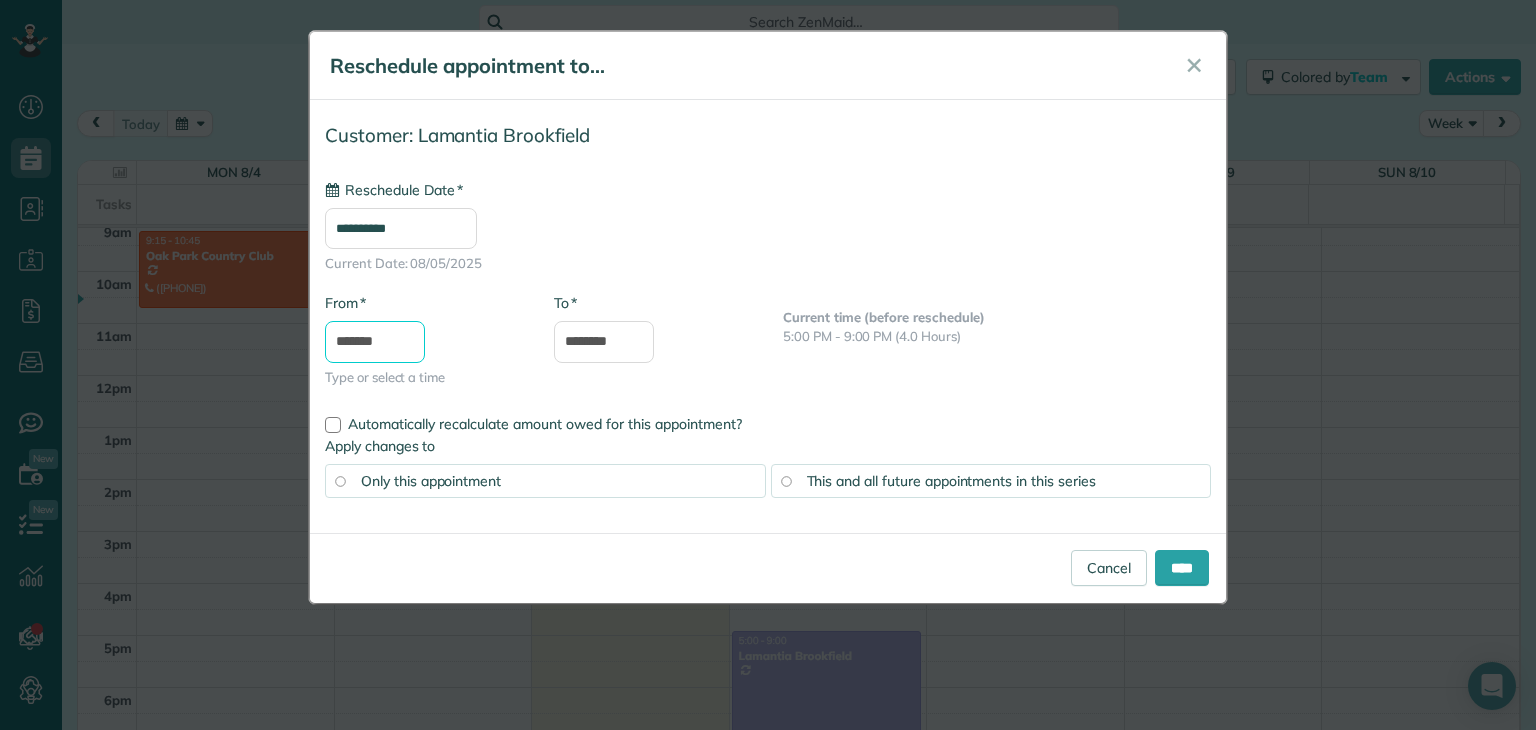 click on "*******" at bounding box center (375, 342) 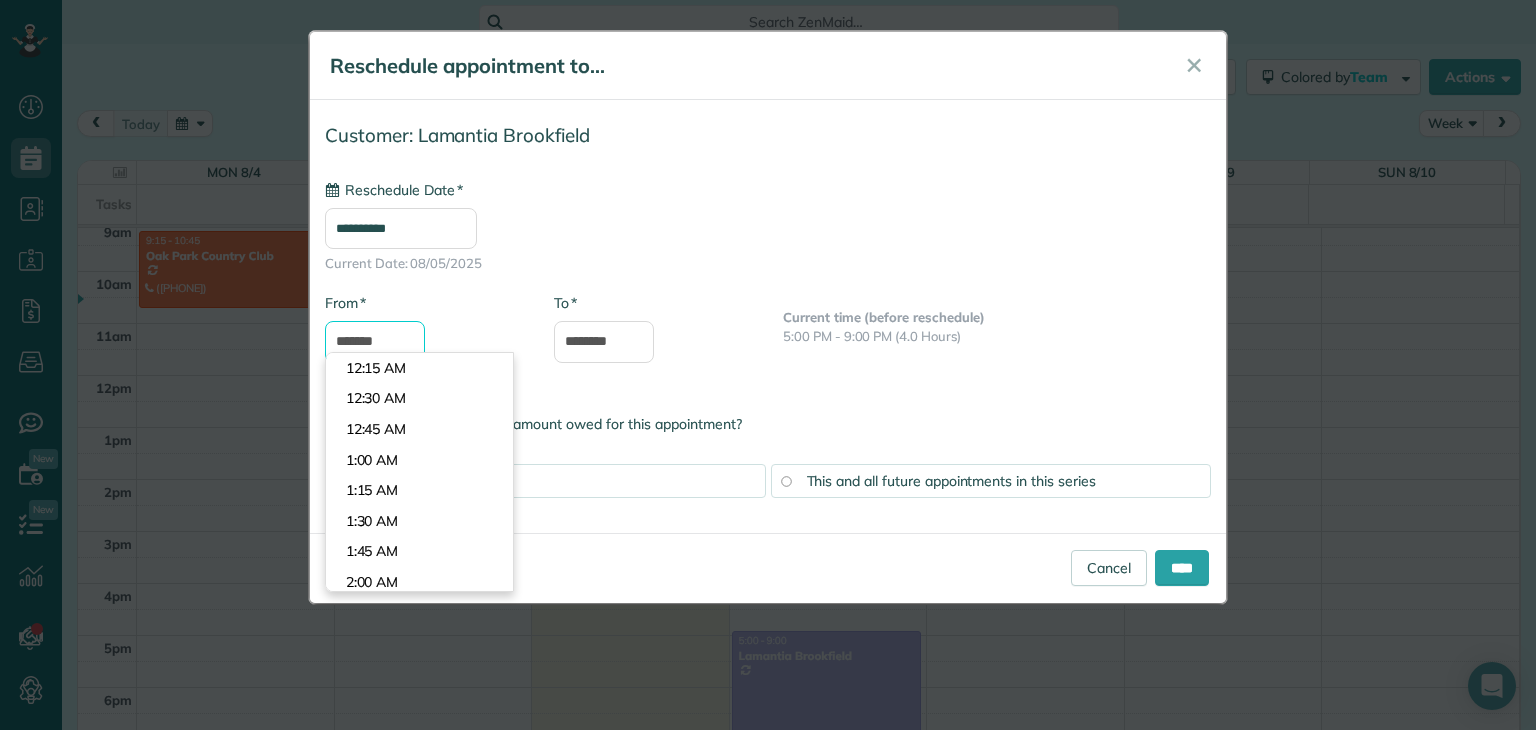 scroll, scrollTop: 976, scrollLeft: 0, axis: vertical 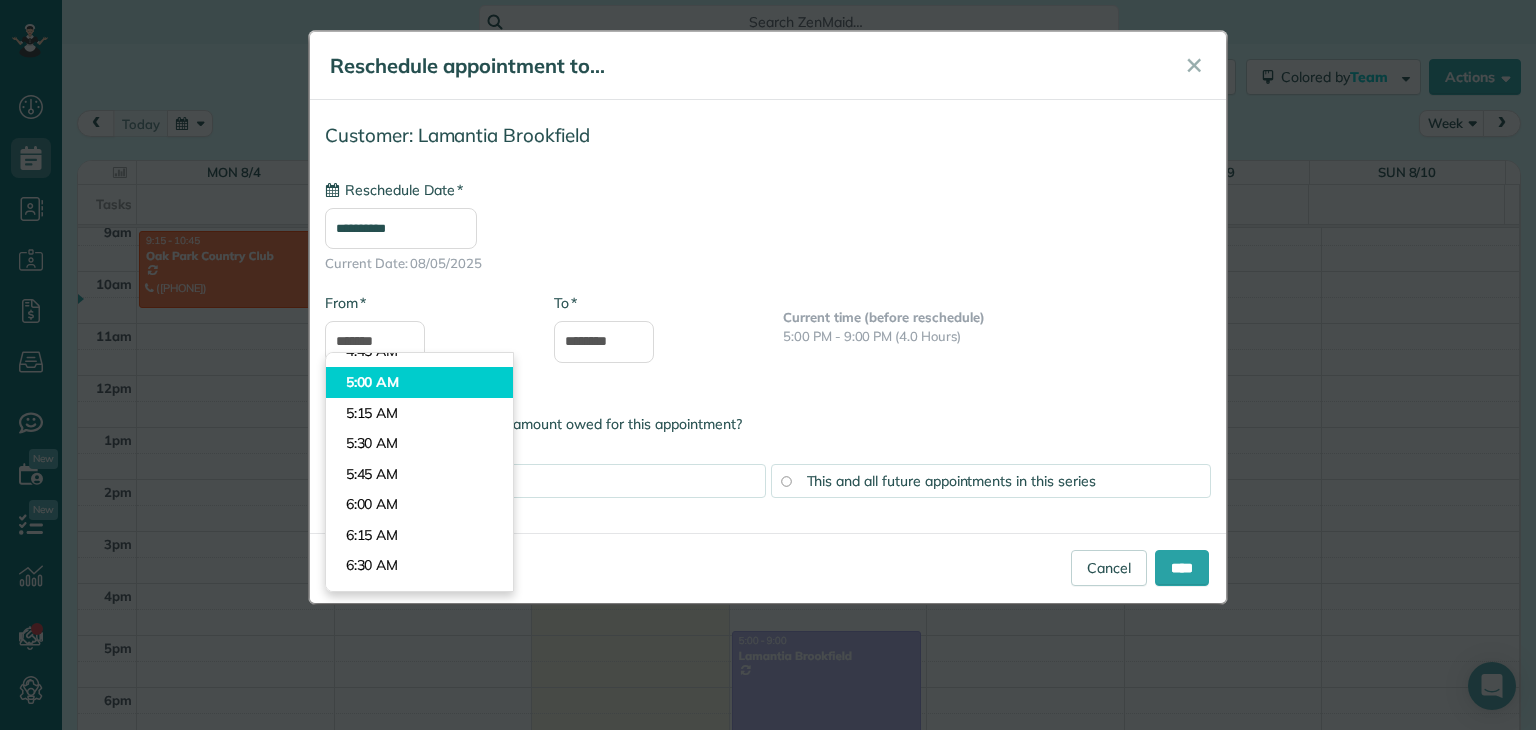 type on "*******" 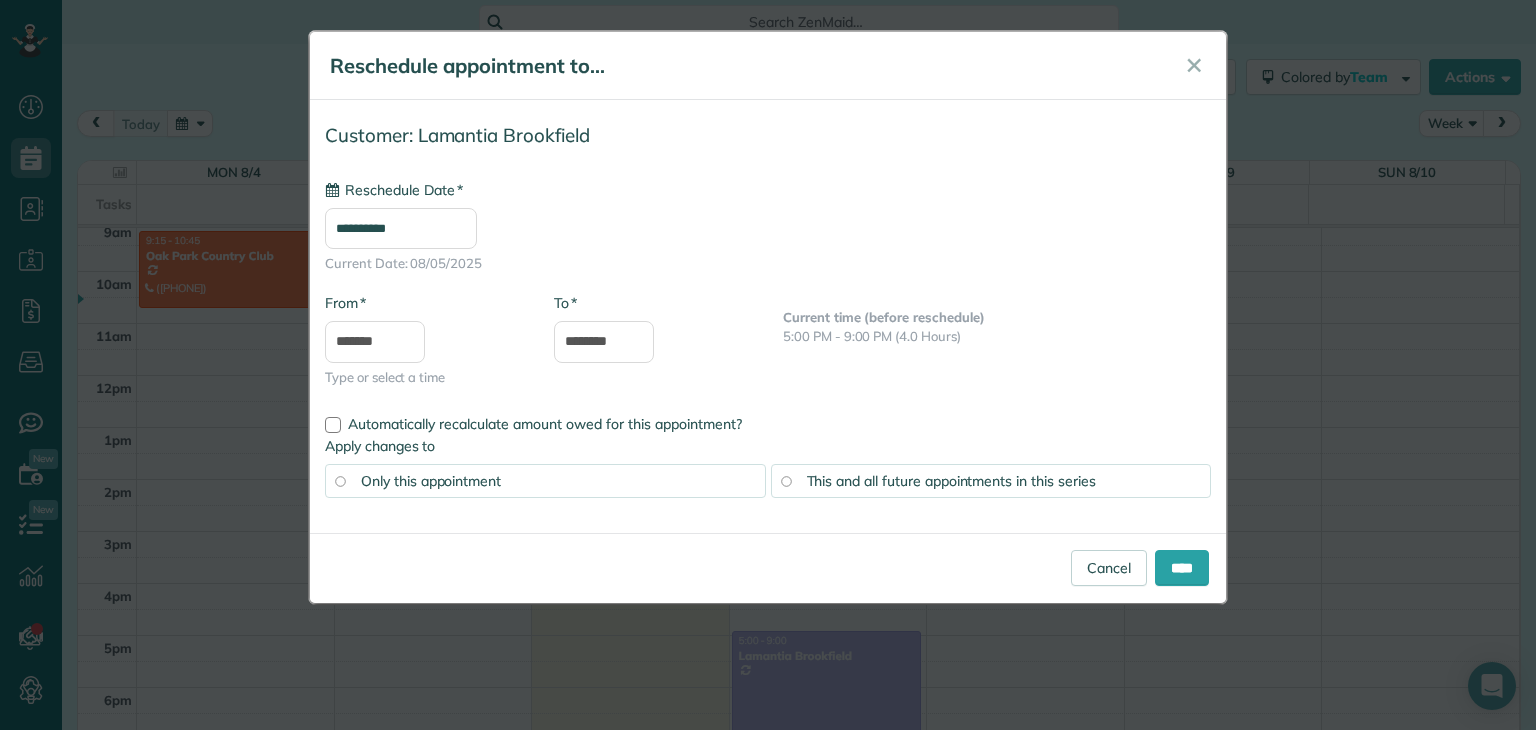 click on "Dashboard
Scheduling
Calendar View
List View
Dispatch View - Weekly scheduling (Beta)" at bounding box center (768, 365) 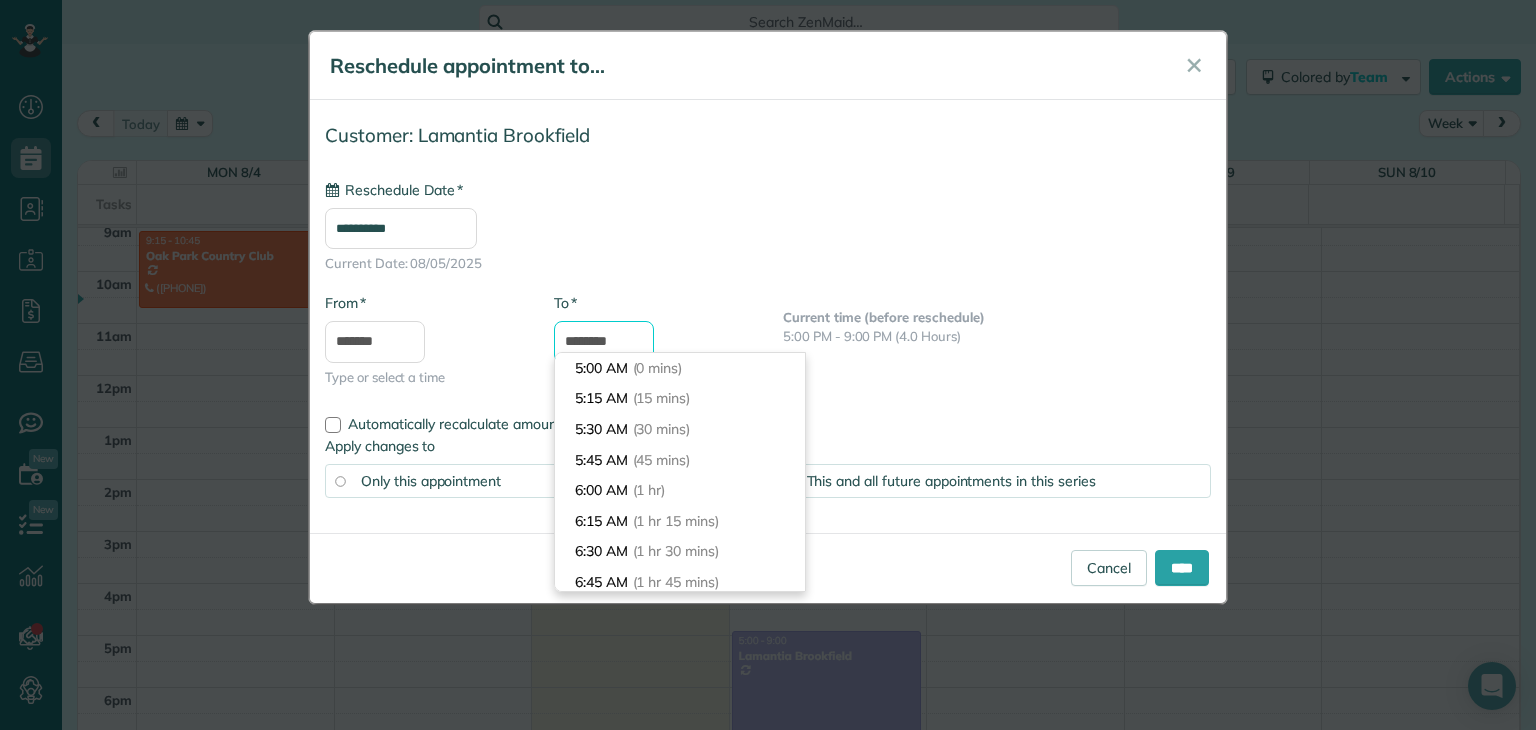 click on "********" at bounding box center [604, 342] 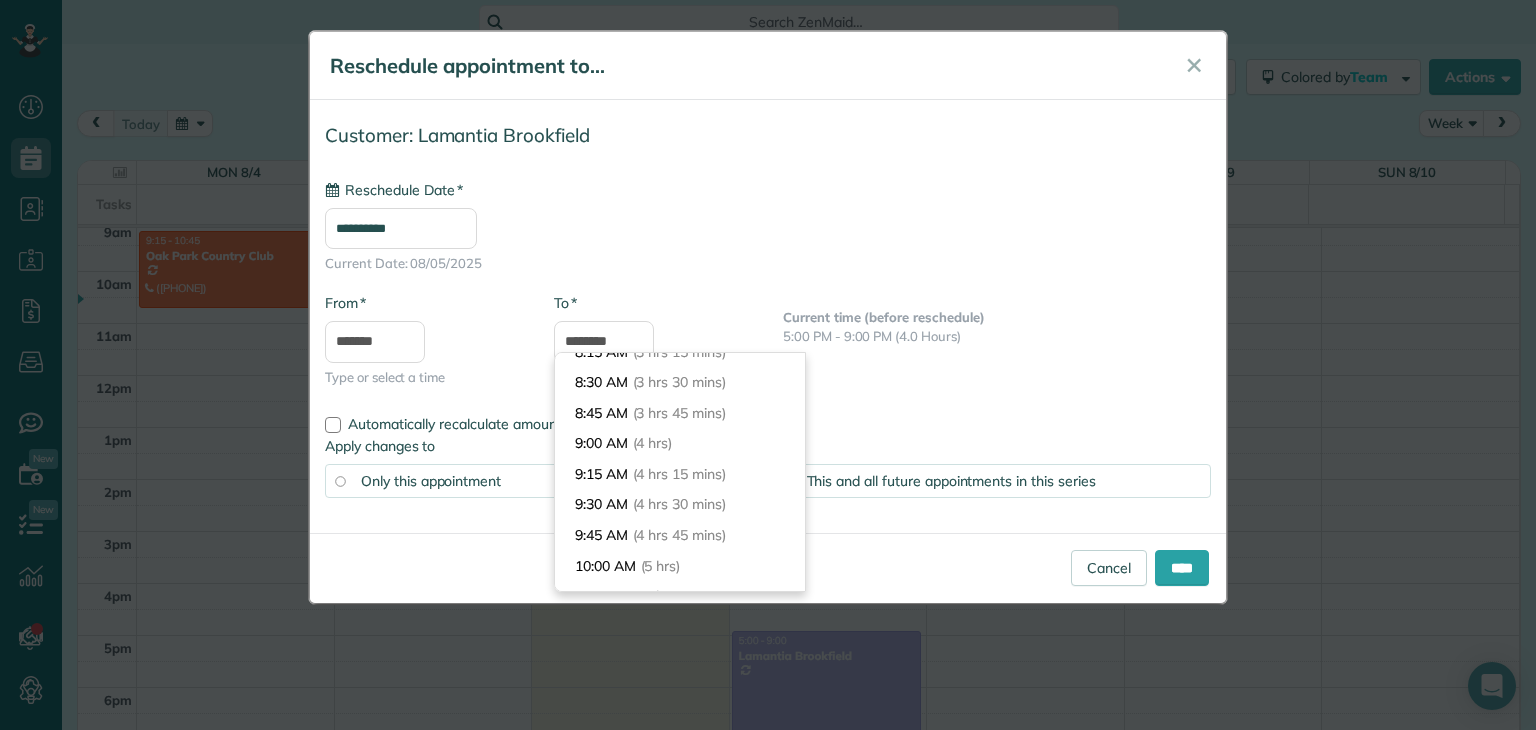 scroll, scrollTop: 426, scrollLeft: 0, axis: vertical 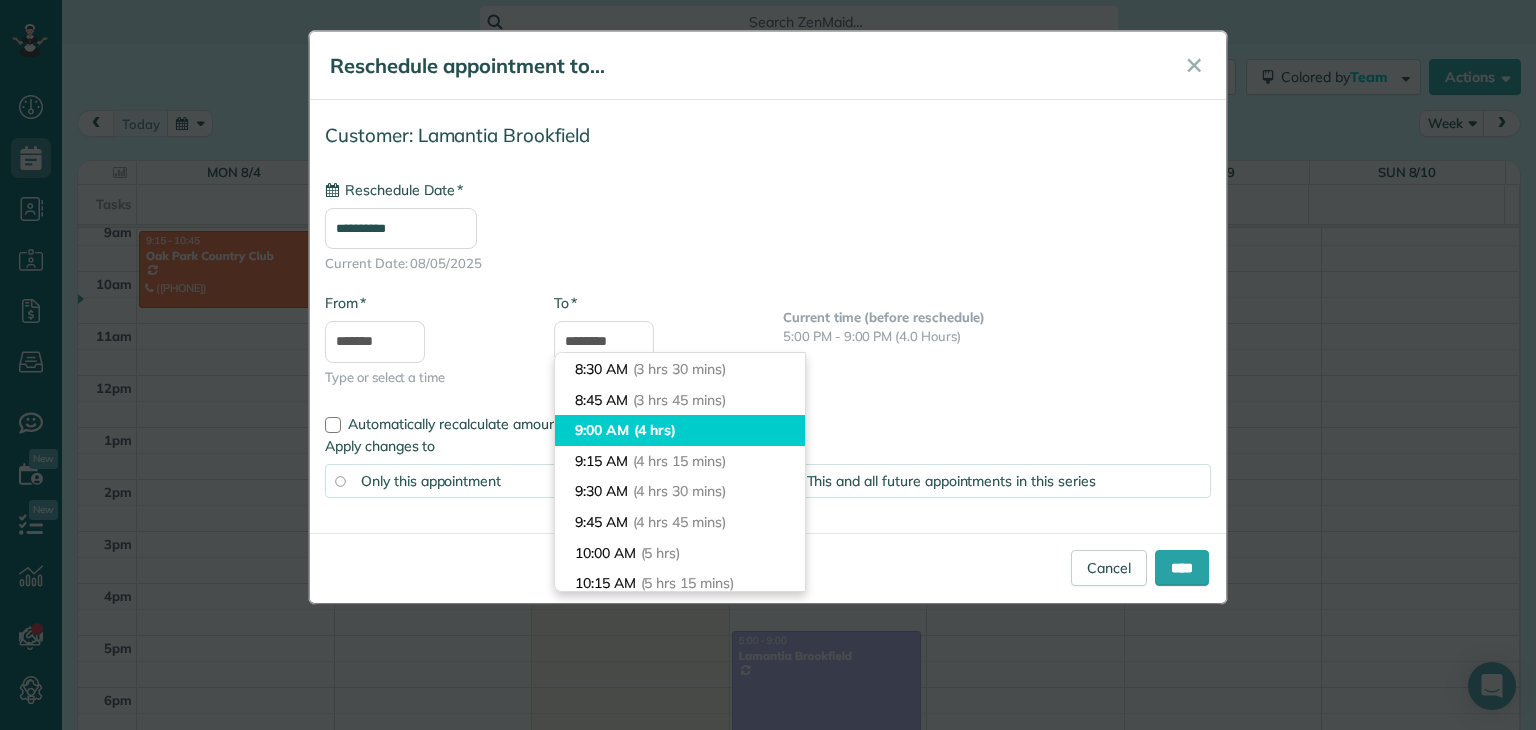 type on "*******" 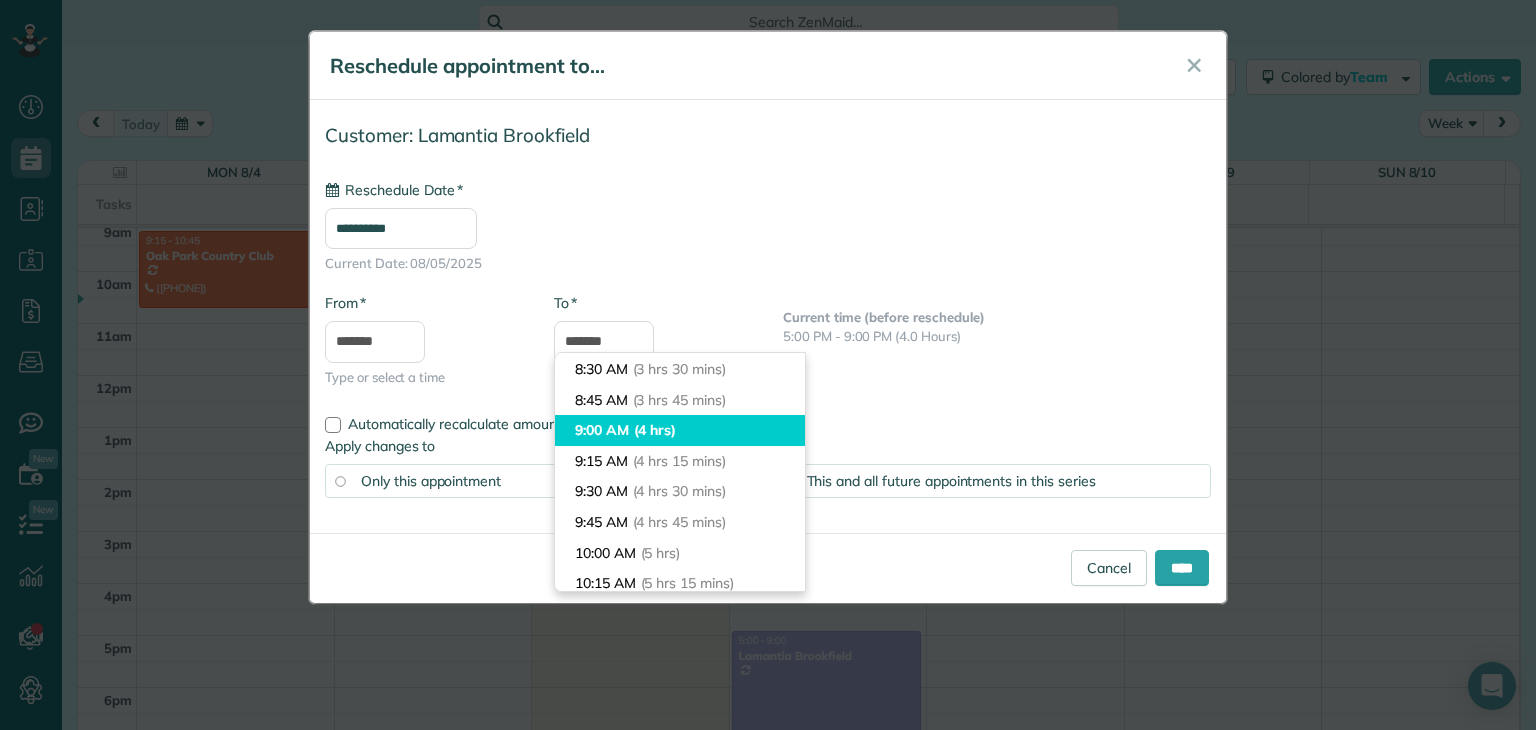 click on "(4 hrs)" at bounding box center (655, 430) 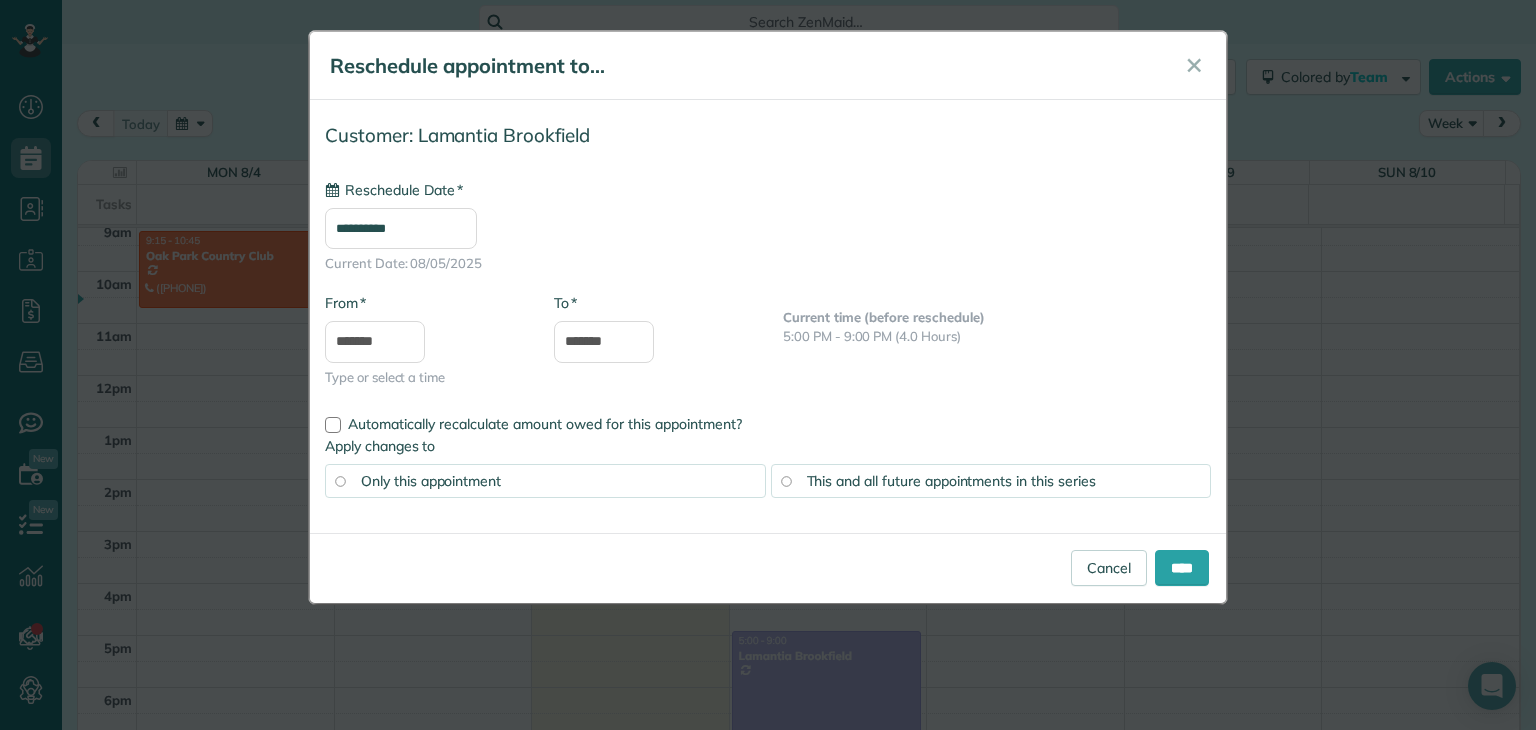 click on "This and all future appointments in this series" at bounding box center (951, 481) 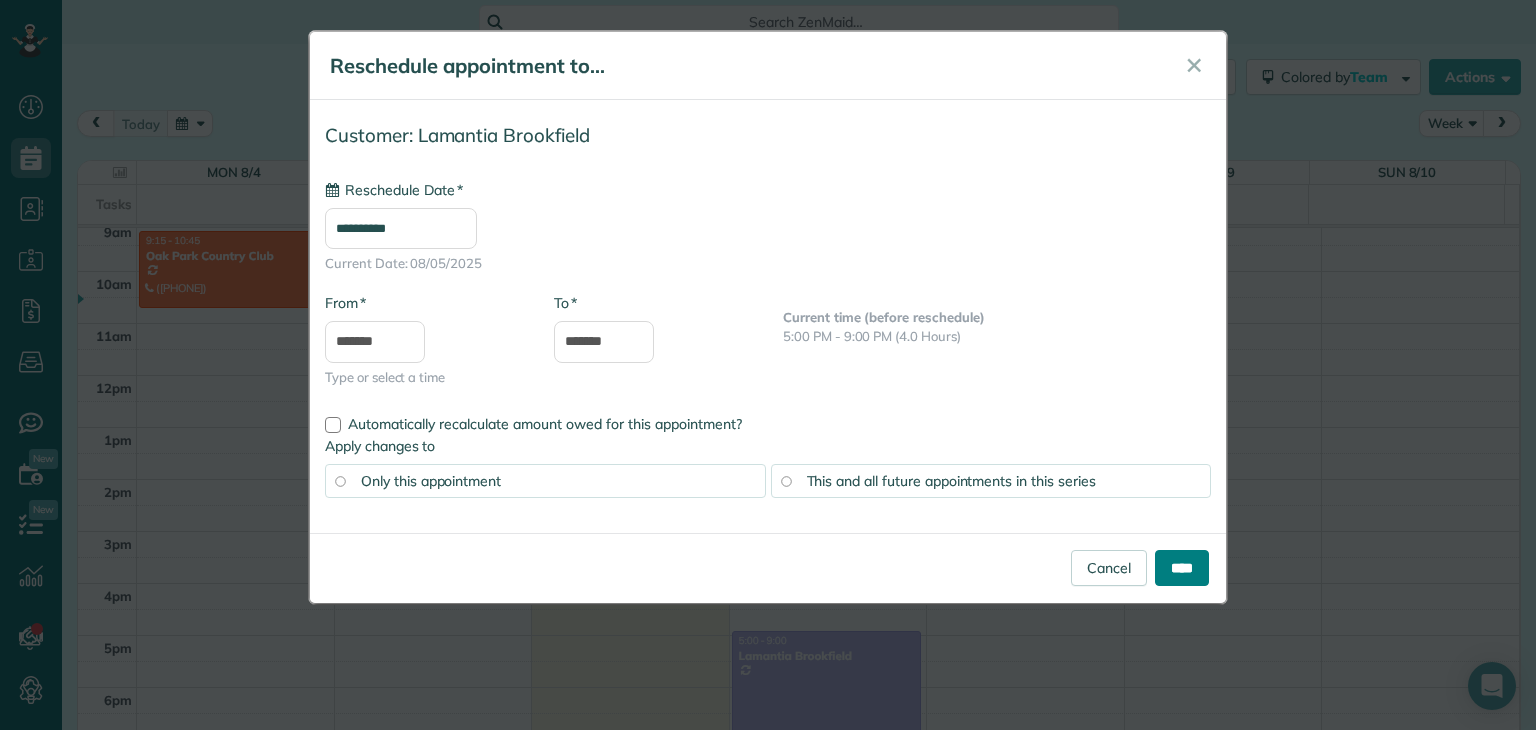 click on "****" at bounding box center (1182, 568) 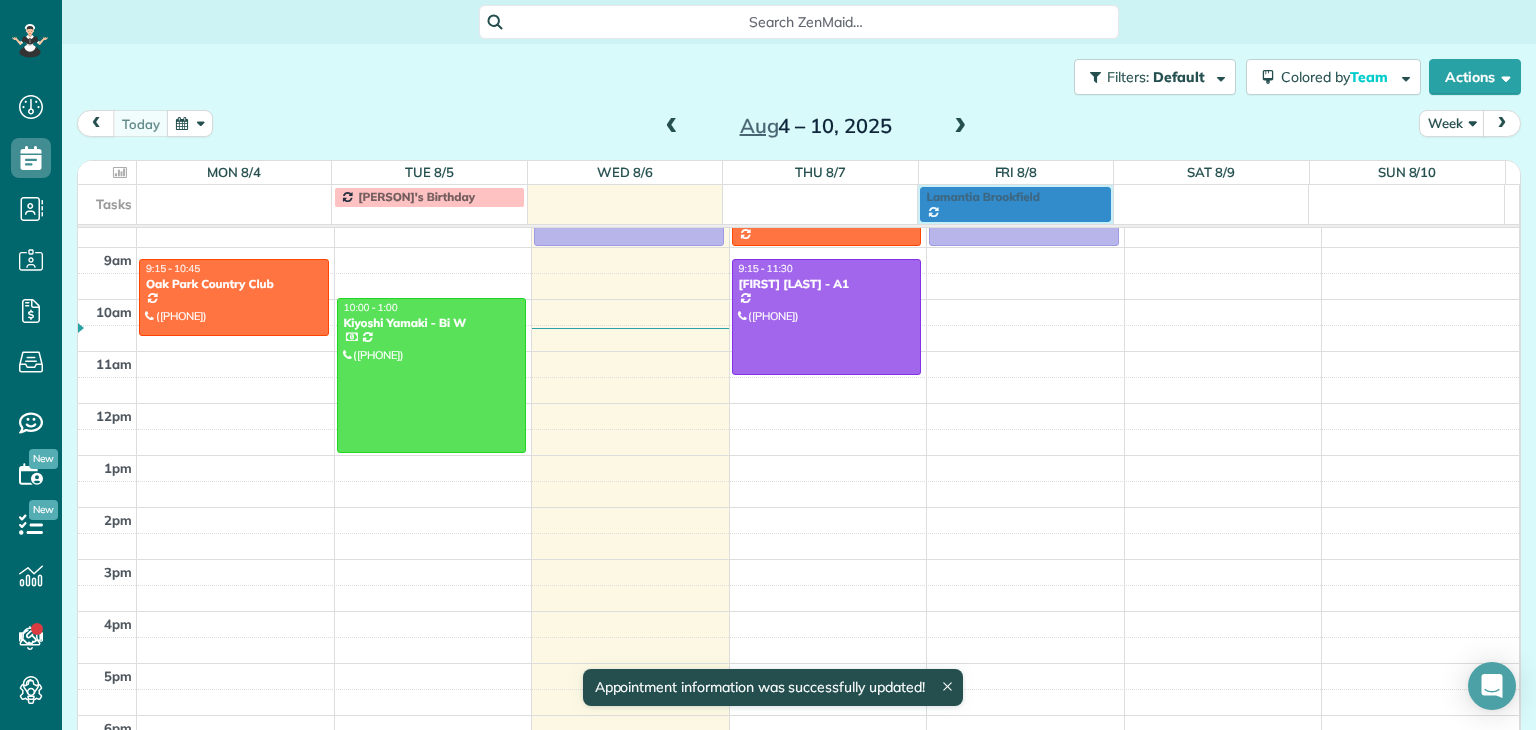 scroll, scrollTop: 184, scrollLeft: 0, axis: vertical 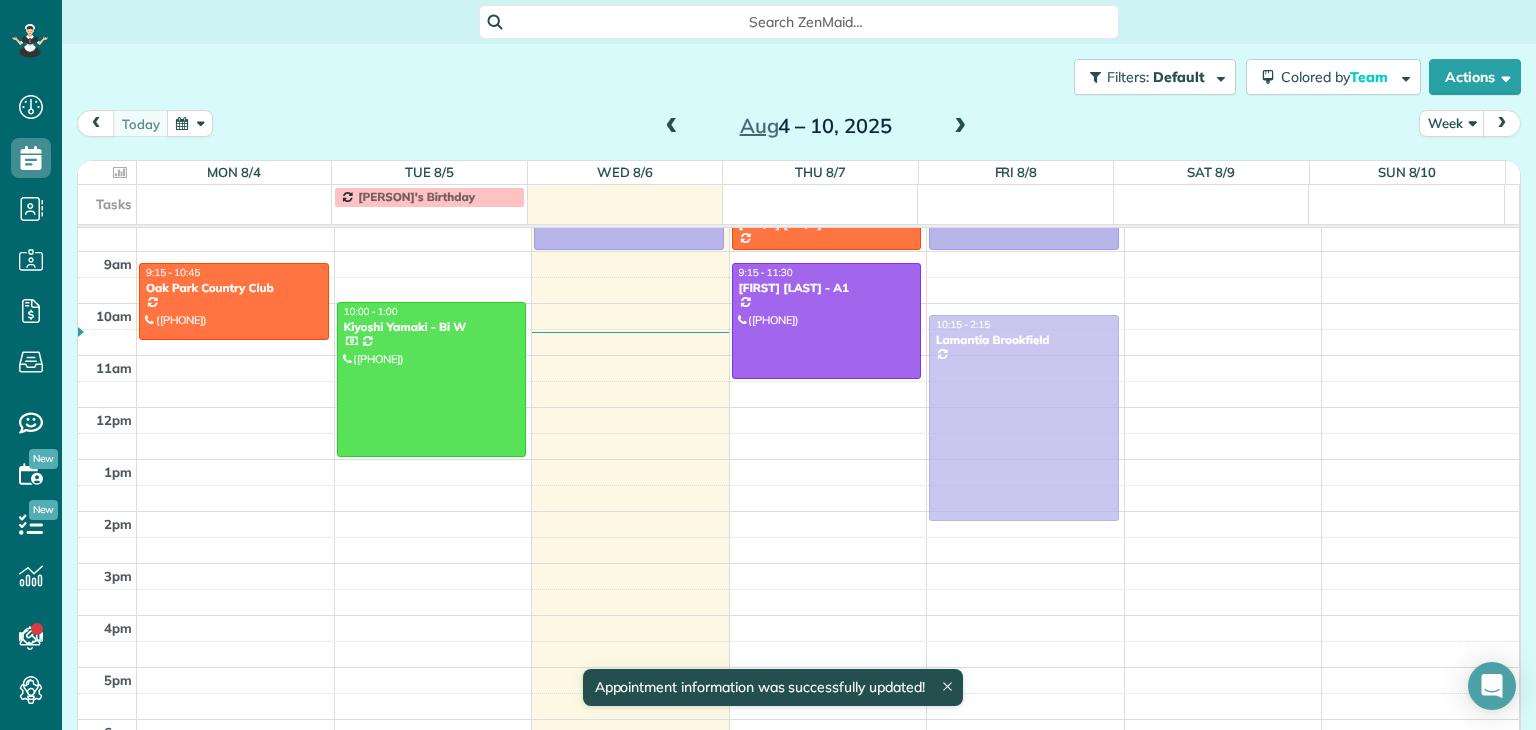 drag, startPoint x: 839, startPoint y: 640, endPoint x: 1023, endPoint y: 290, distance: 395.41876 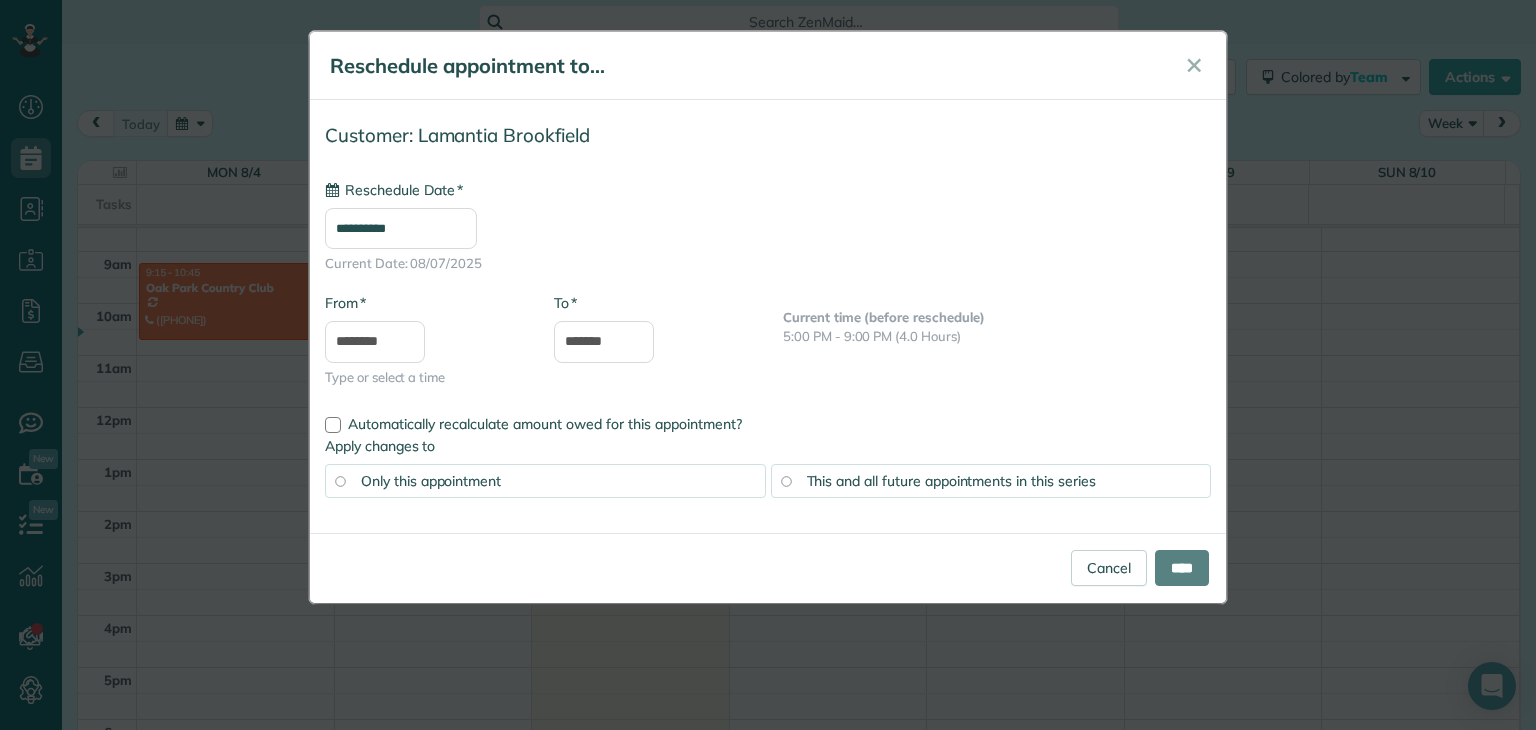 type on "**********" 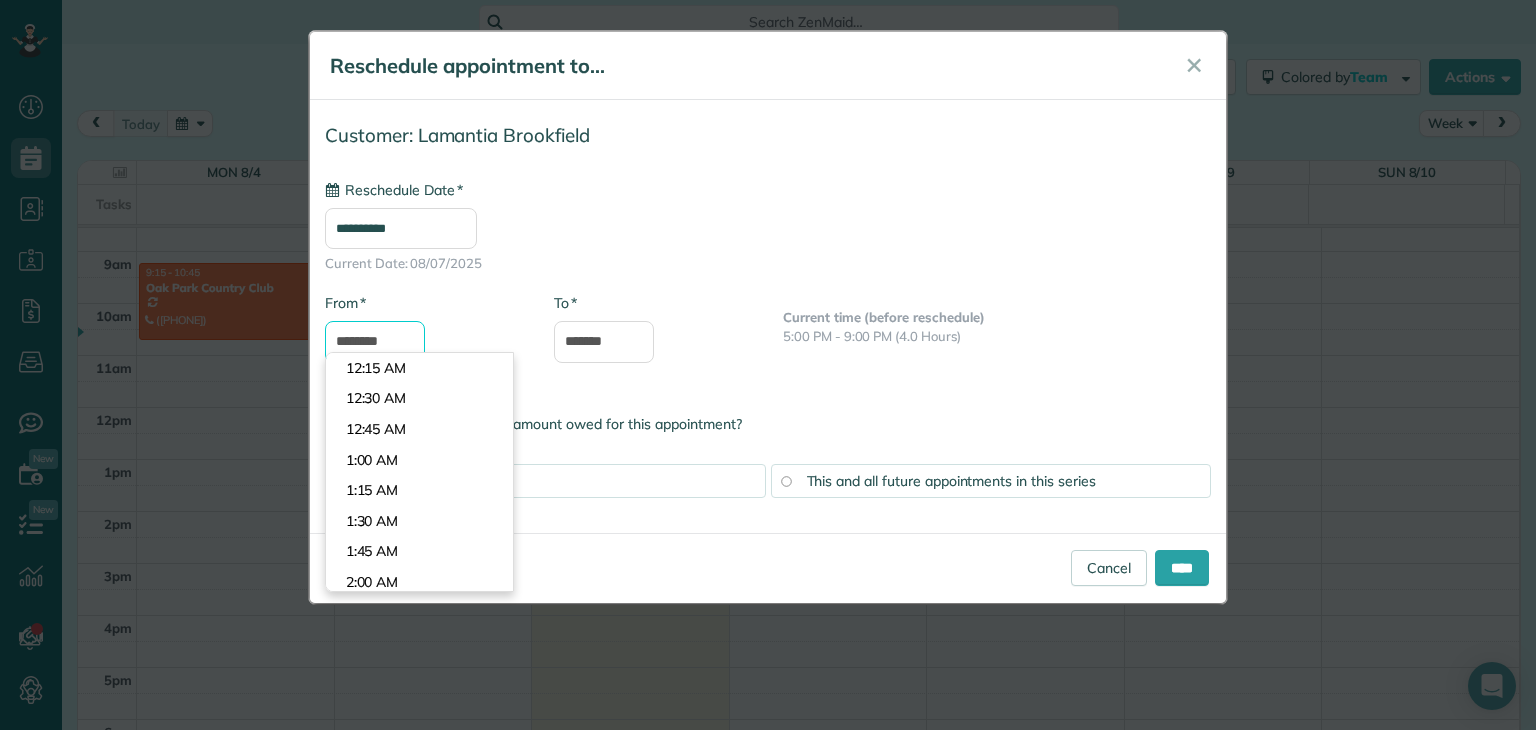 click on "********" at bounding box center (375, 342) 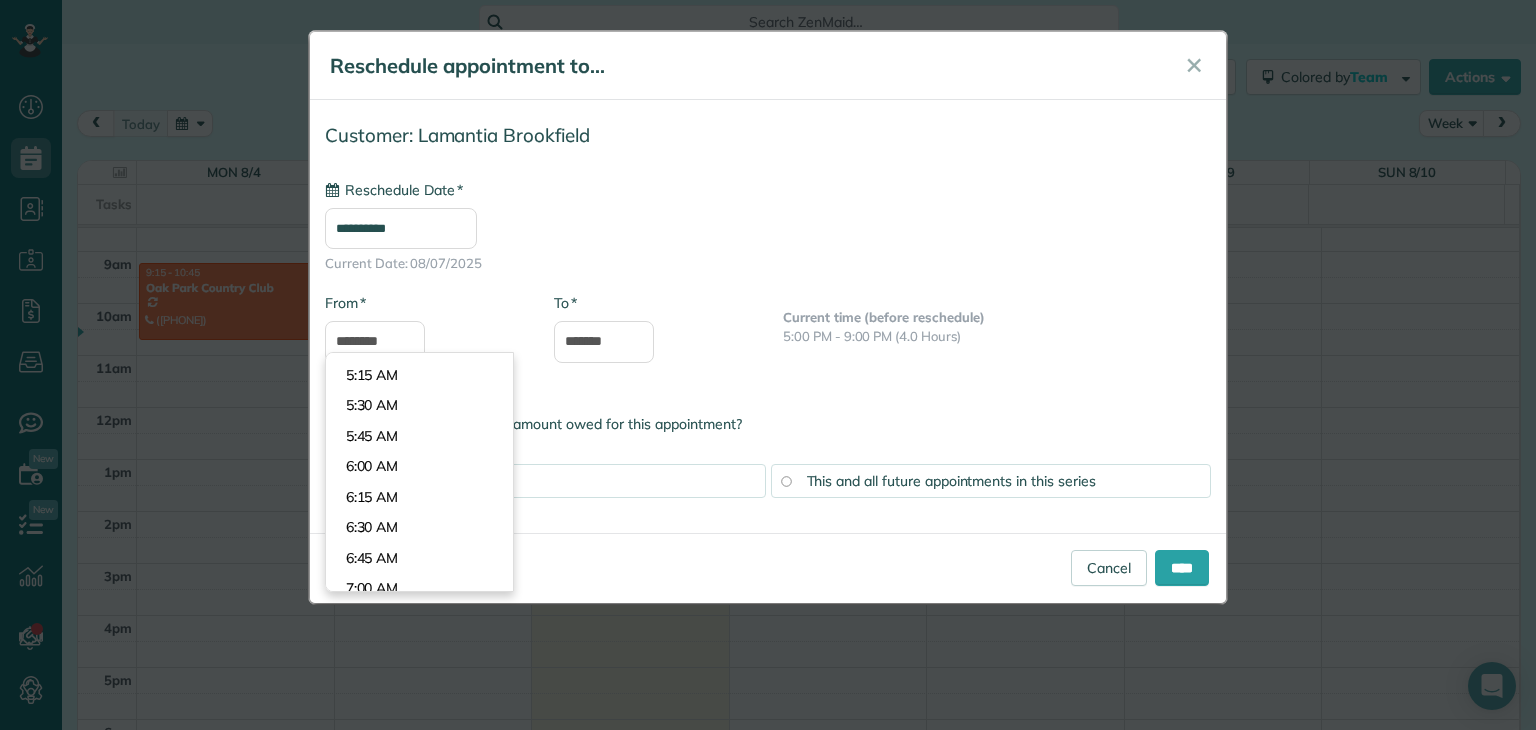 scroll, scrollTop: 564, scrollLeft: 0, axis: vertical 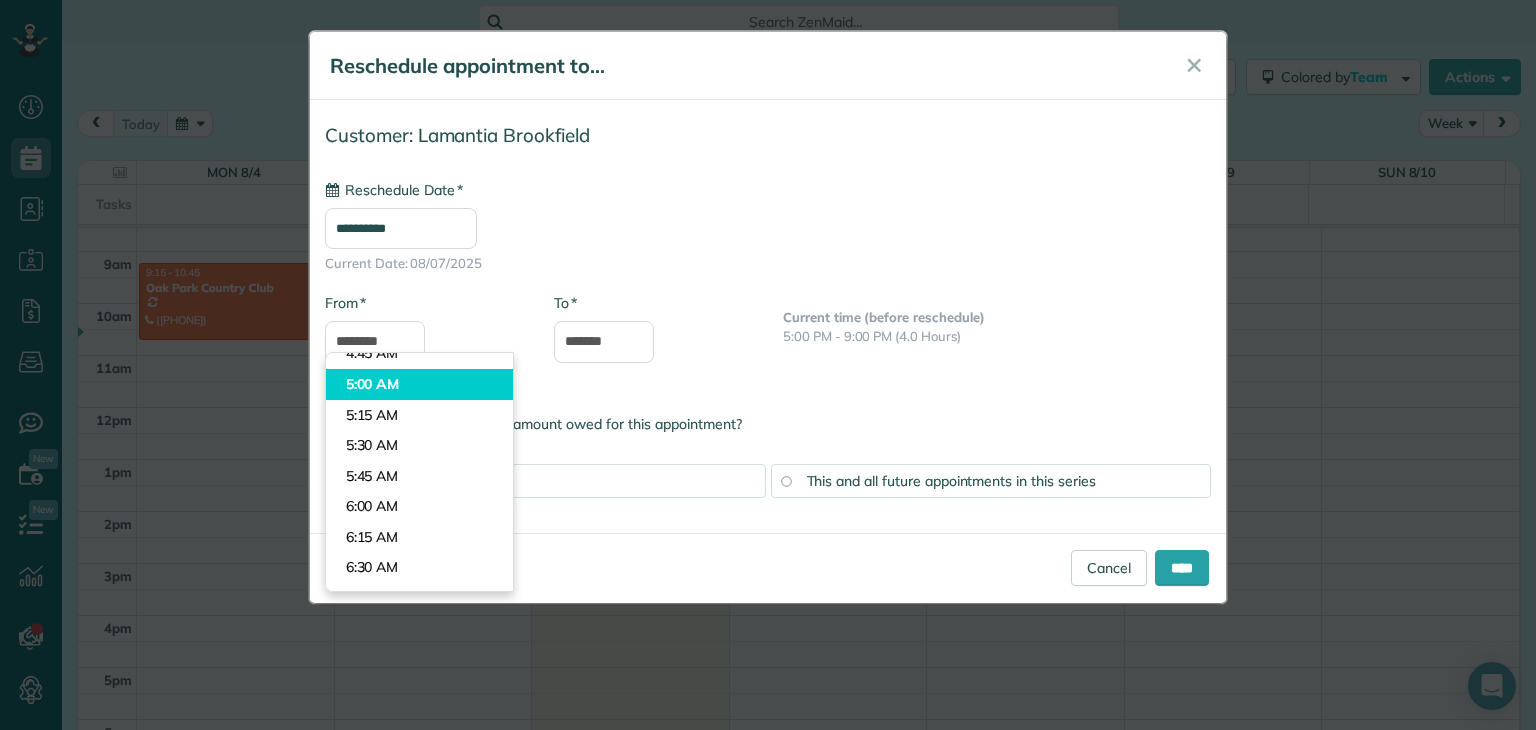 type on "*******" 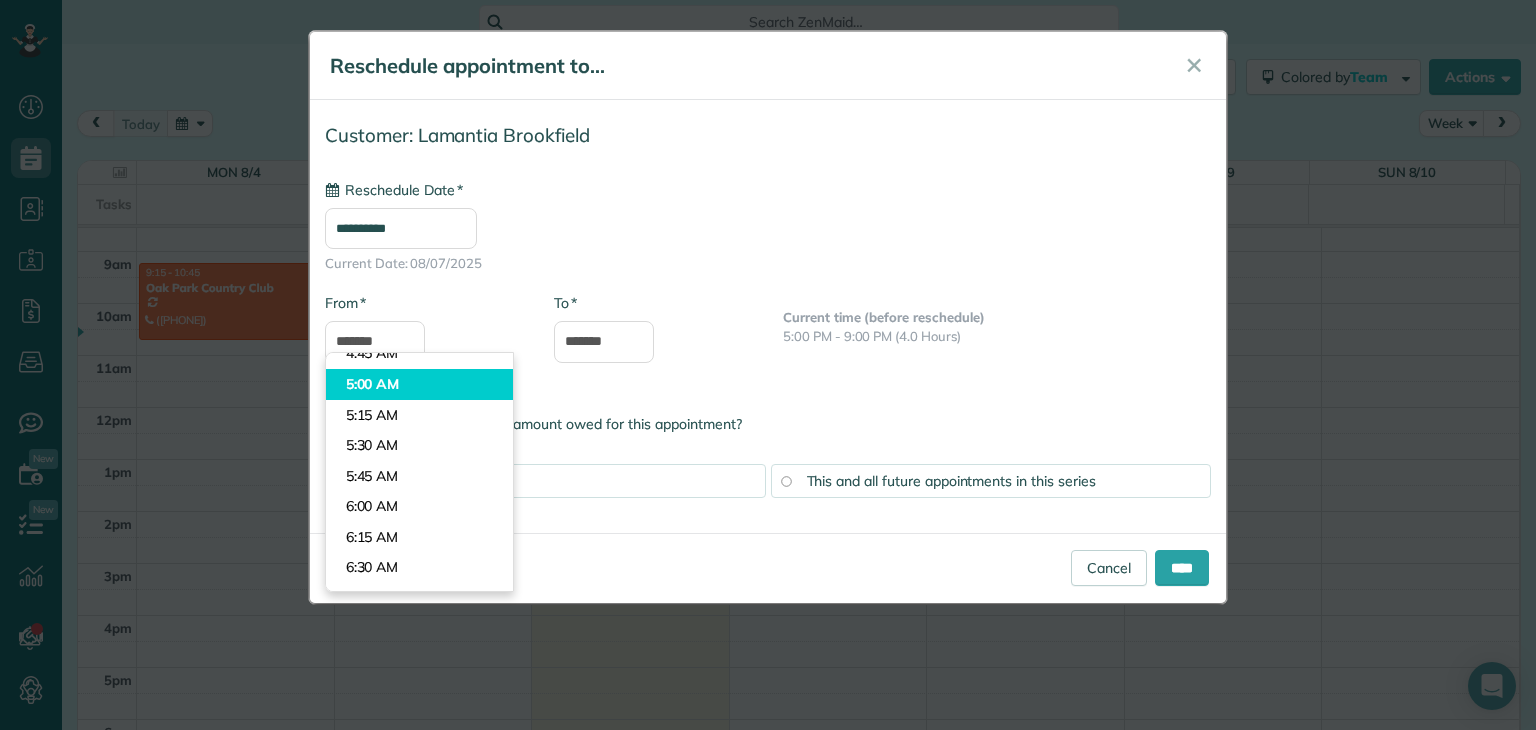 click on "Dashboard
Scheduling
Calendar View
List View
Dispatch View - Weekly scheduling (Beta)" at bounding box center [768, 365] 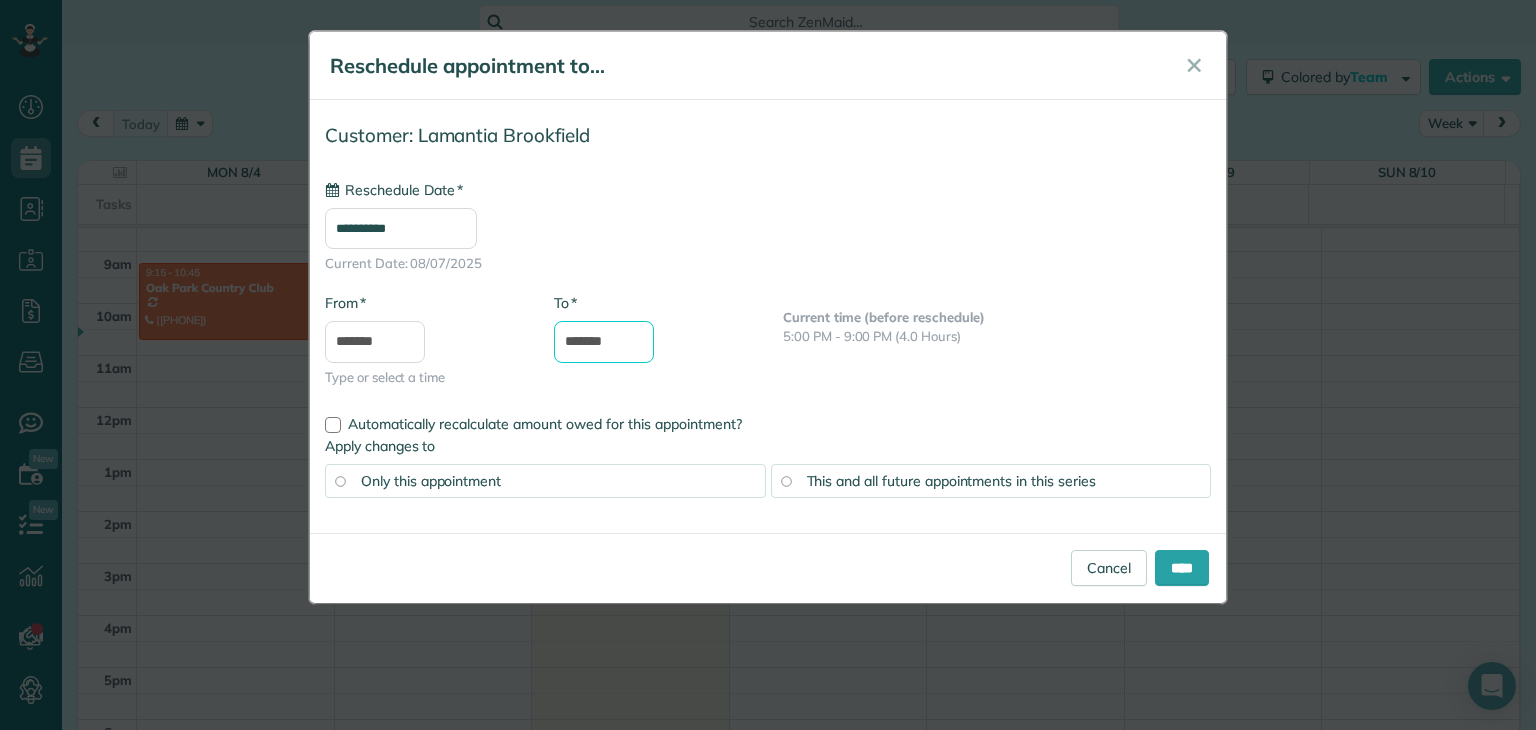 click on "*******" at bounding box center [604, 342] 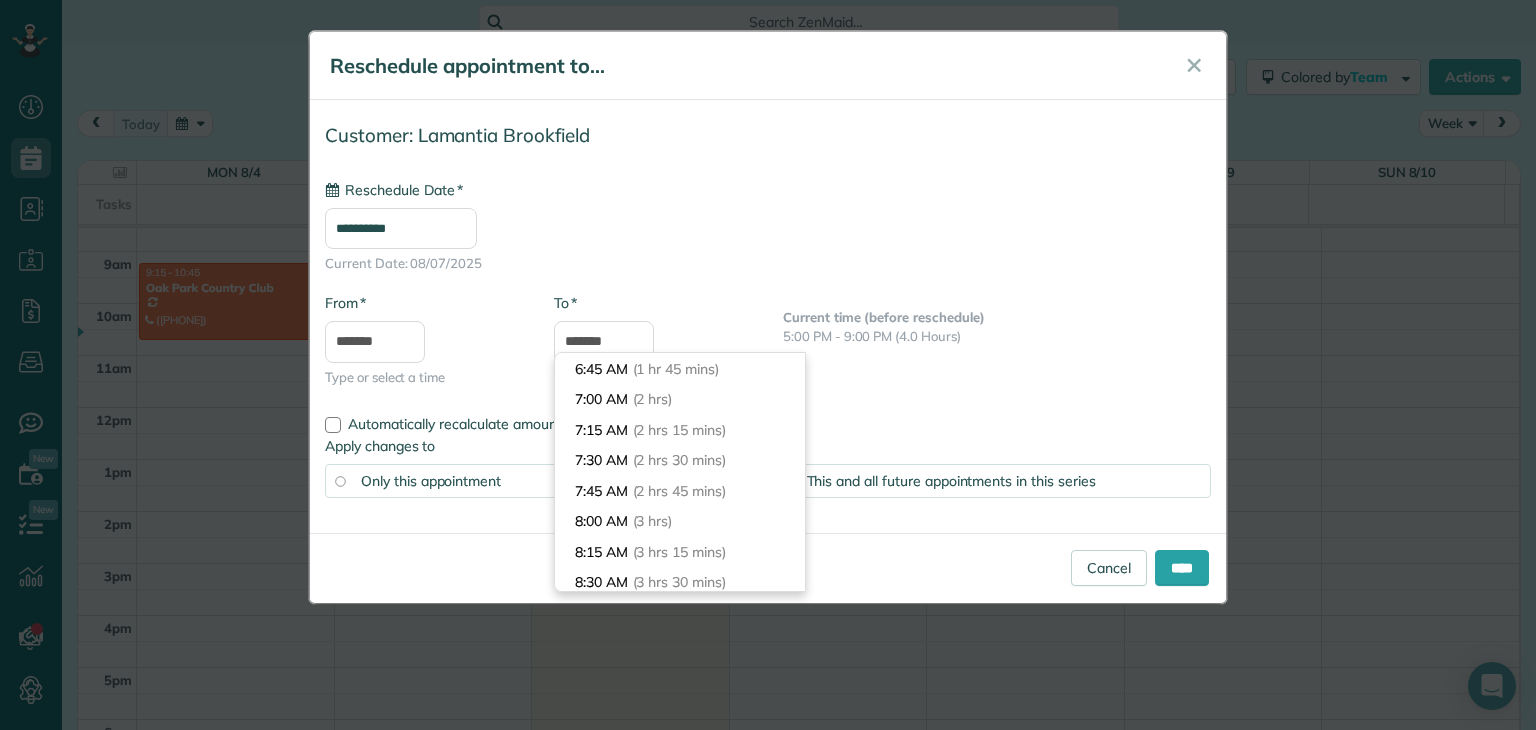 scroll, scrollTop: 280, scrollLeft: 0, axis: vertical 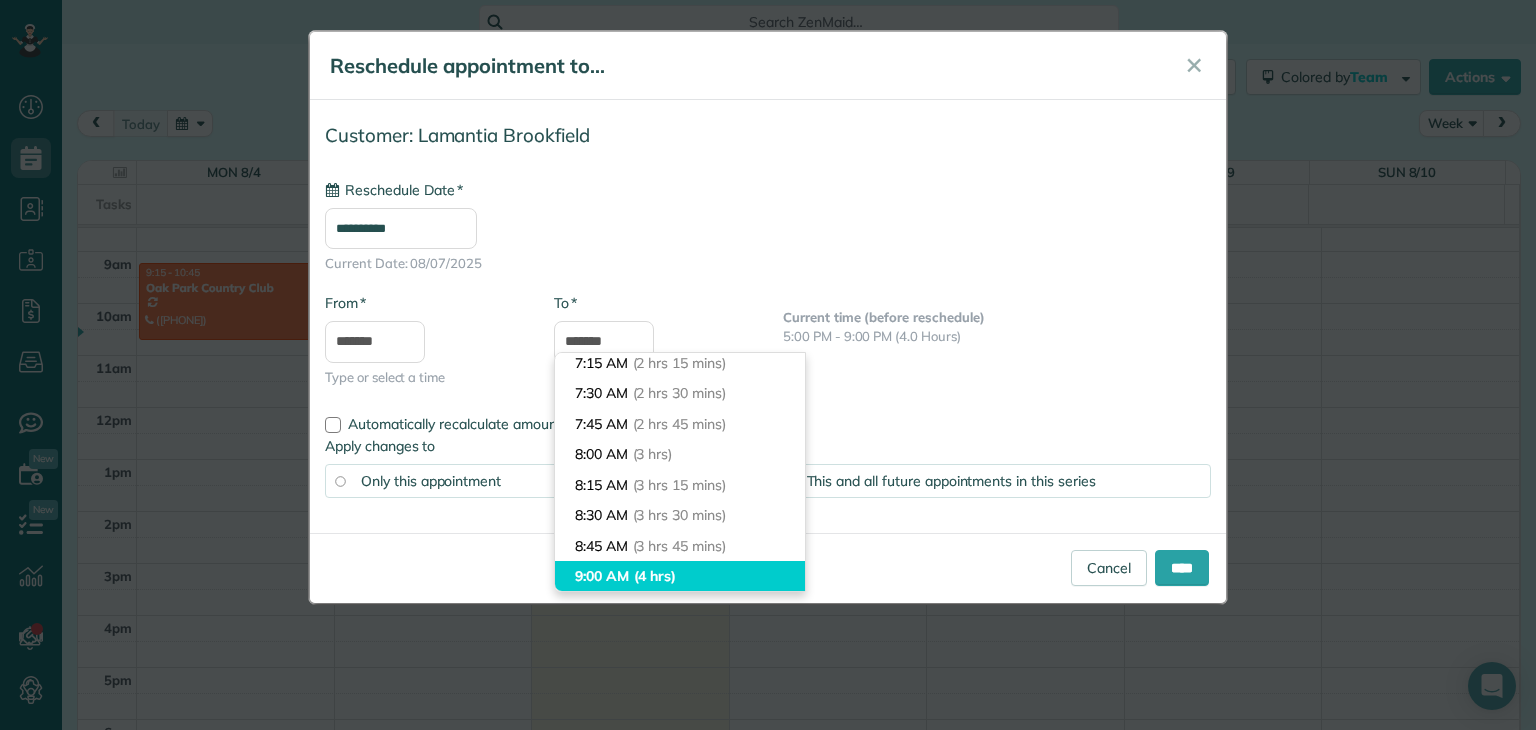 type on "*******" 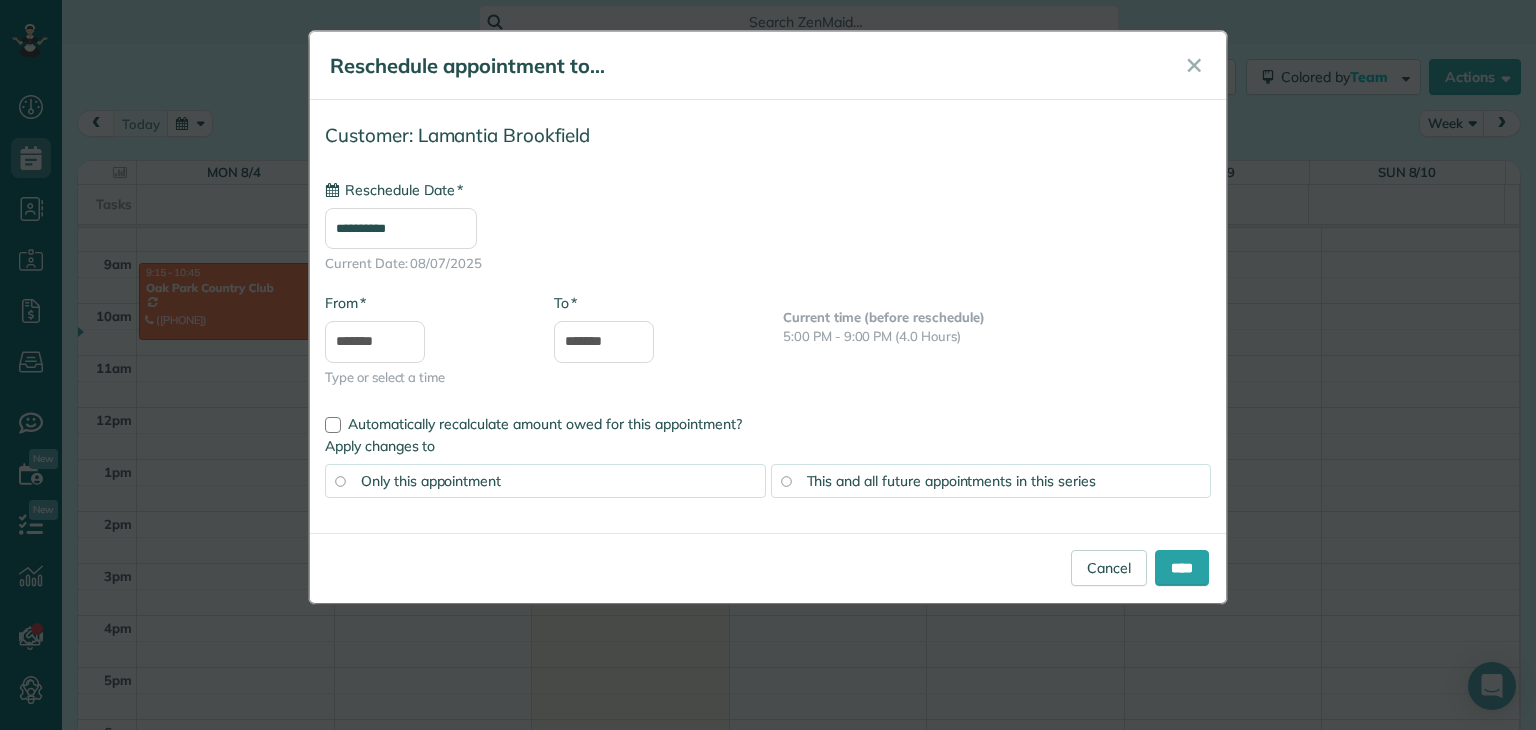 click on "This and all future appointments in this series" at bounding box center [951, 481] 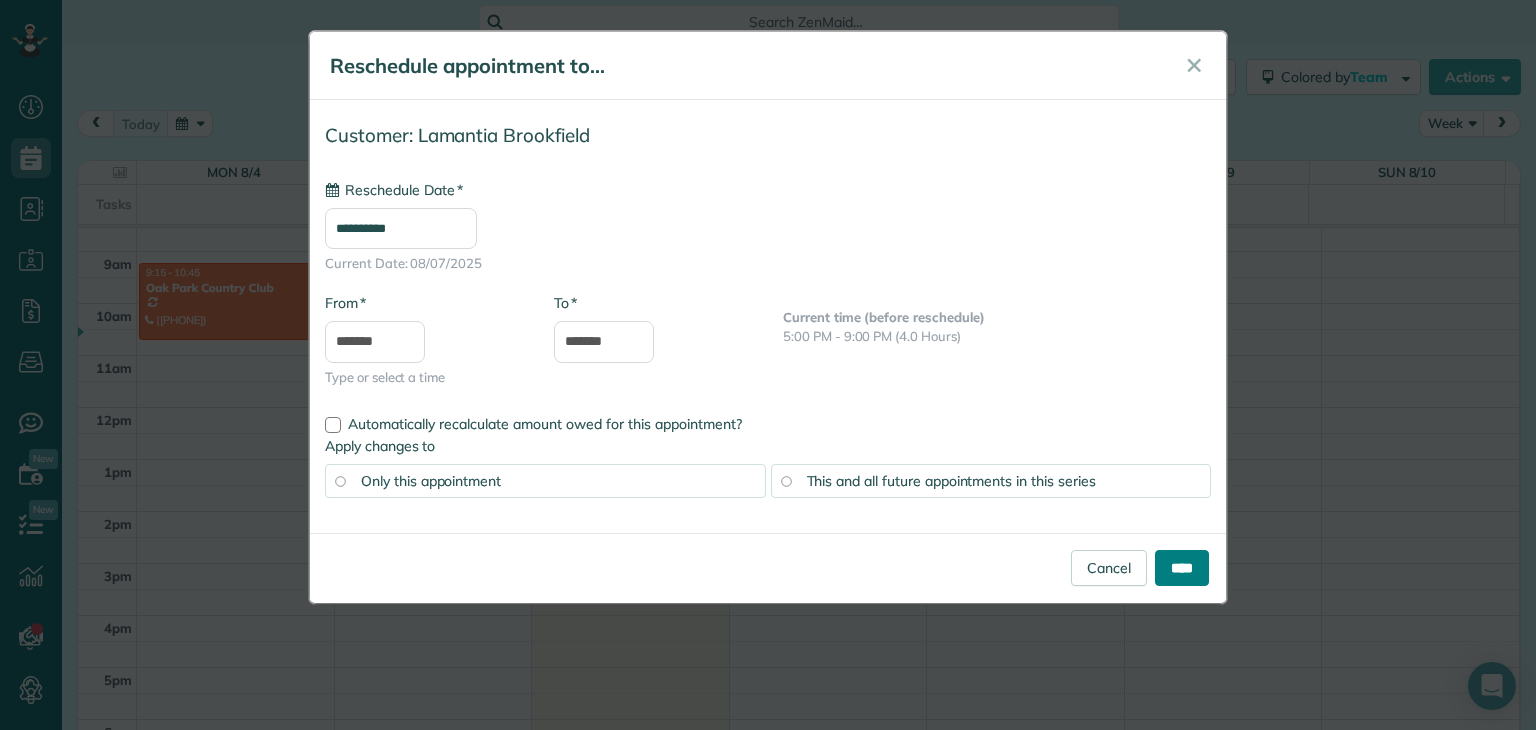 click on "****" at bounding box center [1182, 568] 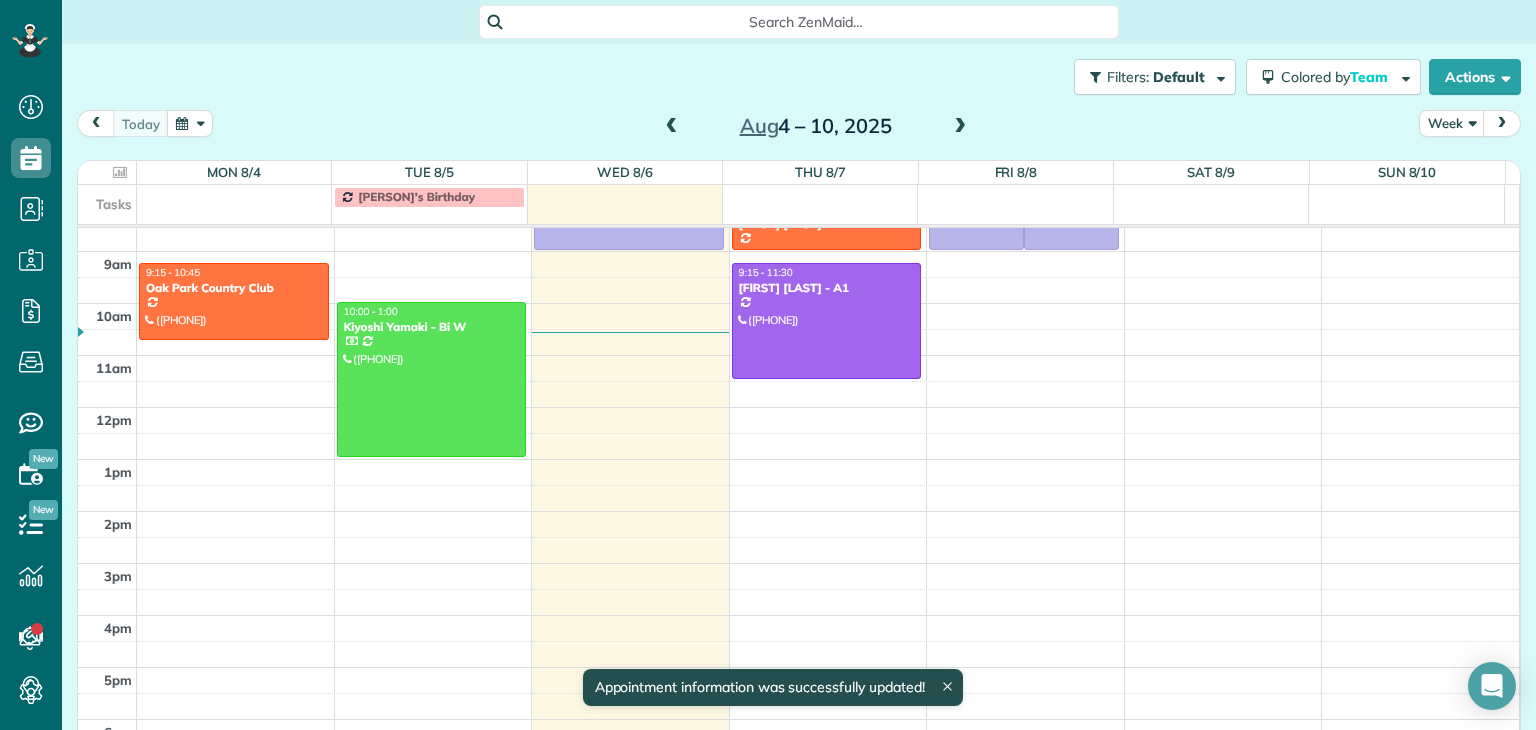 click at bounding box center [960, 127] 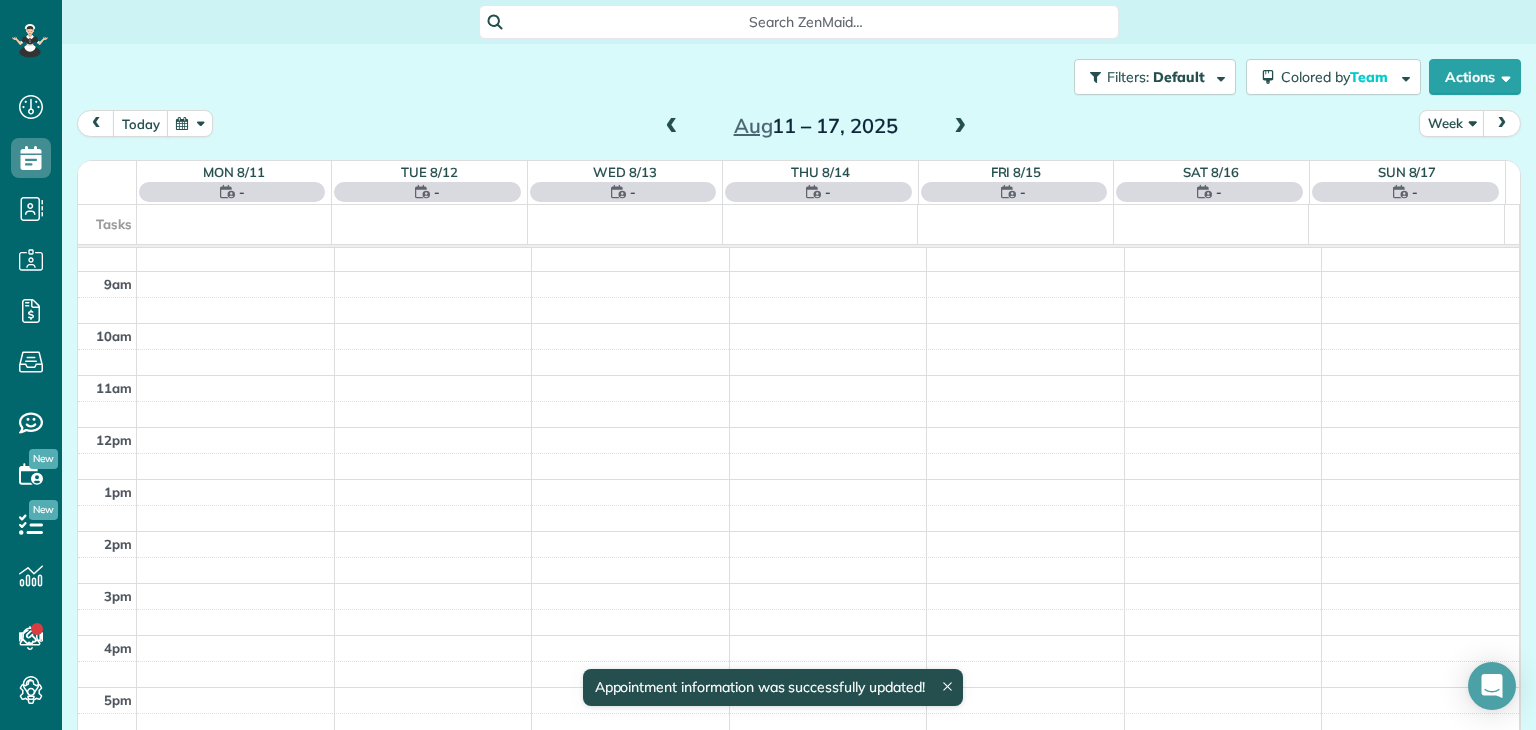scroll, scrollTop: 104, scrollLeft: 0, axis: vertical 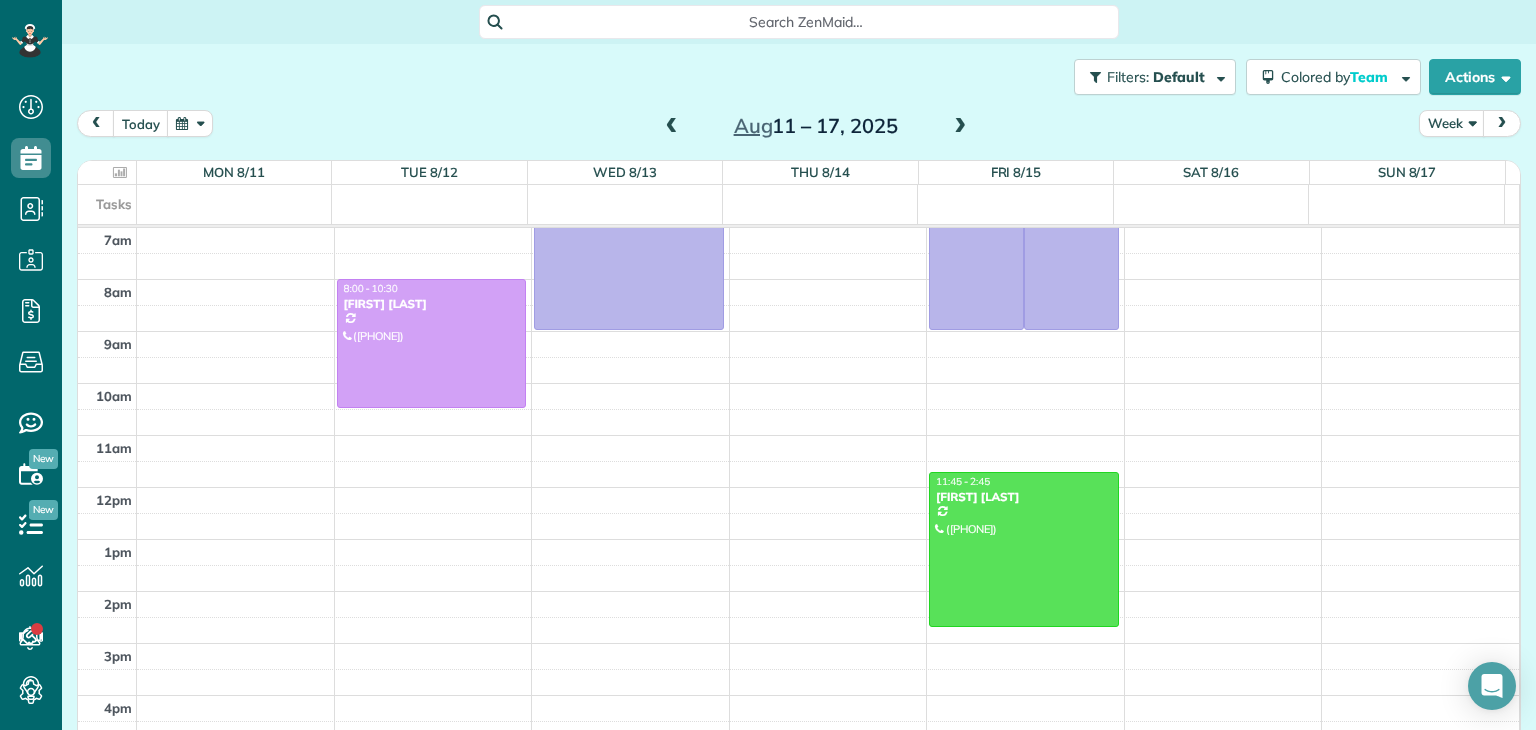 click at bounding box center [672, 127] 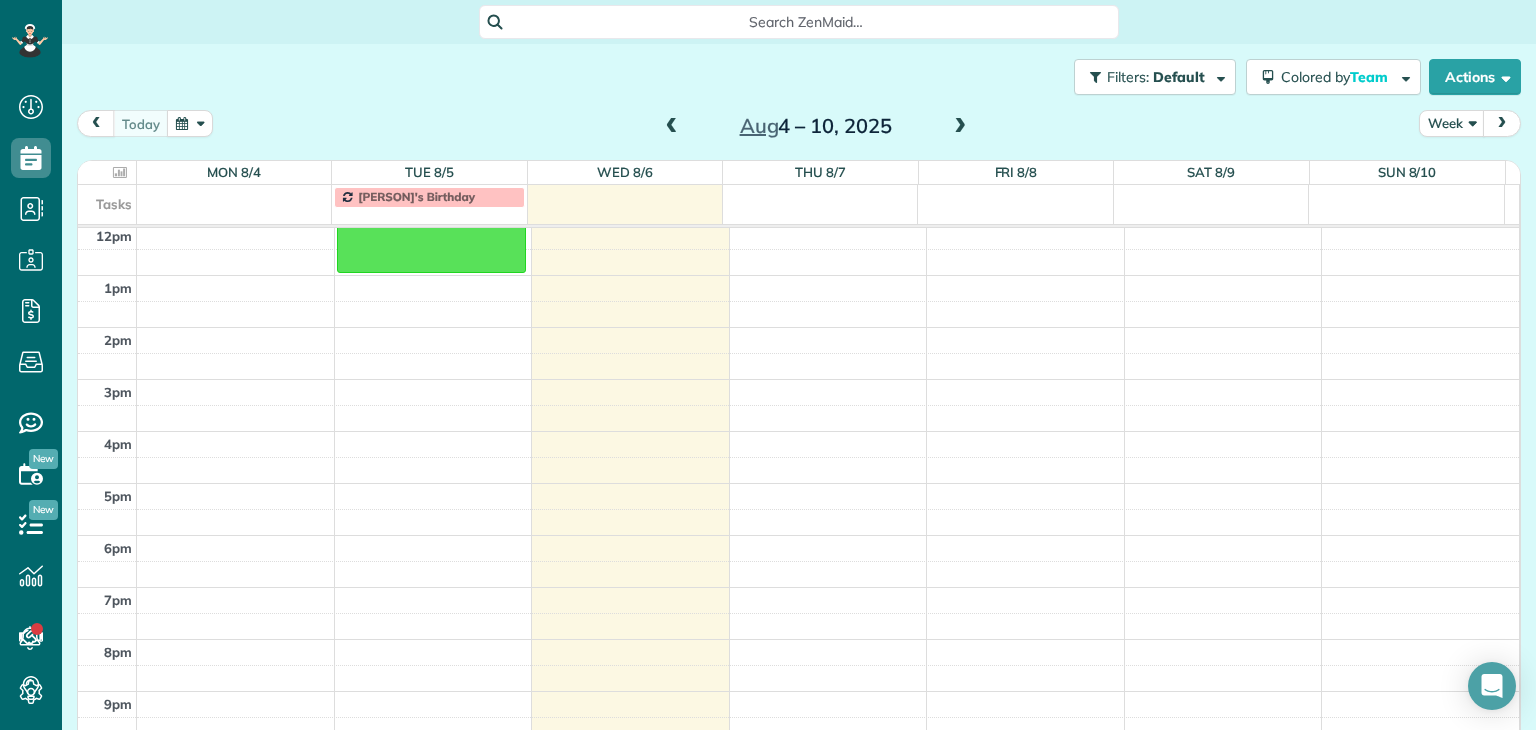 scroll, scrollTop: 0, scrollLeft: 0, axis: both 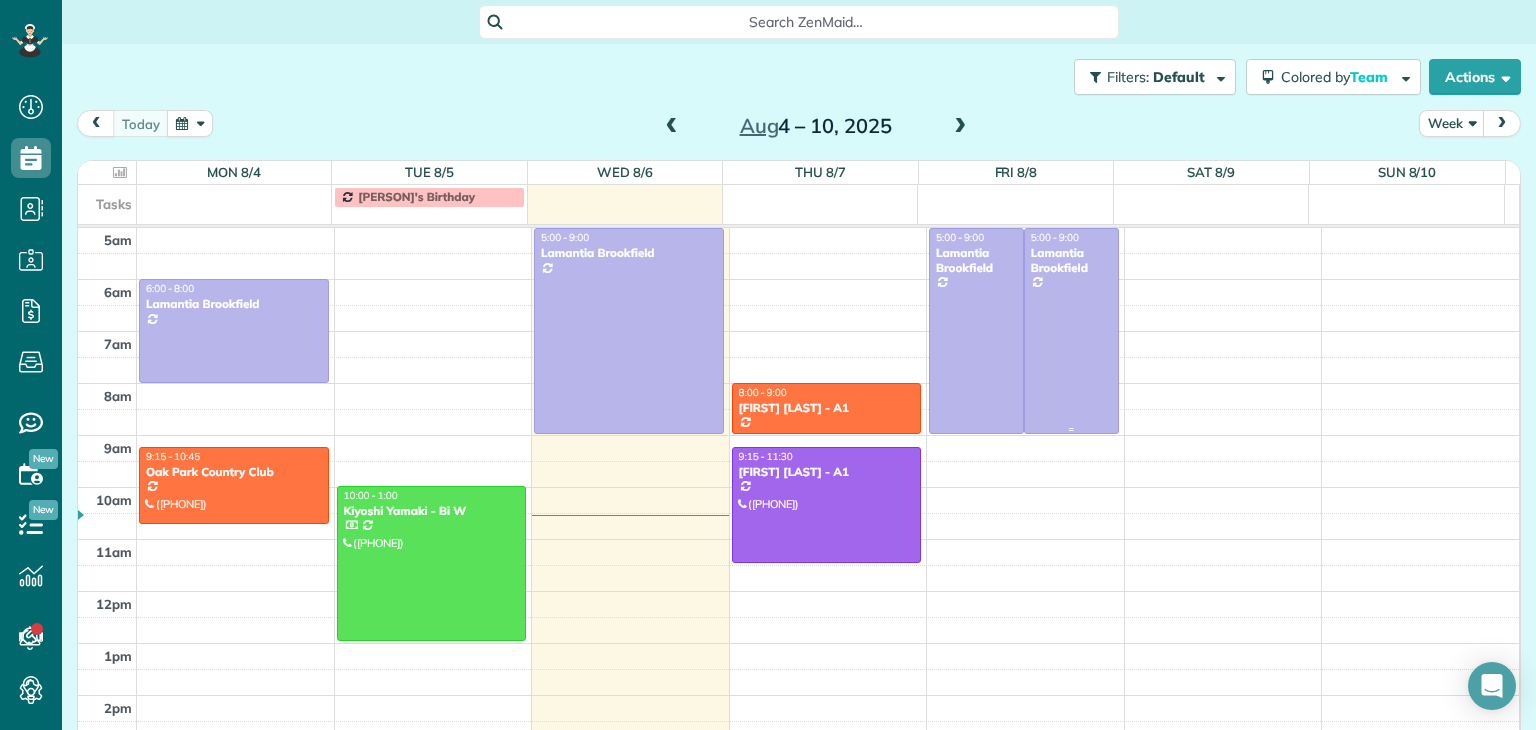 click at bounding box center (1071, 331) 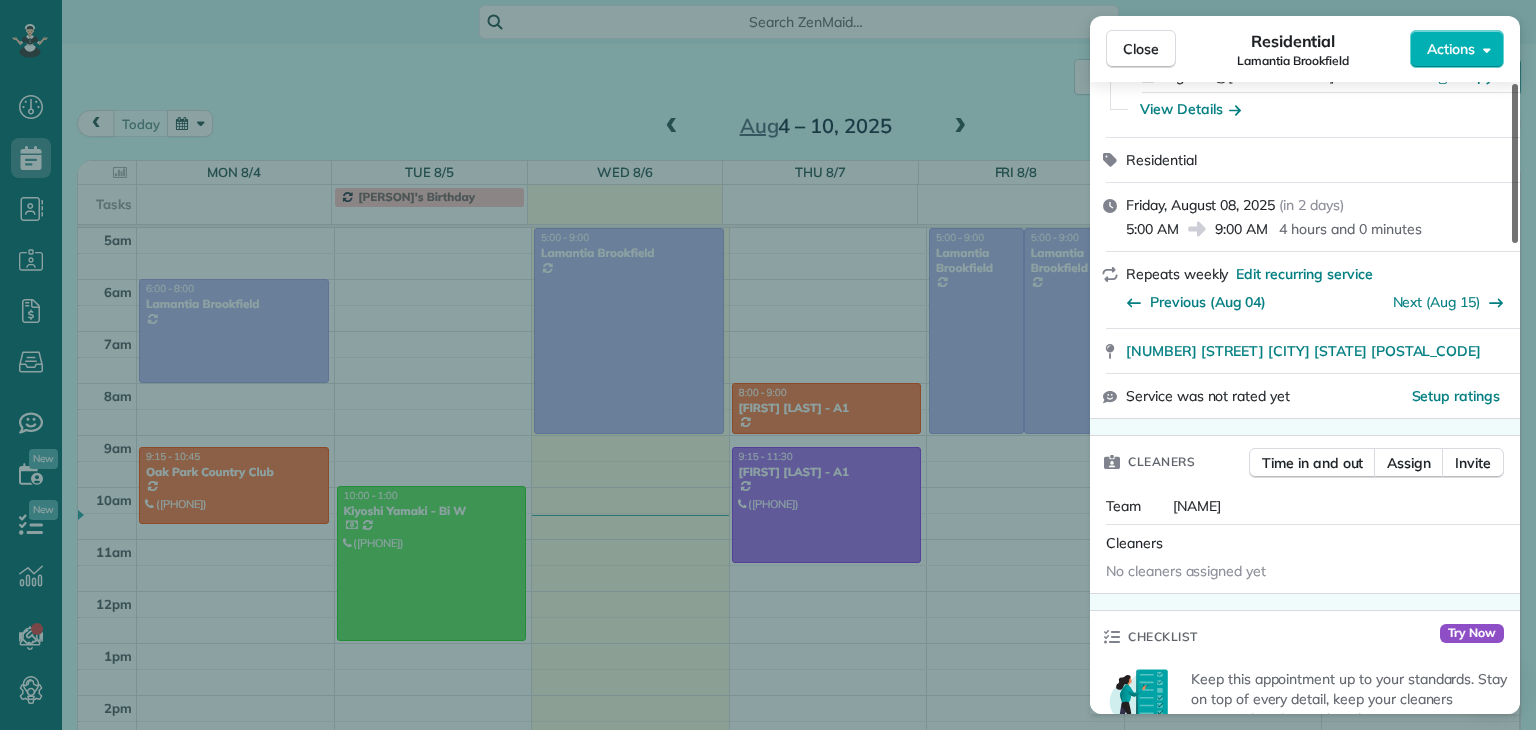 scroll, scrollTop: 175, scrollLeft: 0, axis: vertical 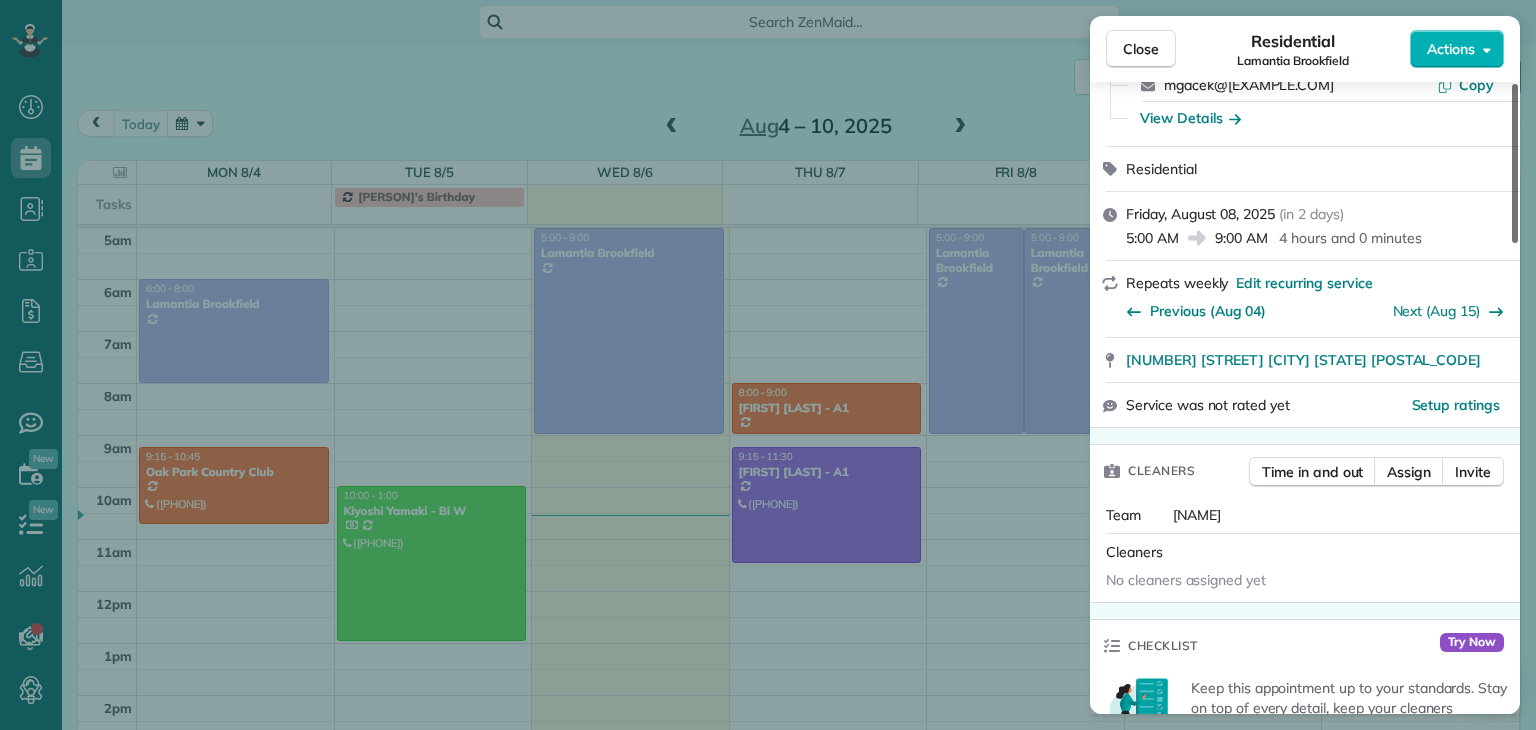 drag, startPoint x: 1516, startPoint y: 178, endPoint x: 1535, endPoint y: 222, distance: 47.92703 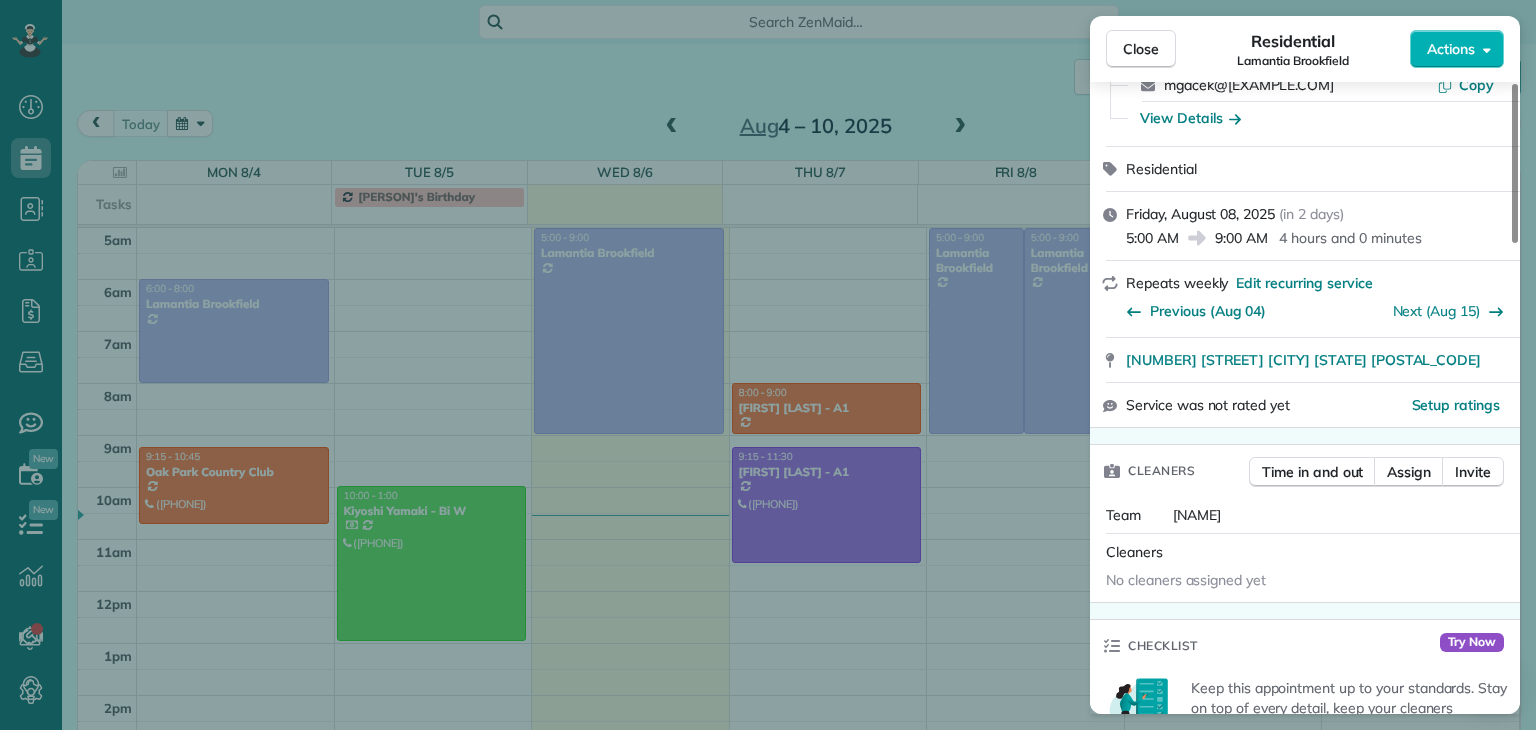 click on "Close Residential Lamantia Brookfield Actions Status Active Lamantia Brookfield · Open profile No phone number on record Add phone number mgacek@lamantia.com Copy View Details Residential Friday, August 08, 2025 ( in 2 days ) 5:00 AM 9:00 AM 4 hours and 0 minutes Repeats weekly Edit recurring service Previous (Aug 04) Next (Aug 15) 20 E OGDEN HINSDALE IL 60513 Service was not rated yet Setup ratings Cleaners Time in and out Assign Invite Team YURI Cleaners No cleaners assigned yet Checklist Try Now Keep this appointment up to your standards. Stay on top of every detail, keep your cleaners organised, and your client happy. Assign a checklist Watch a 5 min demo Billing Billing actions Service Add an item Overcharge $0.00 Discount $0.00 Coupon discount - Primary tax - Secondary tax - Total appointment price $0.00 Tips collected $0.00 Mark as paid Total including tip $0.00 Get paid online in no-time! Send an invoice and reward your cleaners with tips Charge customer credit card Appointment custom fields No - 0 1" at bounding box center [768, 365] 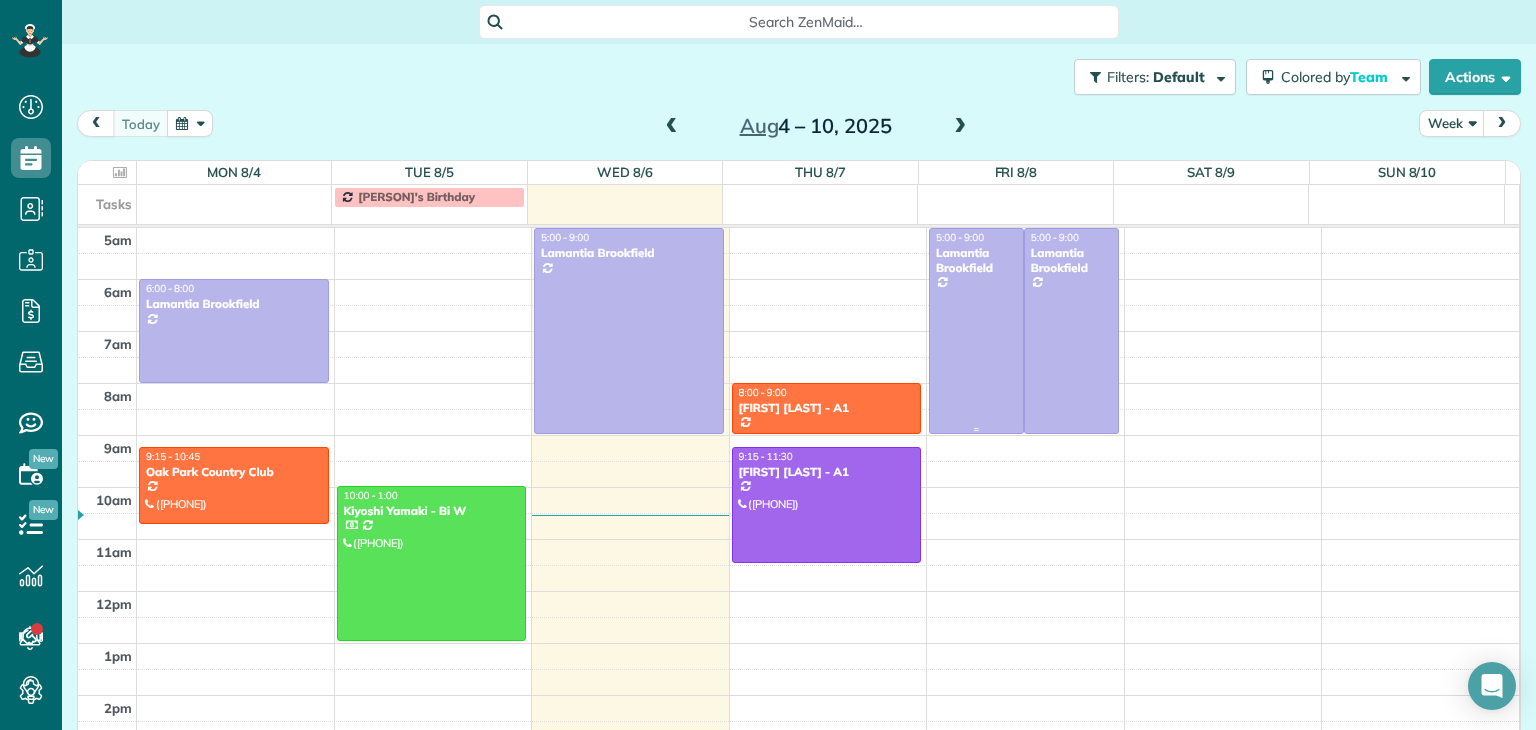 click at bounding box center (976, 331) 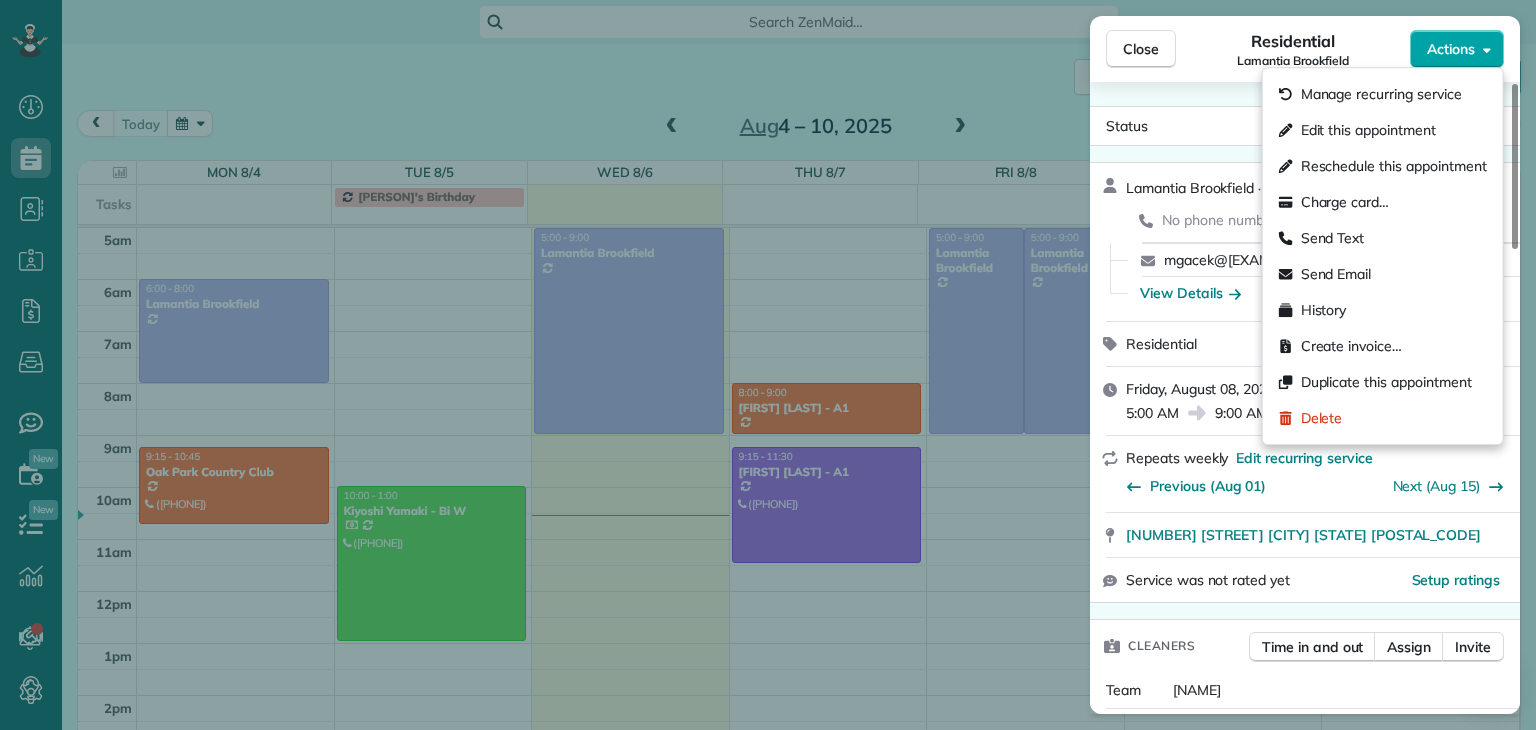 click on "Actions" at bounding box center (1451, 49) 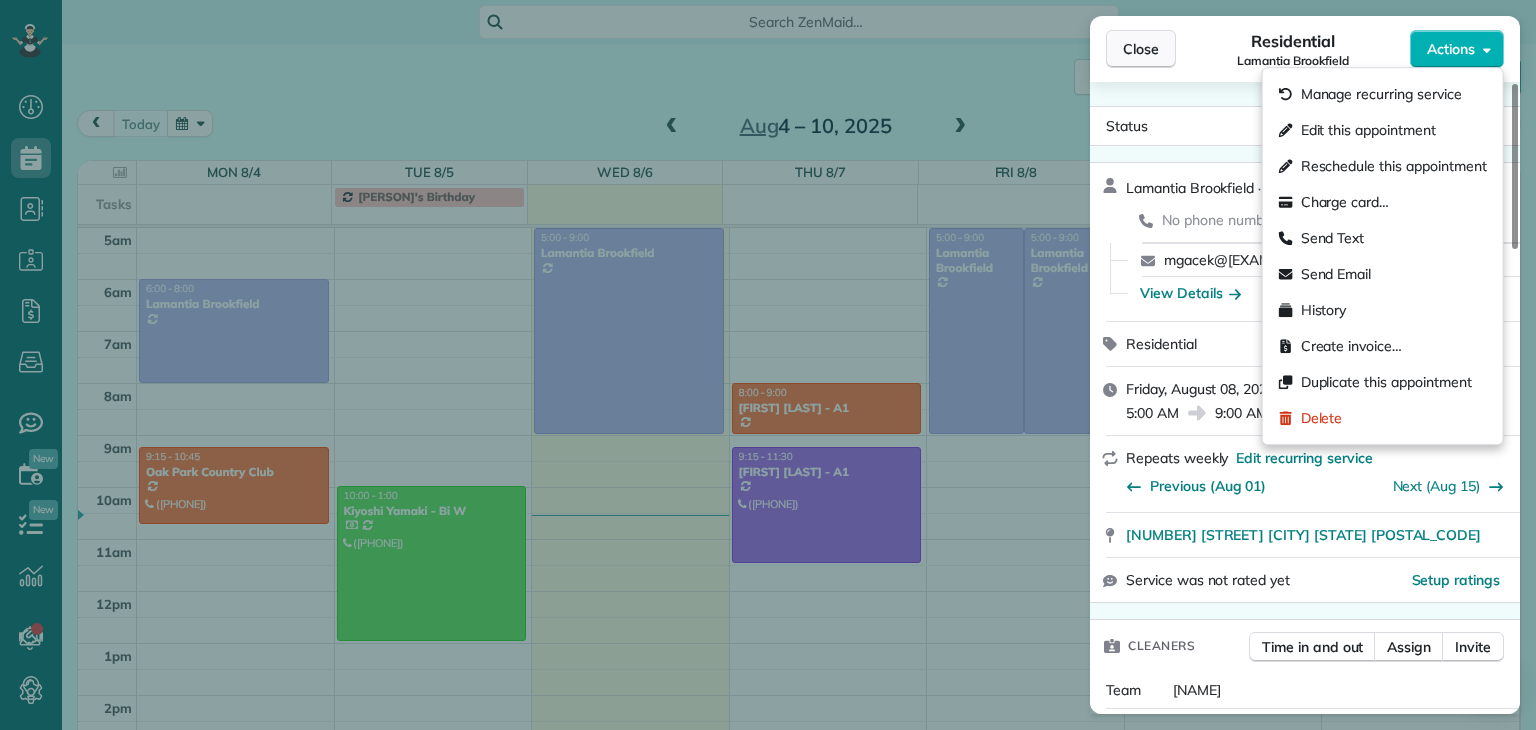 click on "Close" at bounding box center [1141, 49] 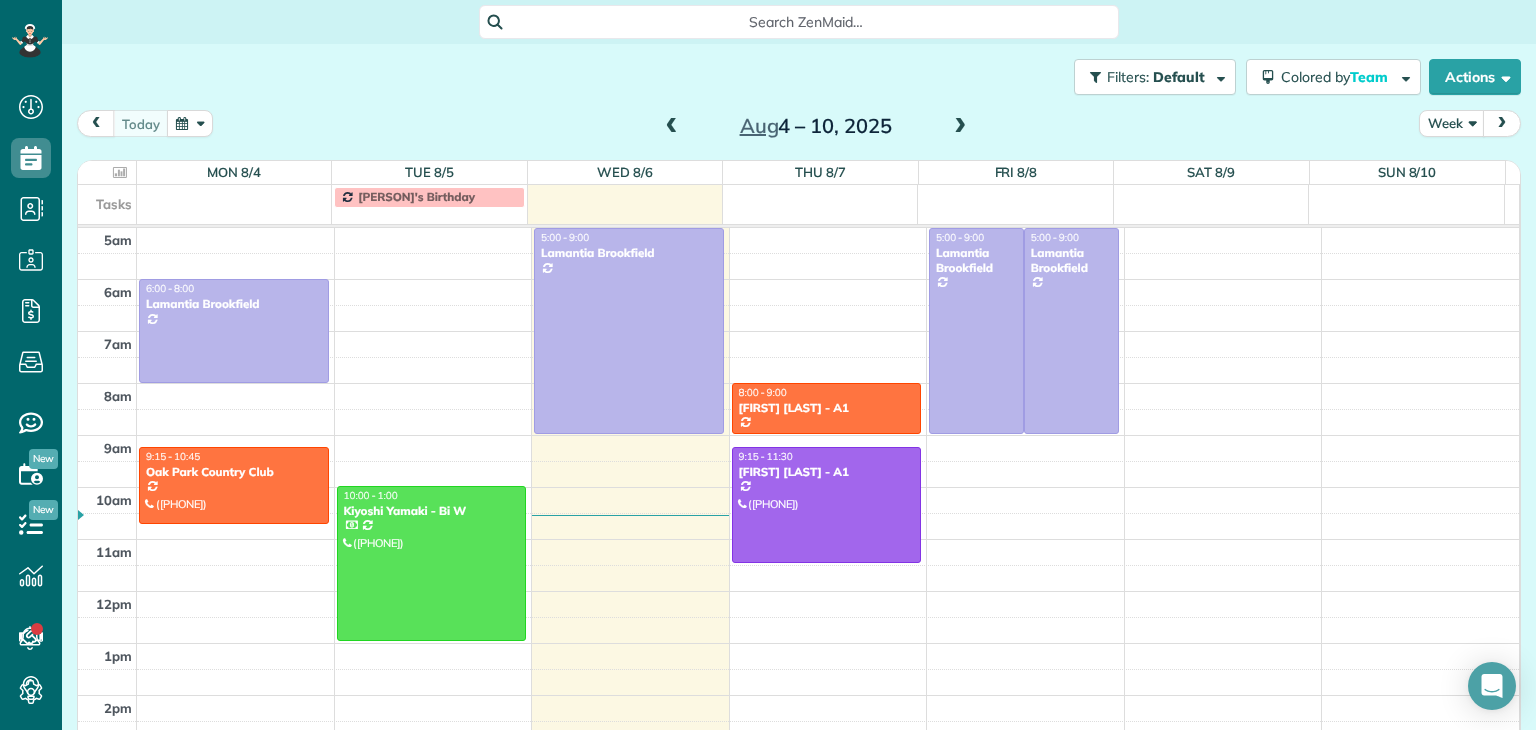 click at bounding box center (960, 127) 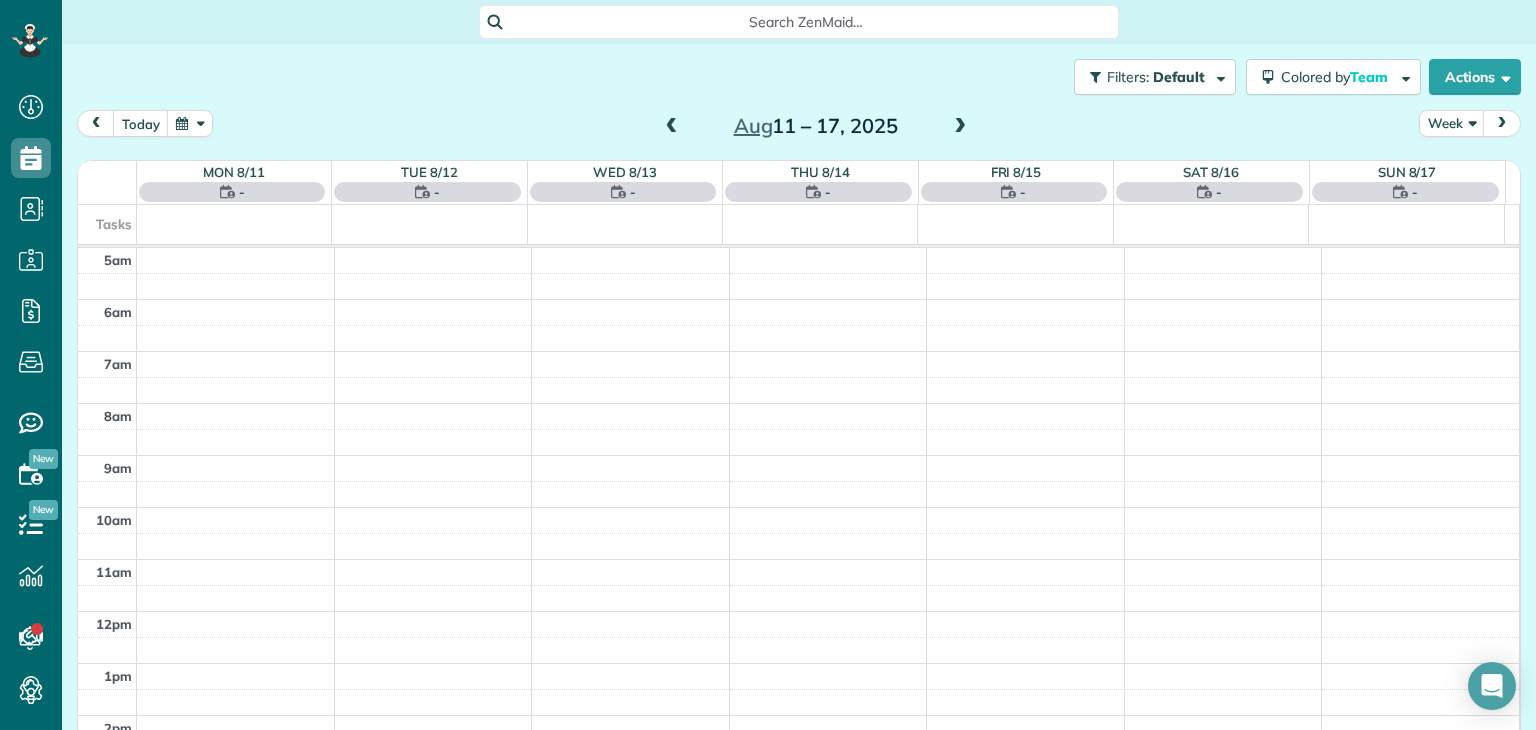 scroll, scrollTop: 104, scrollLeft: 0, axis: vertical 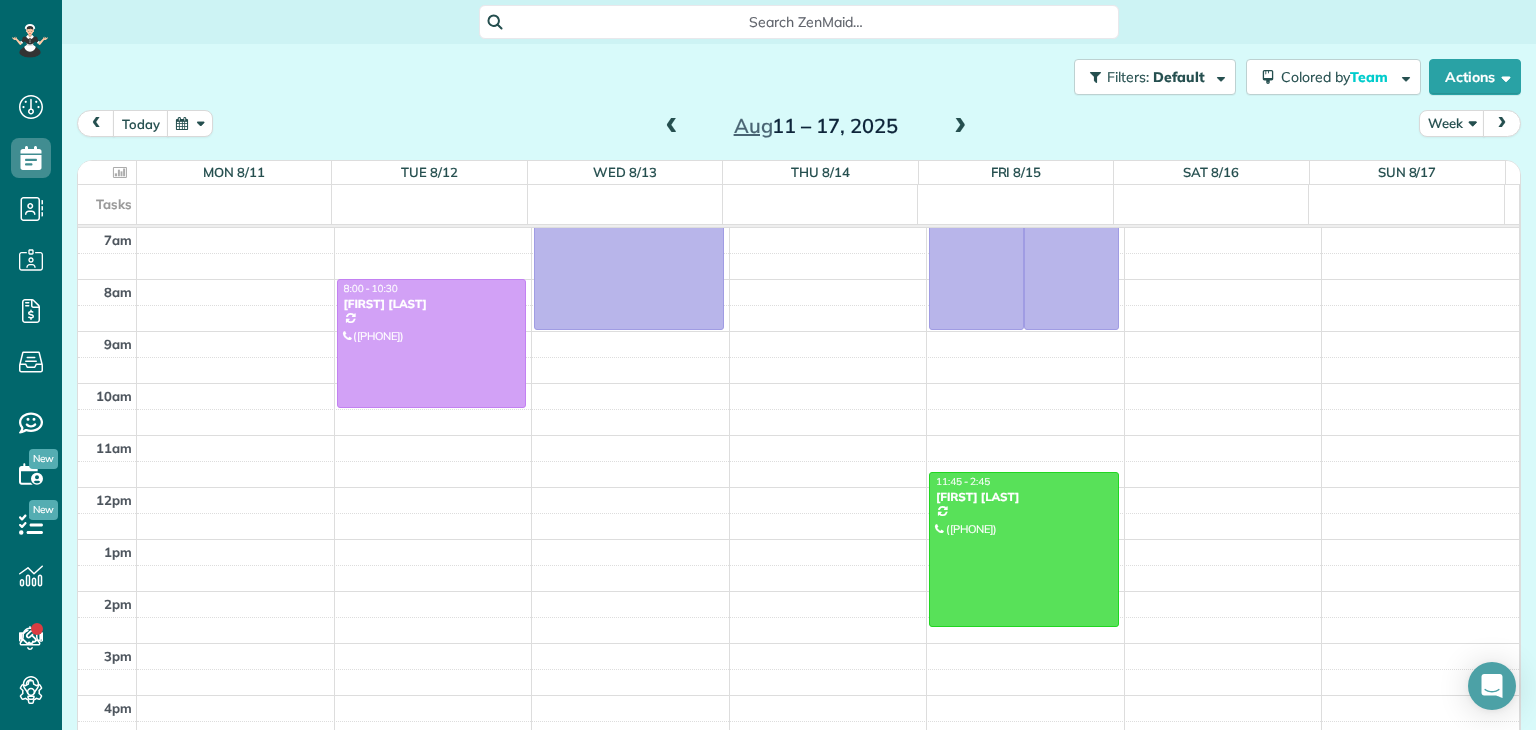 click at bounding box center (672, 127) 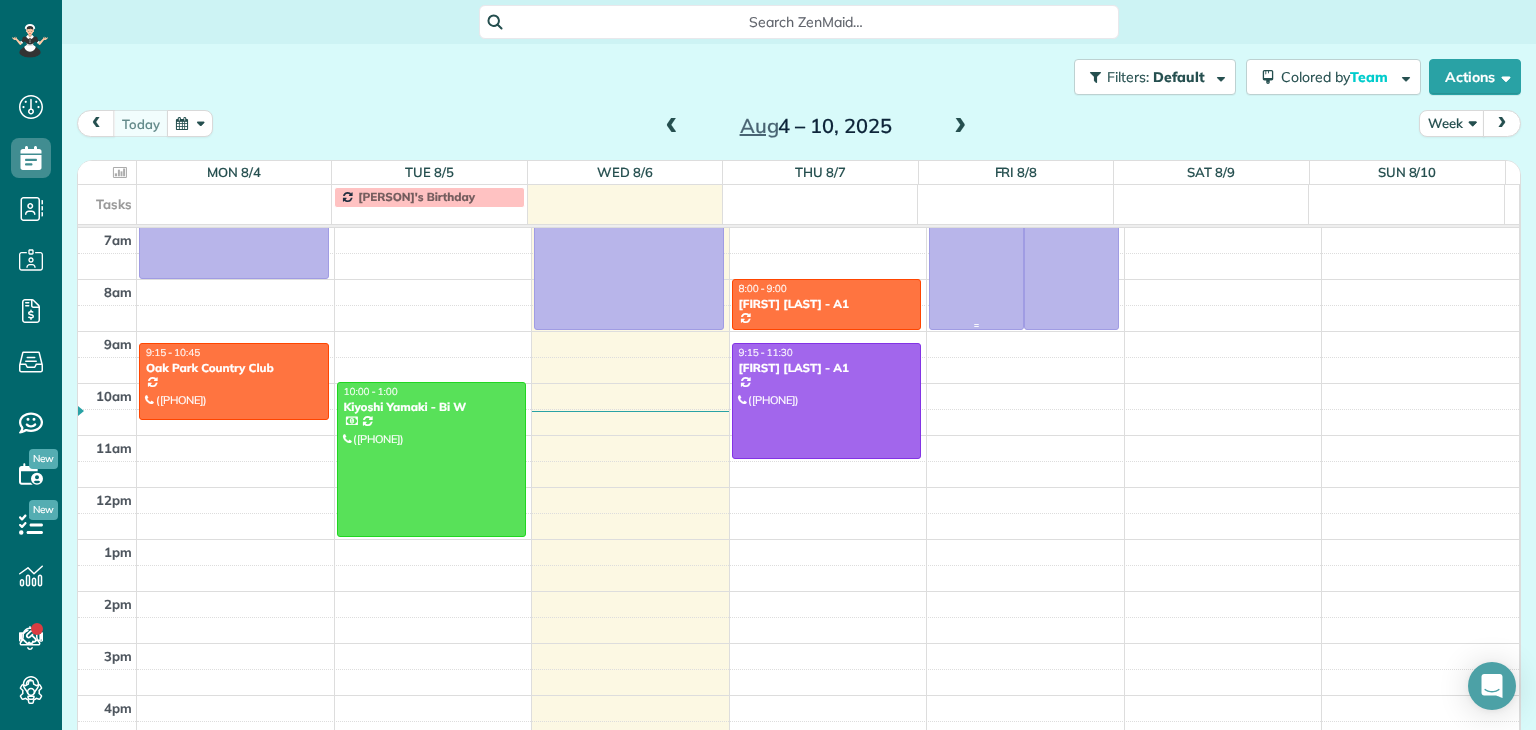 click at bounding box center (976, 227) 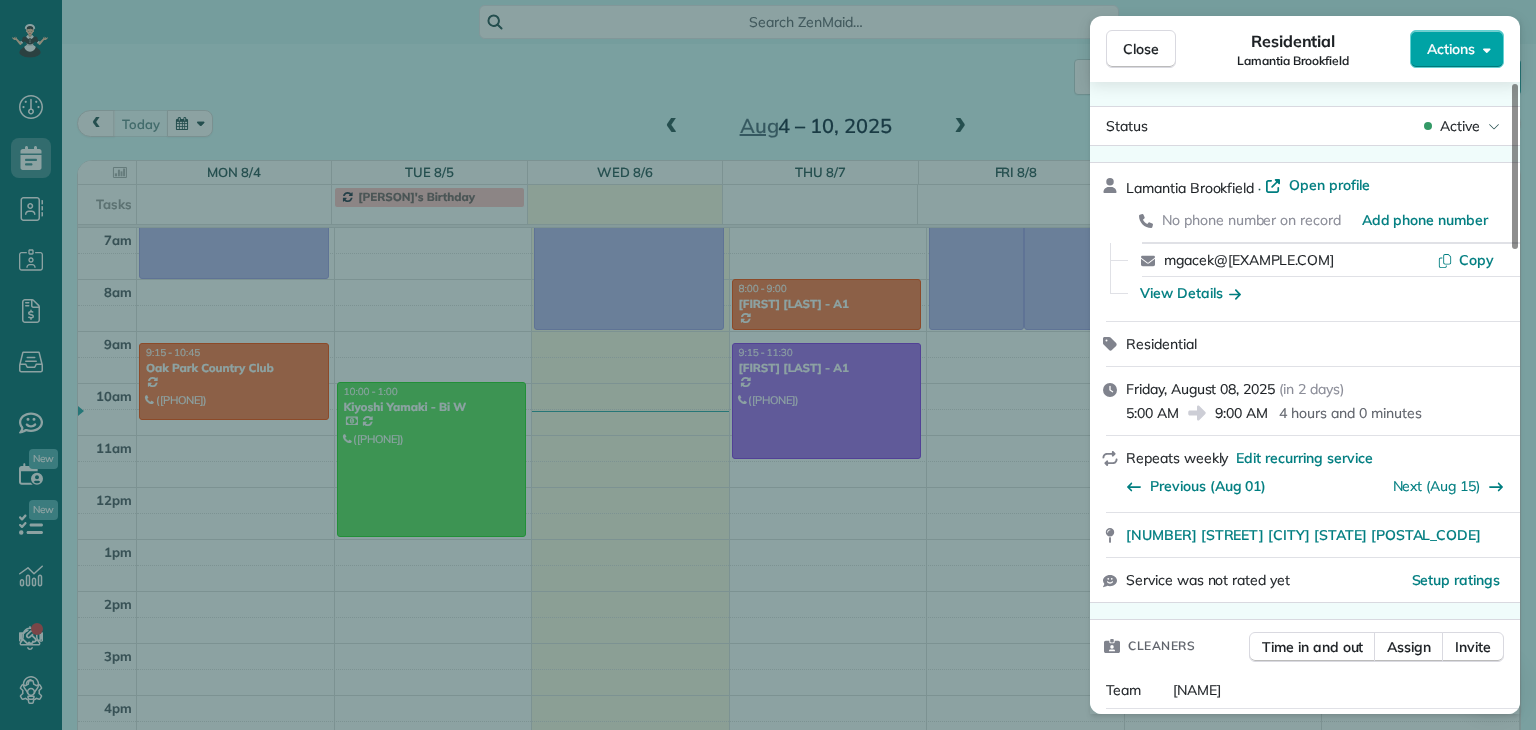 click on "Actions" at bounding box center (1457, 49) 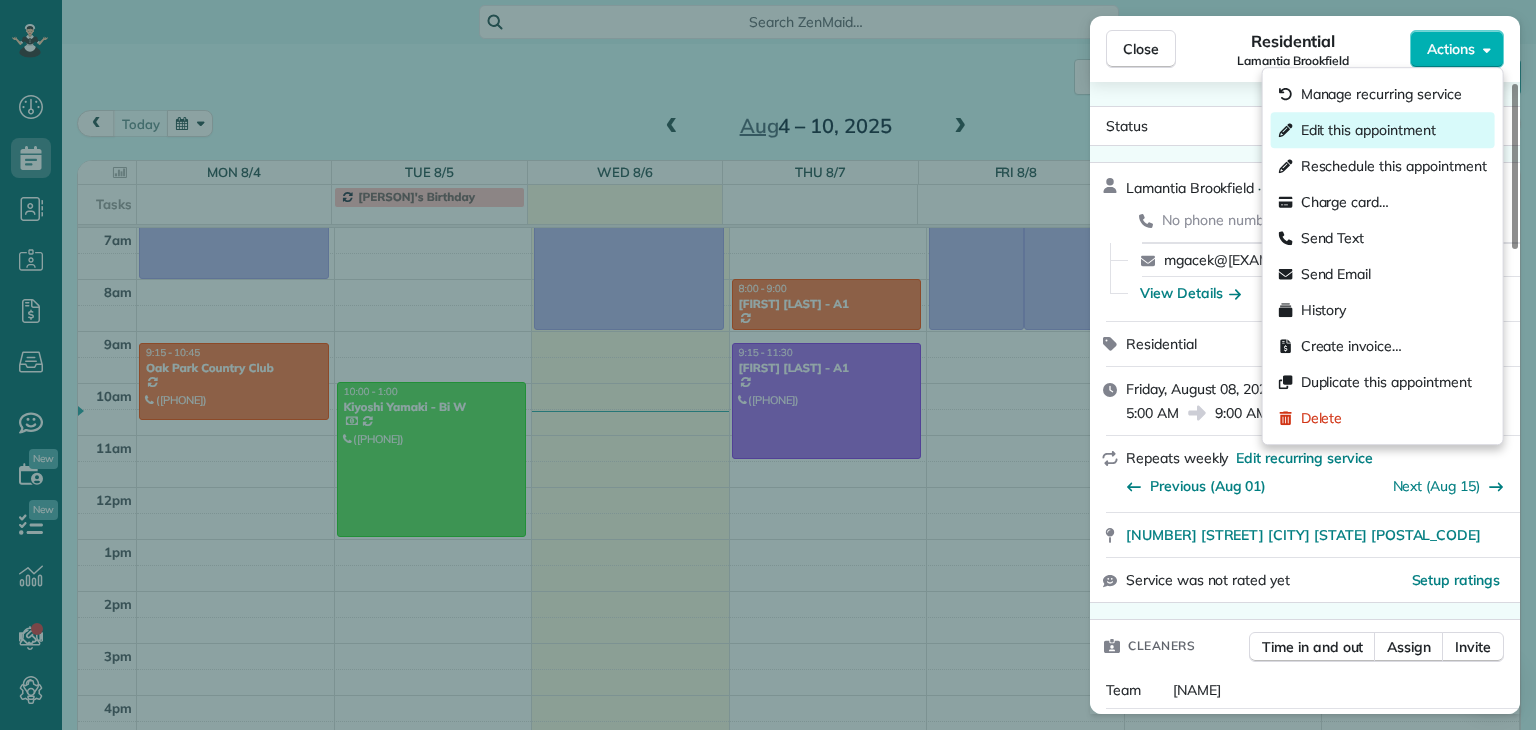 click on "Edit this appointment" at bounding box center [1383, 130] 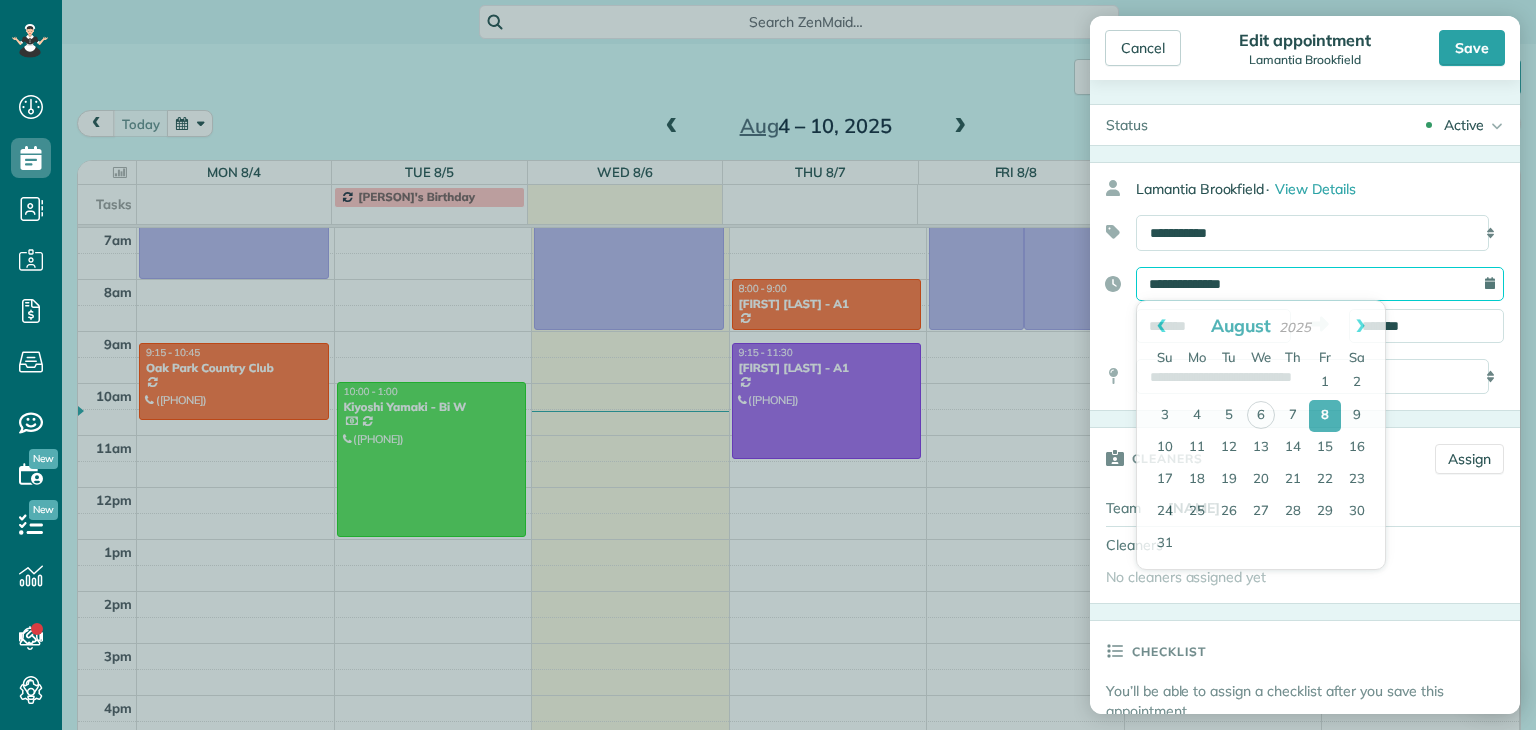 click on "**********" at bounding box center (1320, 284) 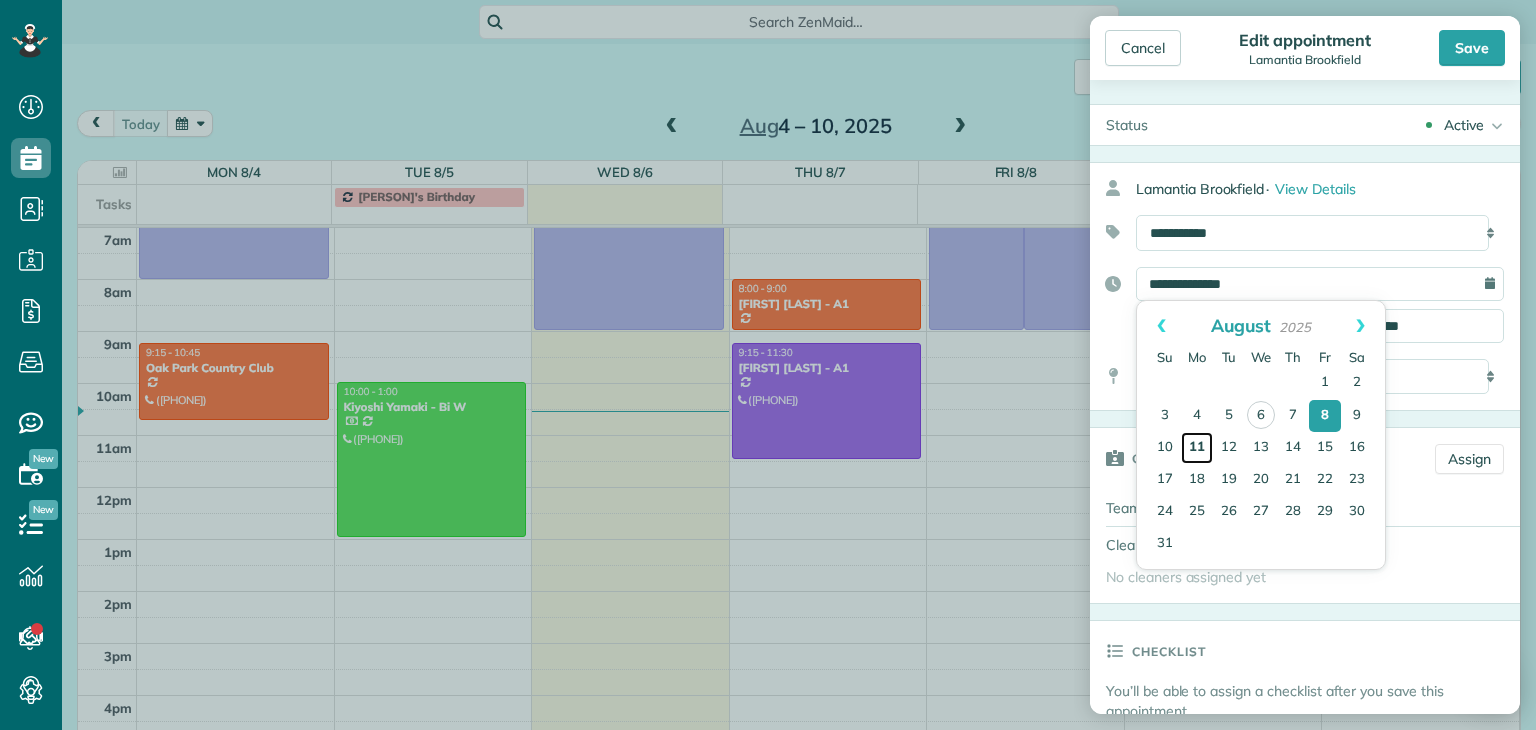 click on "11" at bounding box center (1197, 448) 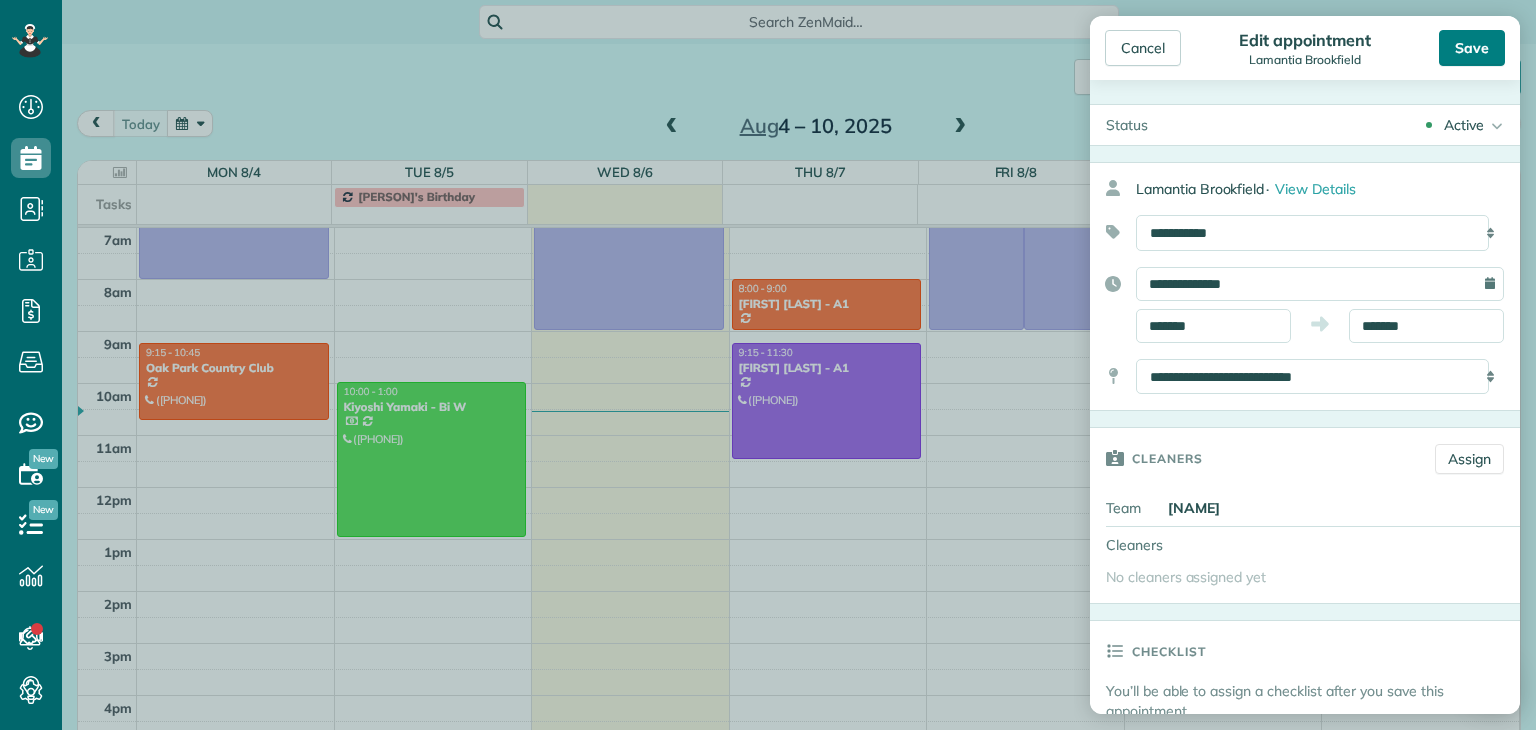 click on "Save" at bounding box center [1472, 48] 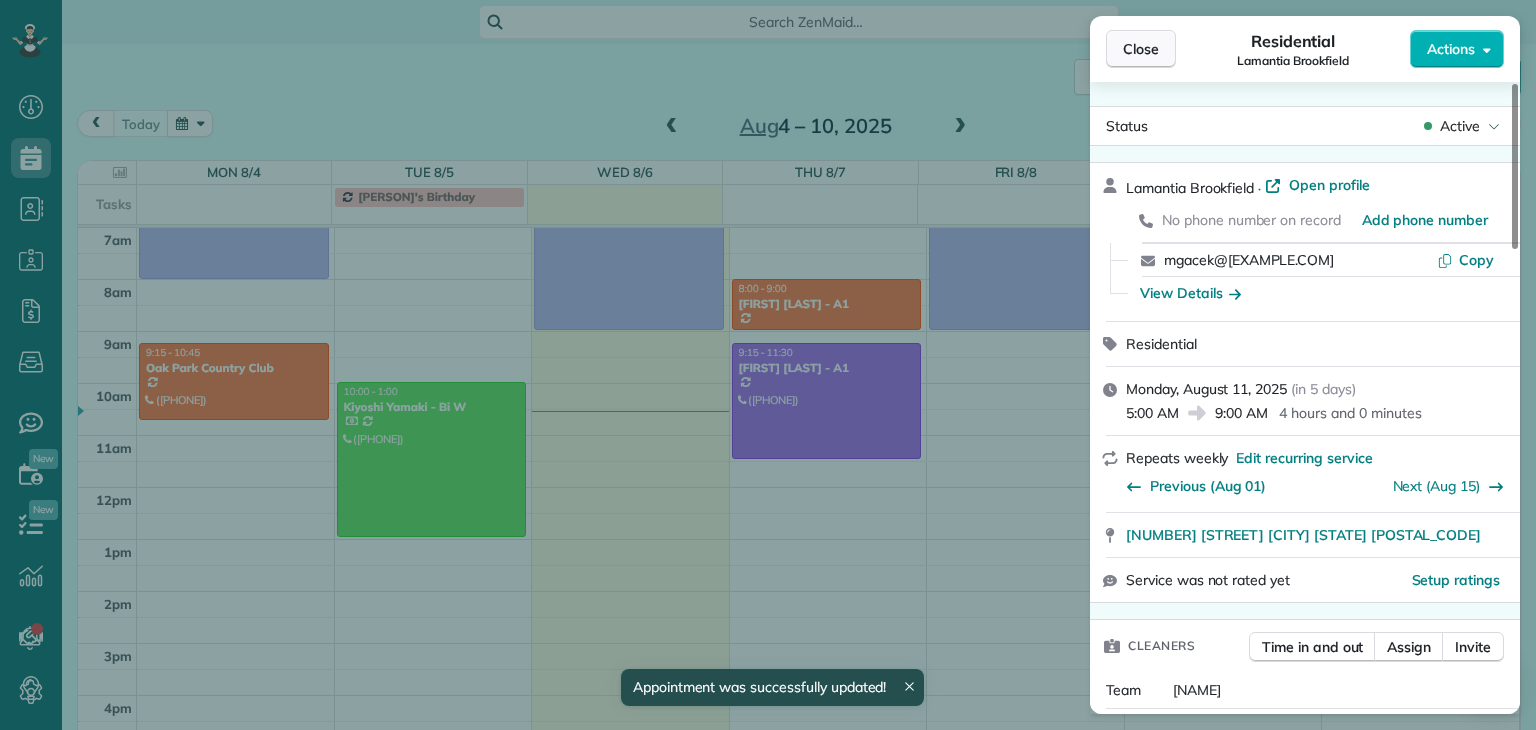 click on "Close" at bounding box center (1141, 49) 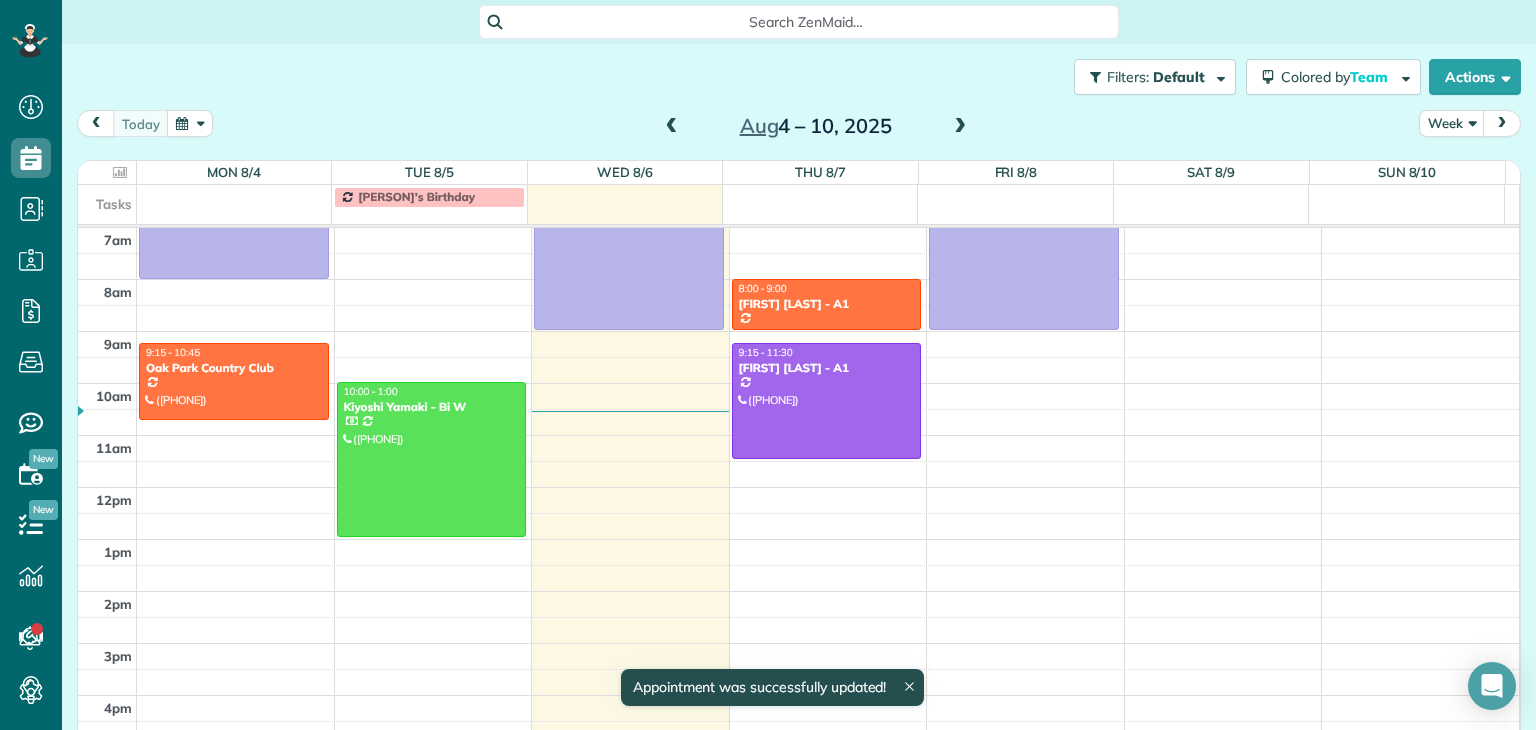 click at bounding box center (960, 127) 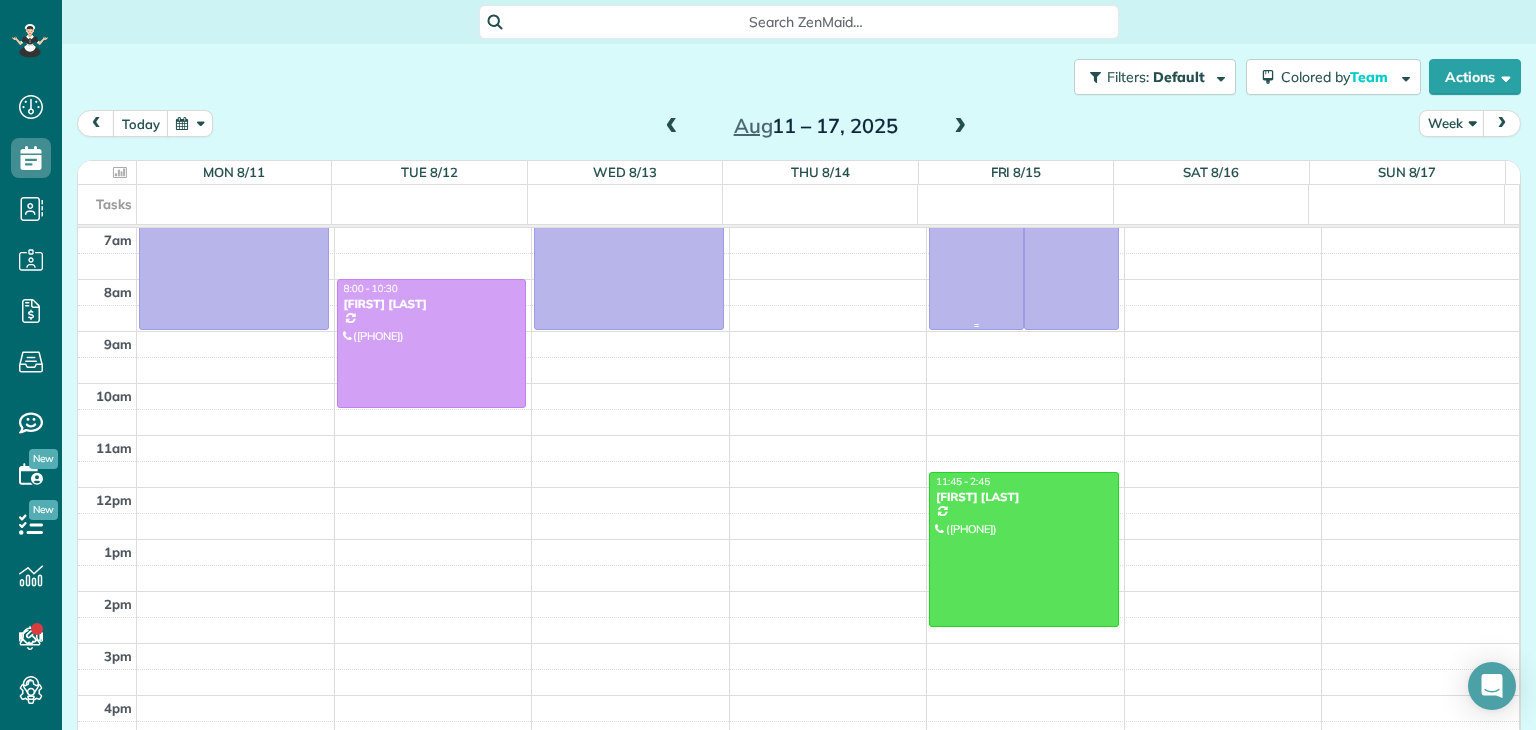 click at bounding box center [976, 227] 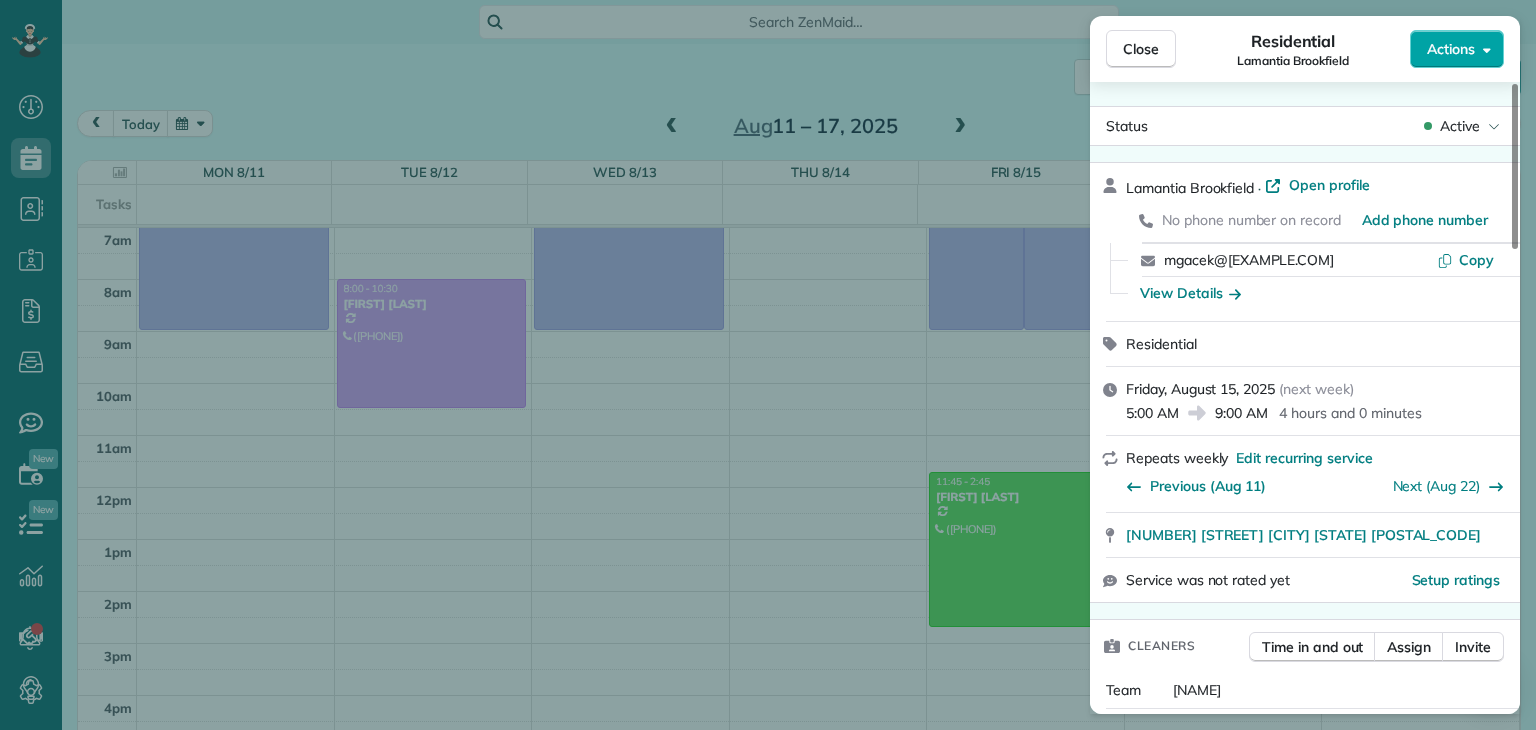 click on "Actions" at bounding box center [1451, 49] 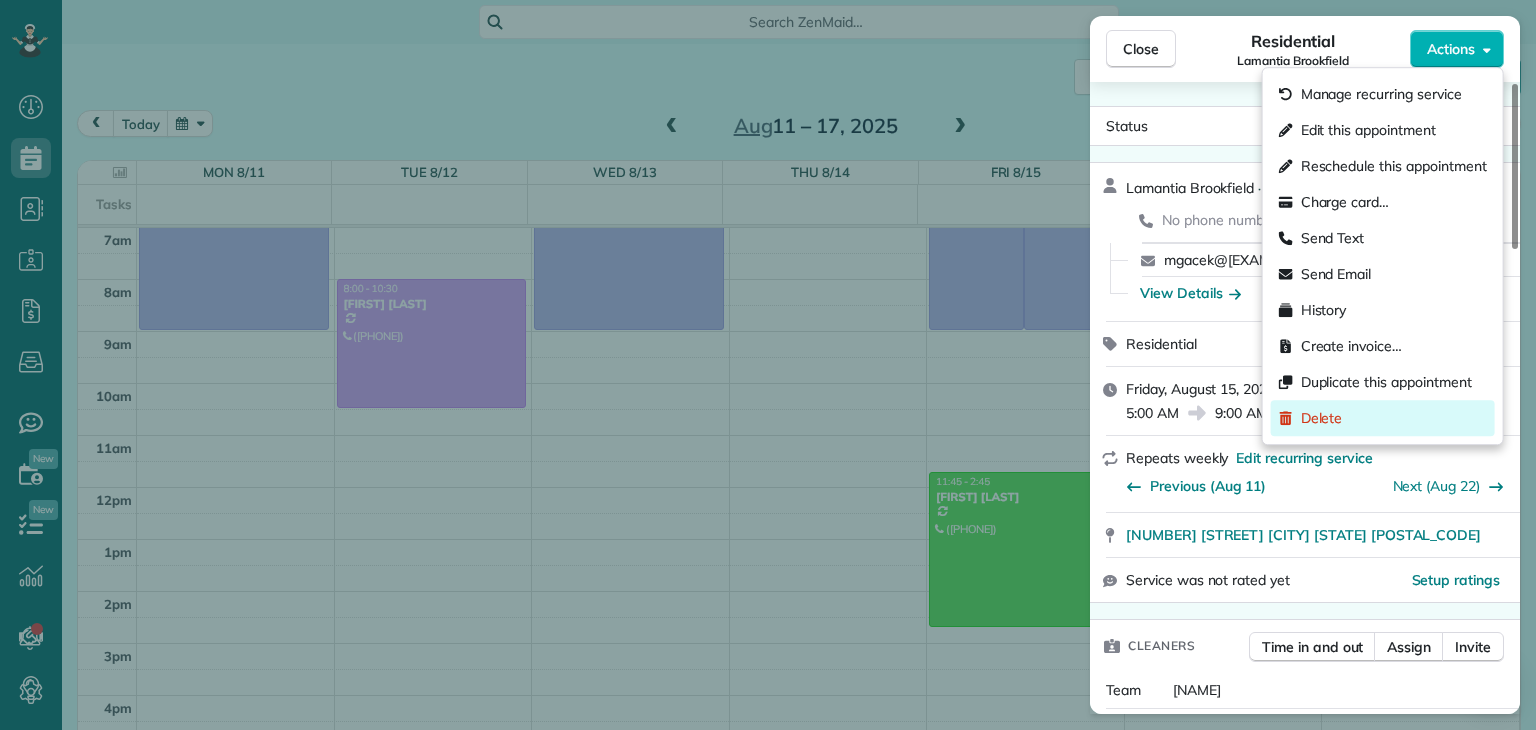 click on "Delete" at bounding box center (1322, 418) 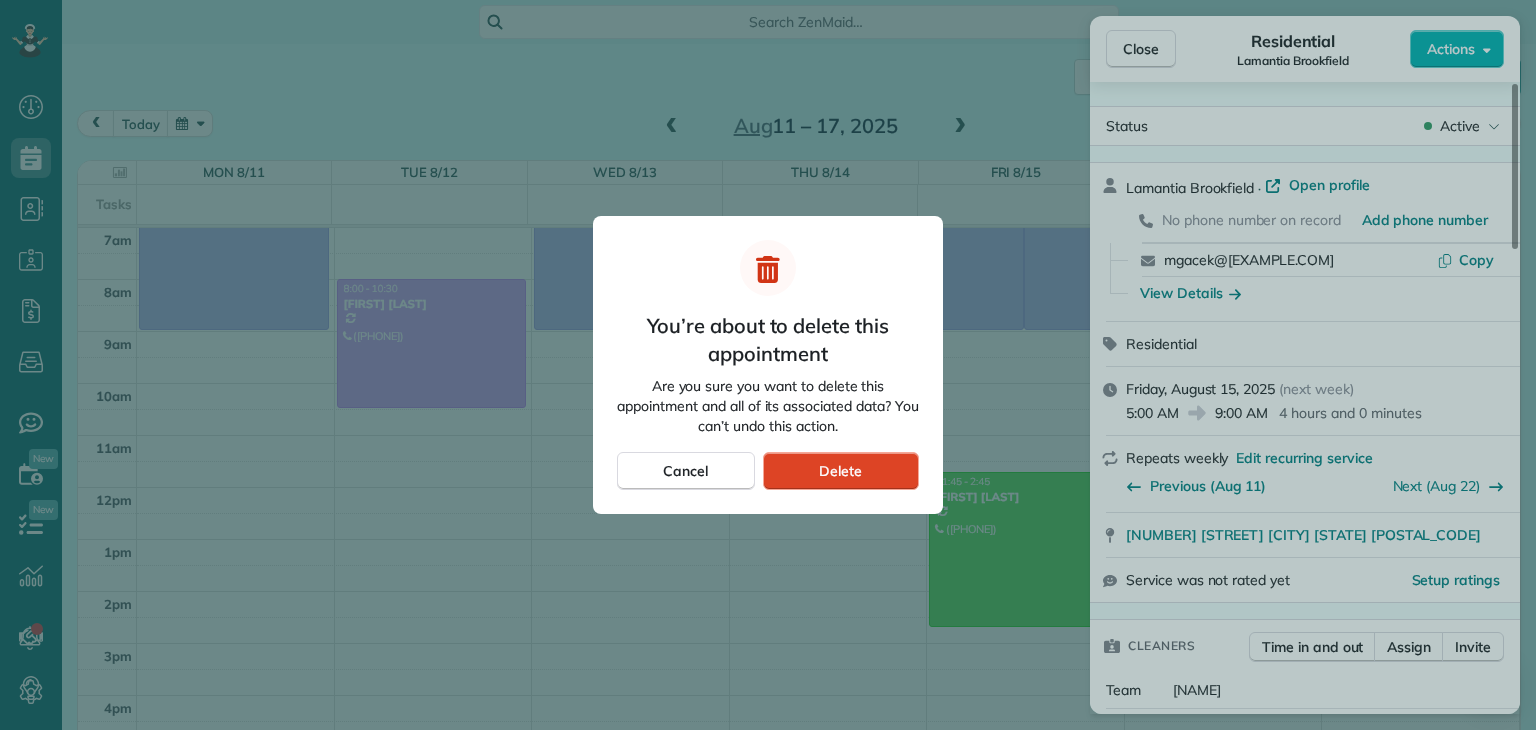 click on "Delete" at bounding box center [841, 471] 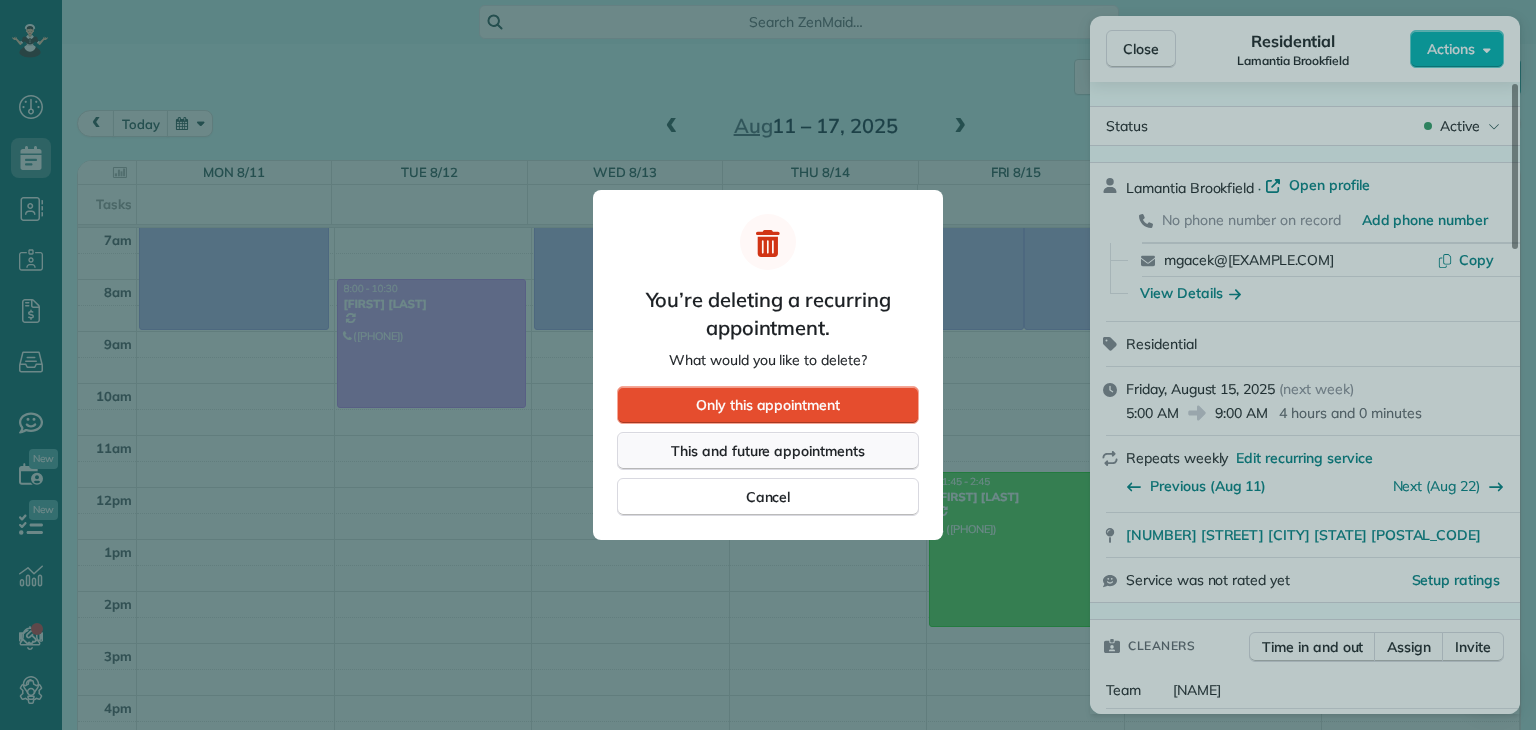 click on "This and future appointments" at bounding box center (768, 451) 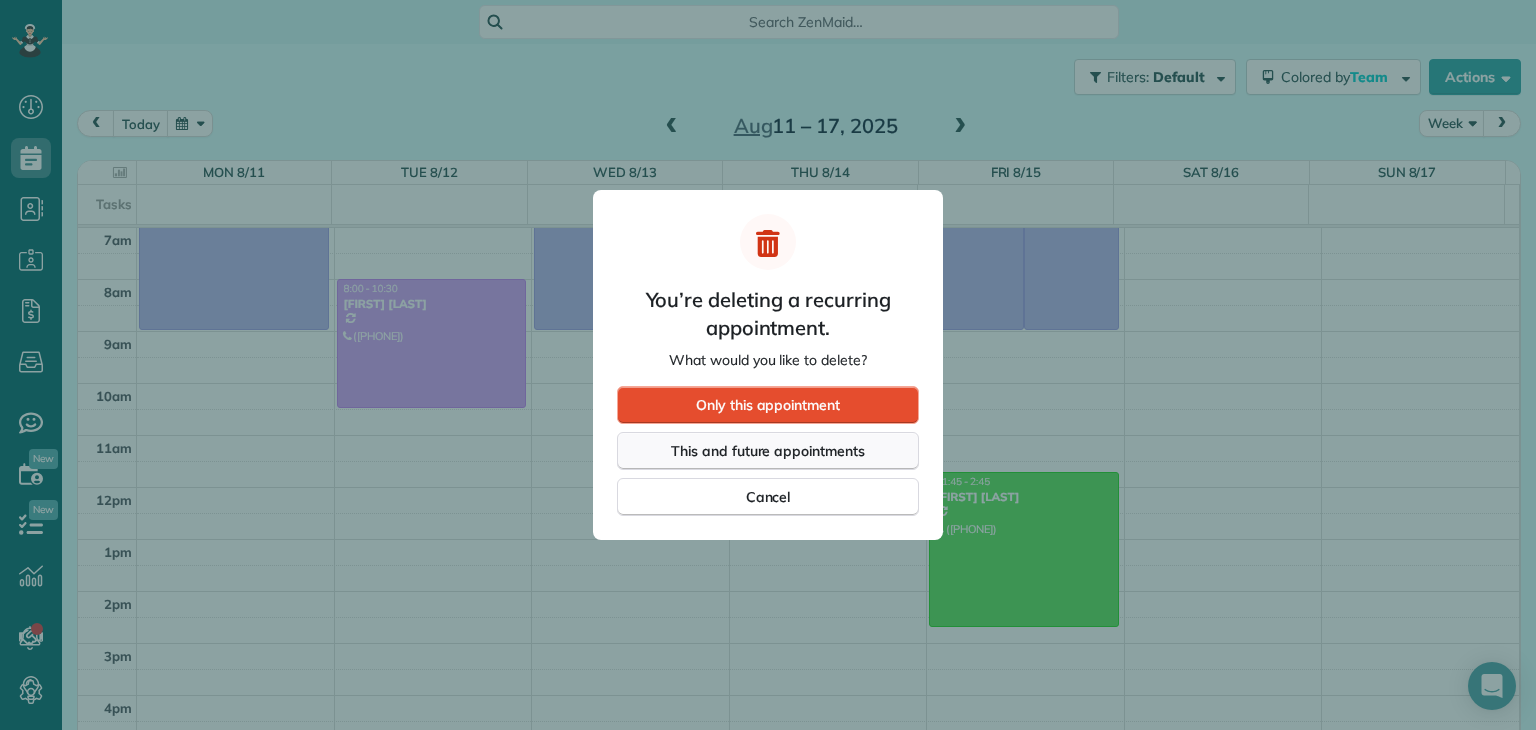 click on "This and future appointments" at bounding box center (768, 451) 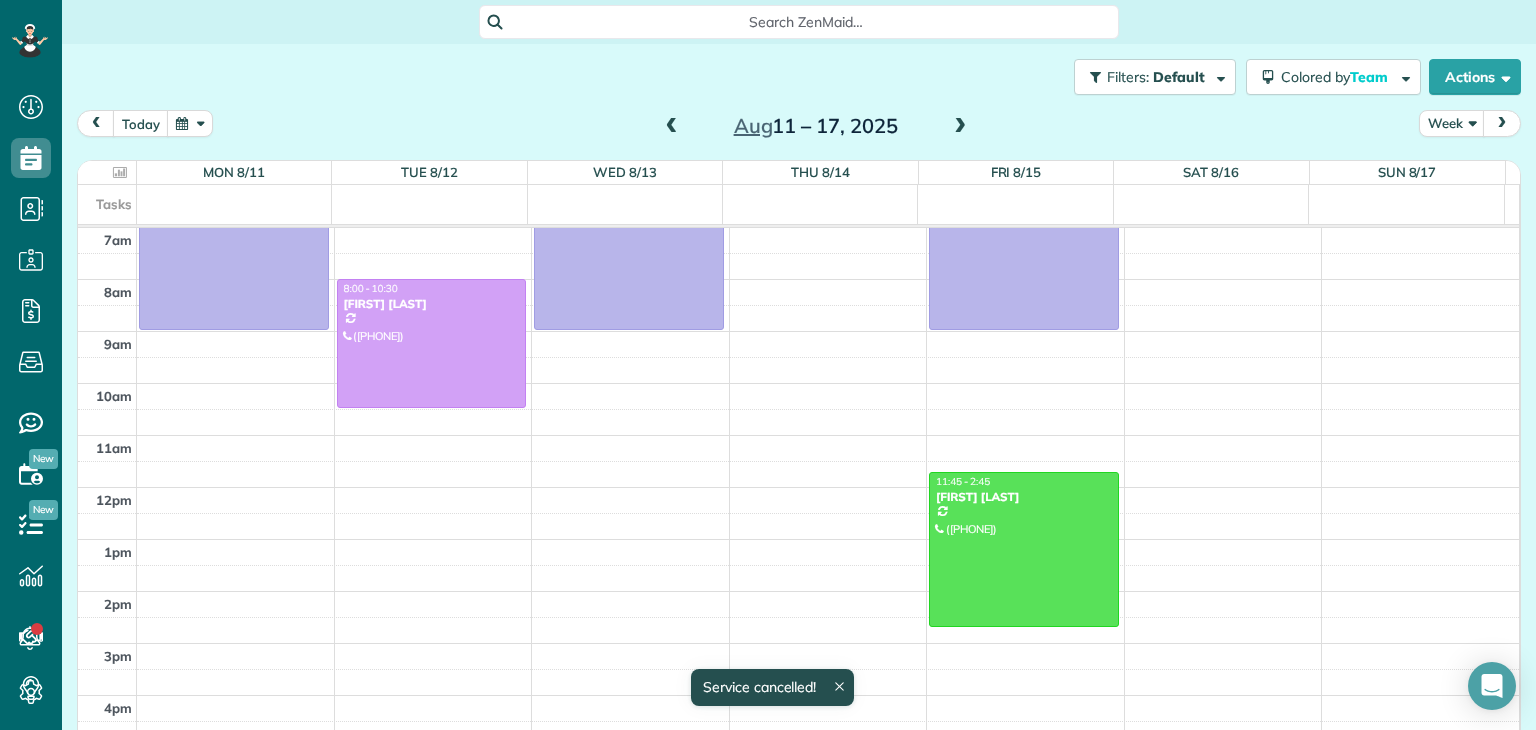 click at bounding box center [960, 127] 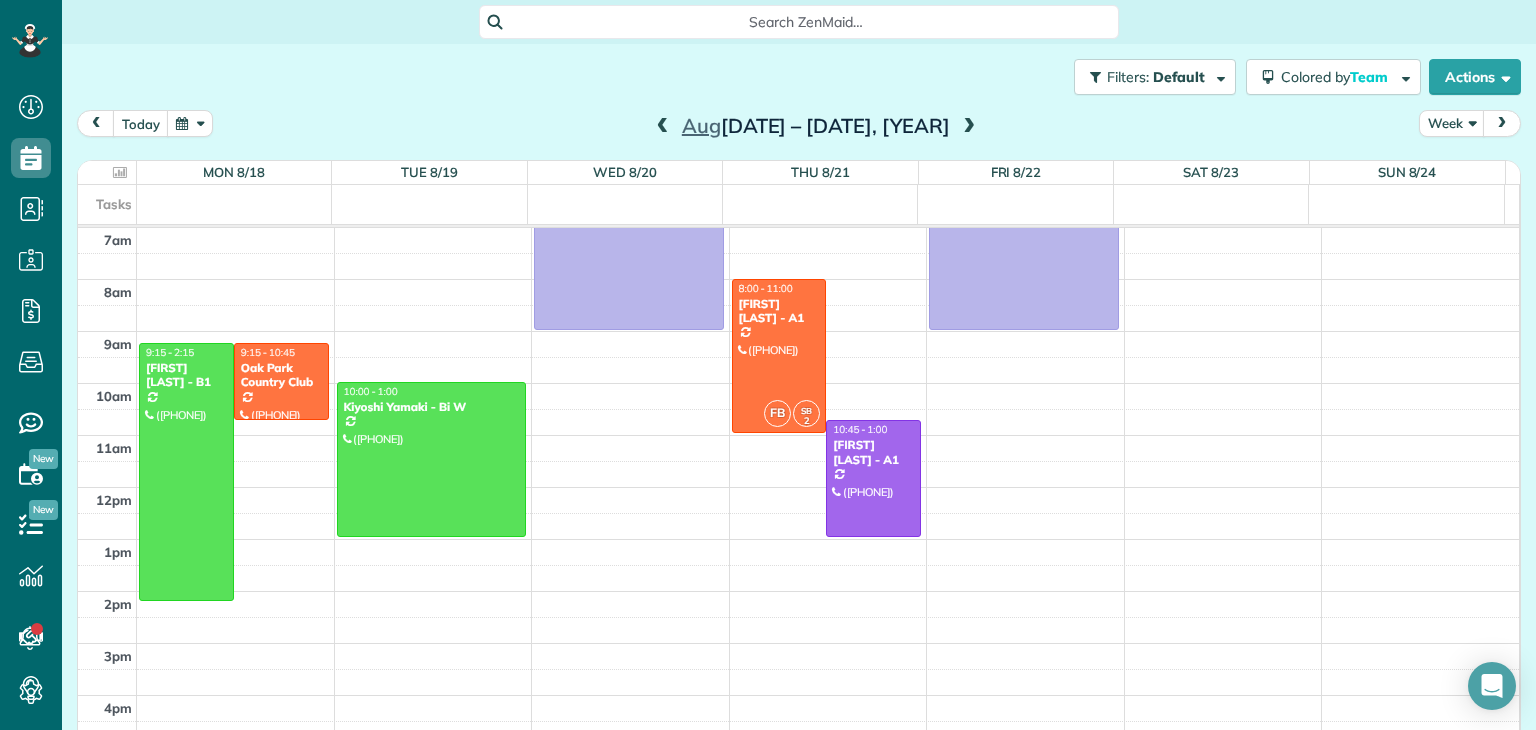 click at bounding box center (663, 127) 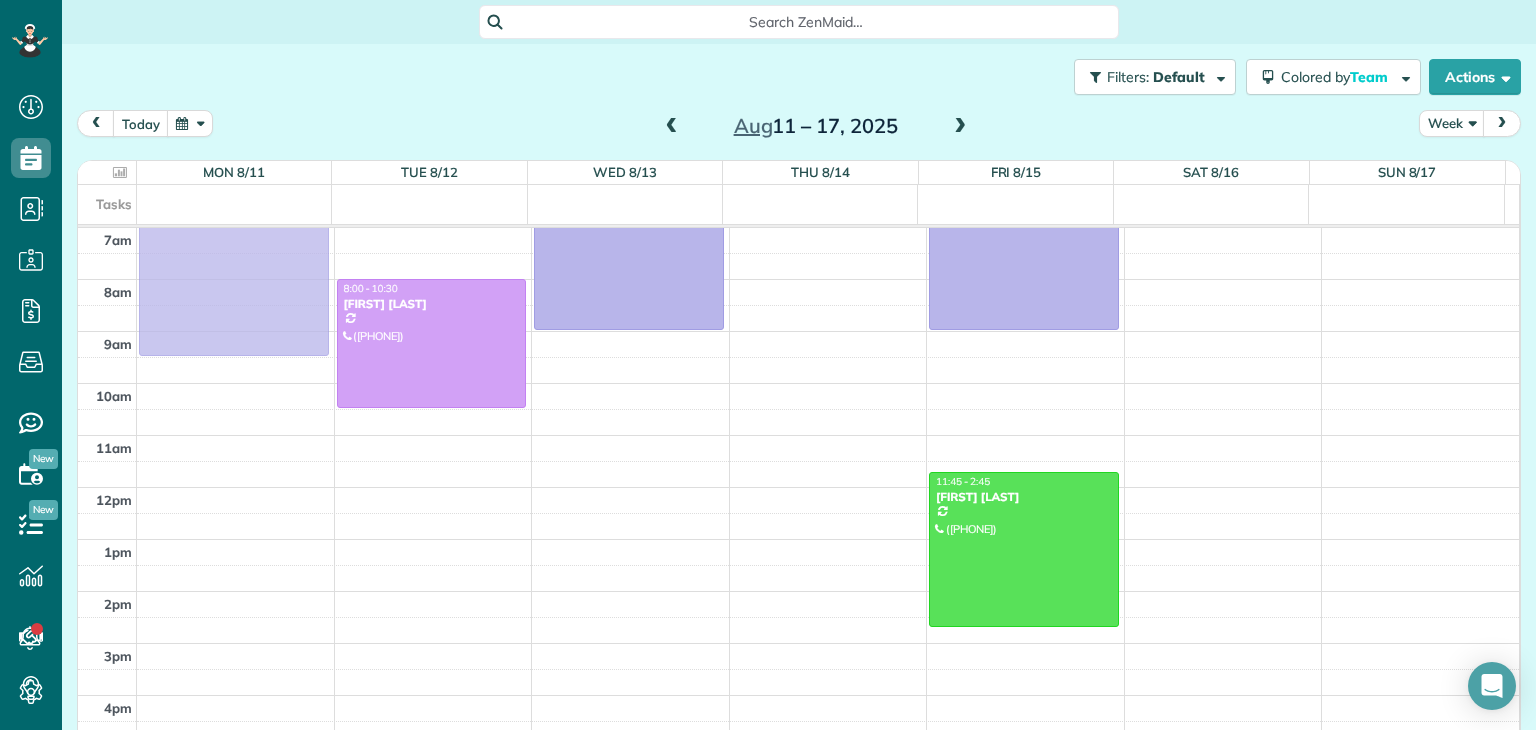 drag, startPoint x: 230, startPoint y: 305, endPoint x: 230, endPoint y: 335, distance: 30 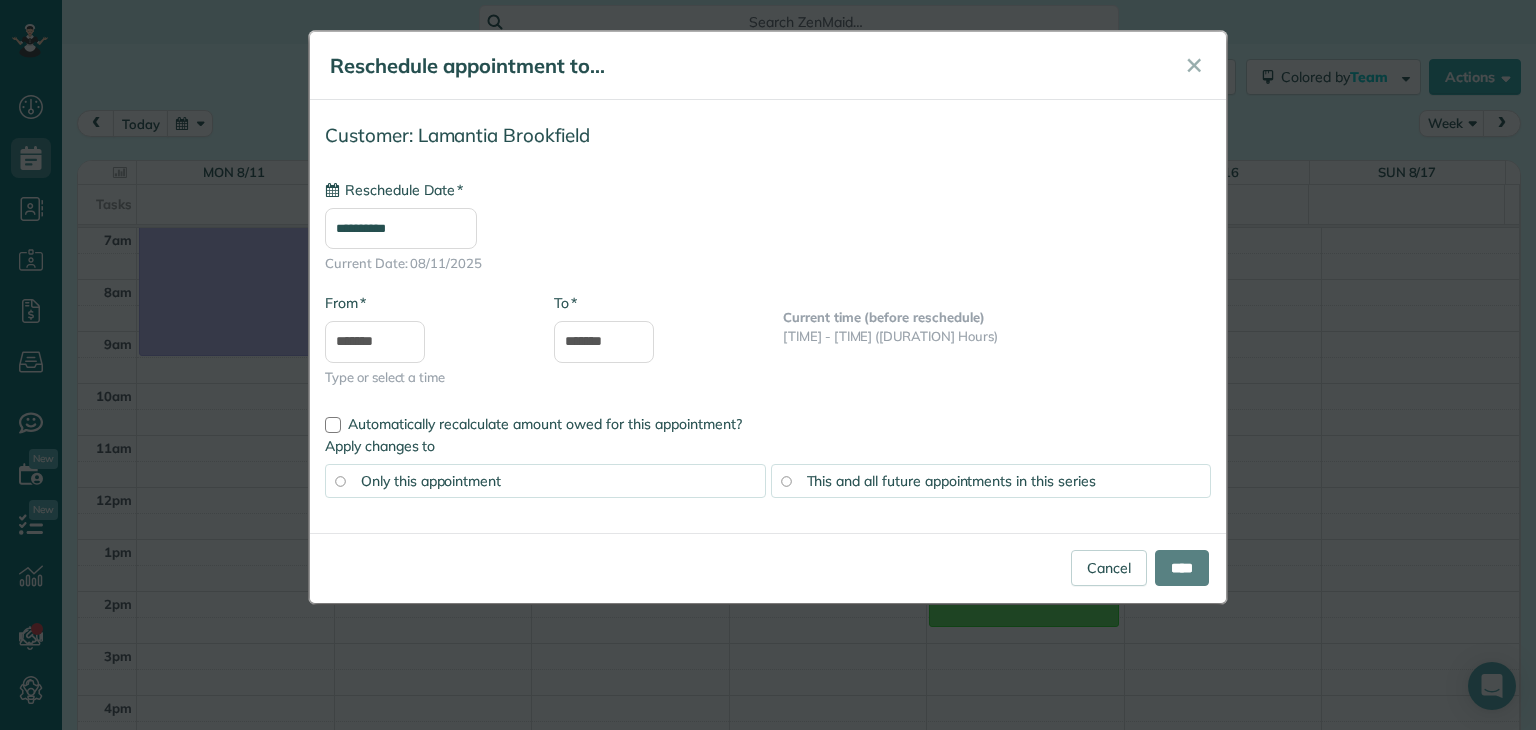 type on "**********" 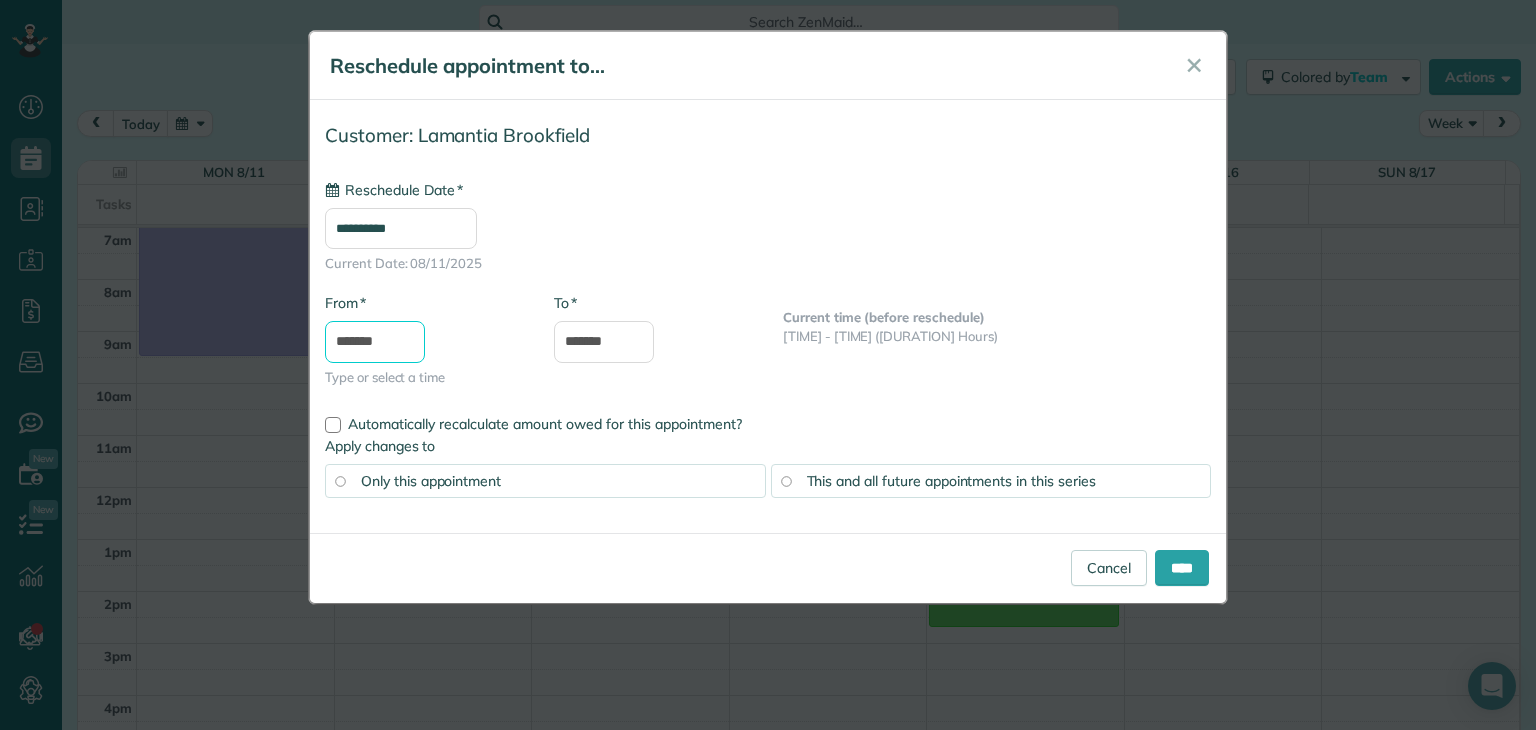 click on "*******" at bounding box center (375, 342) 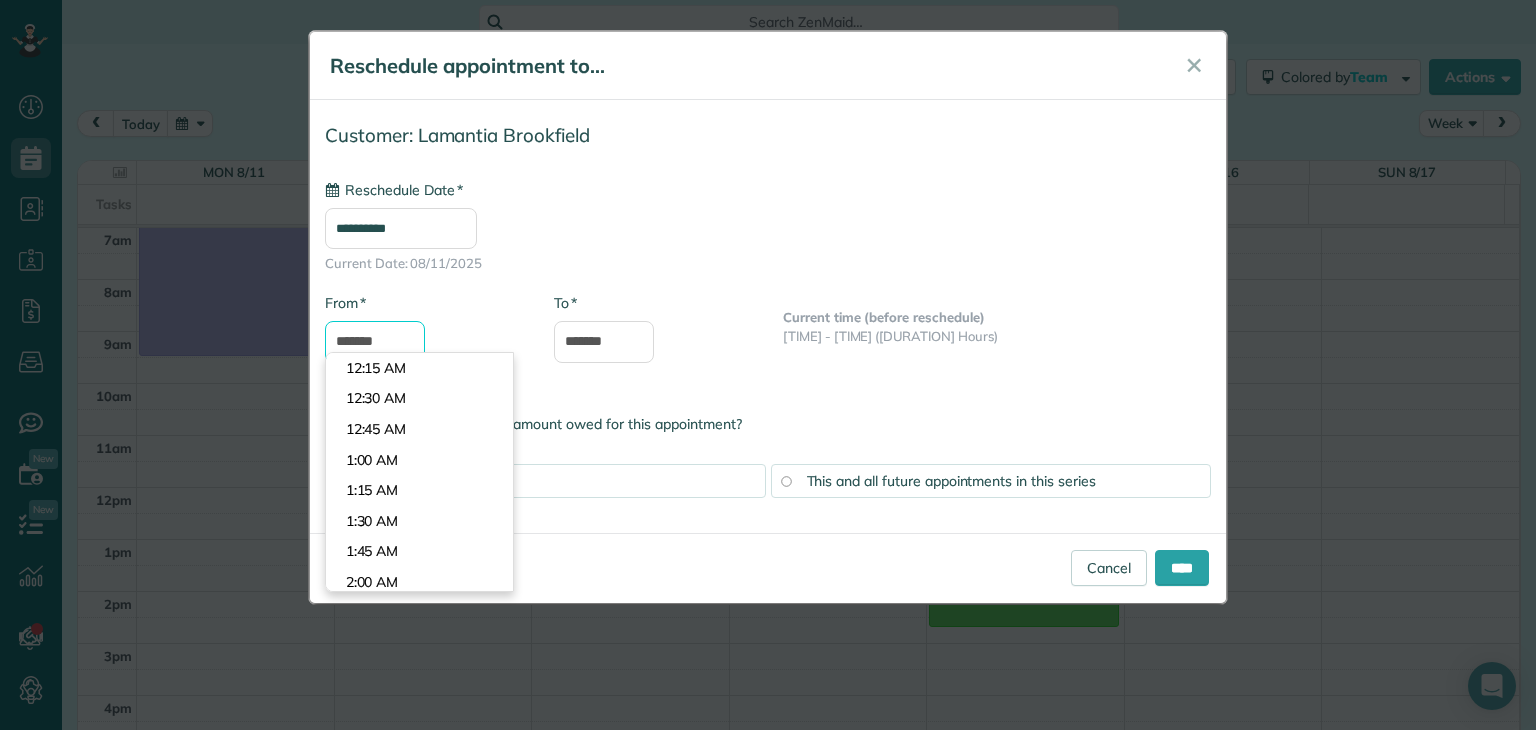scroll, scrollTop: 610, scrollLeft: 0, axis: vertical 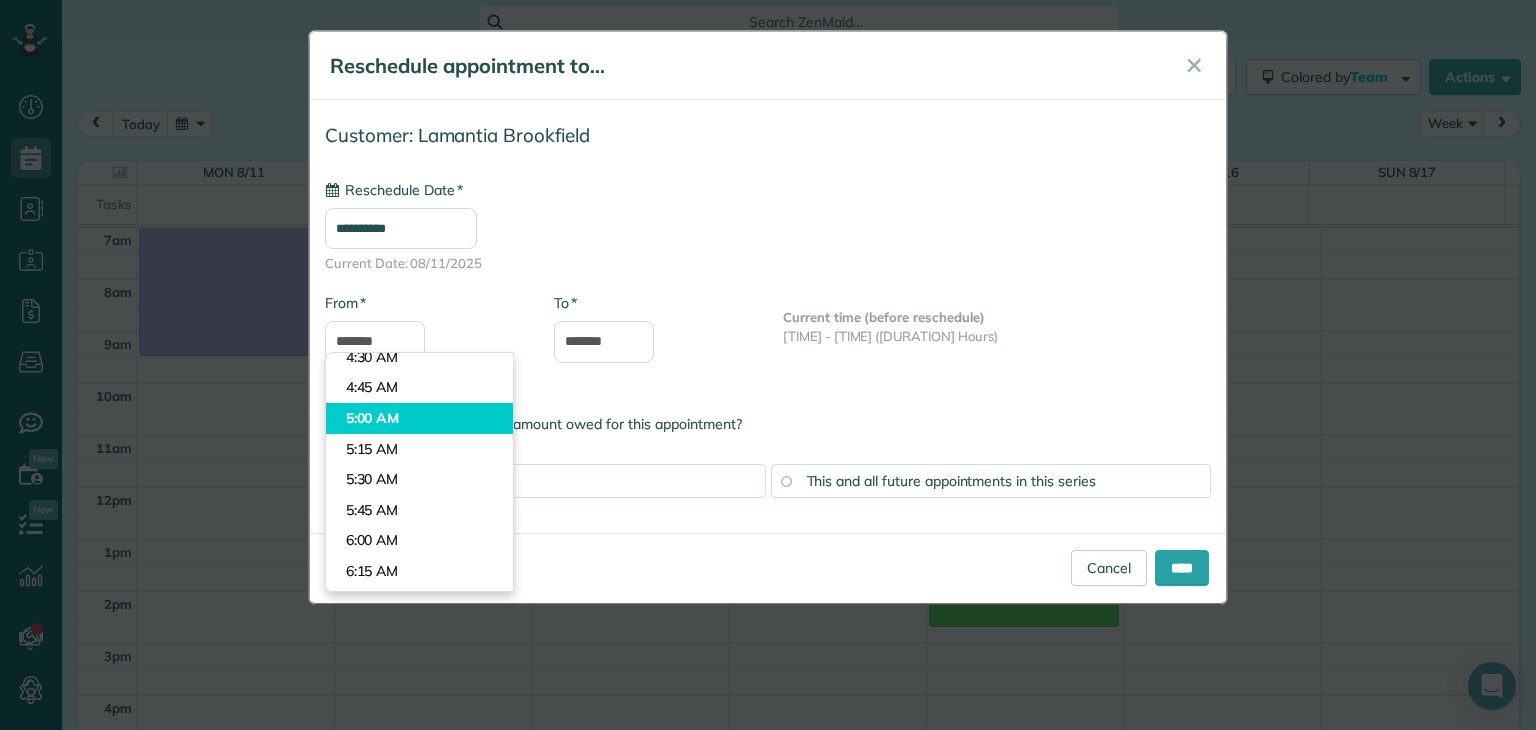 type on "*******" 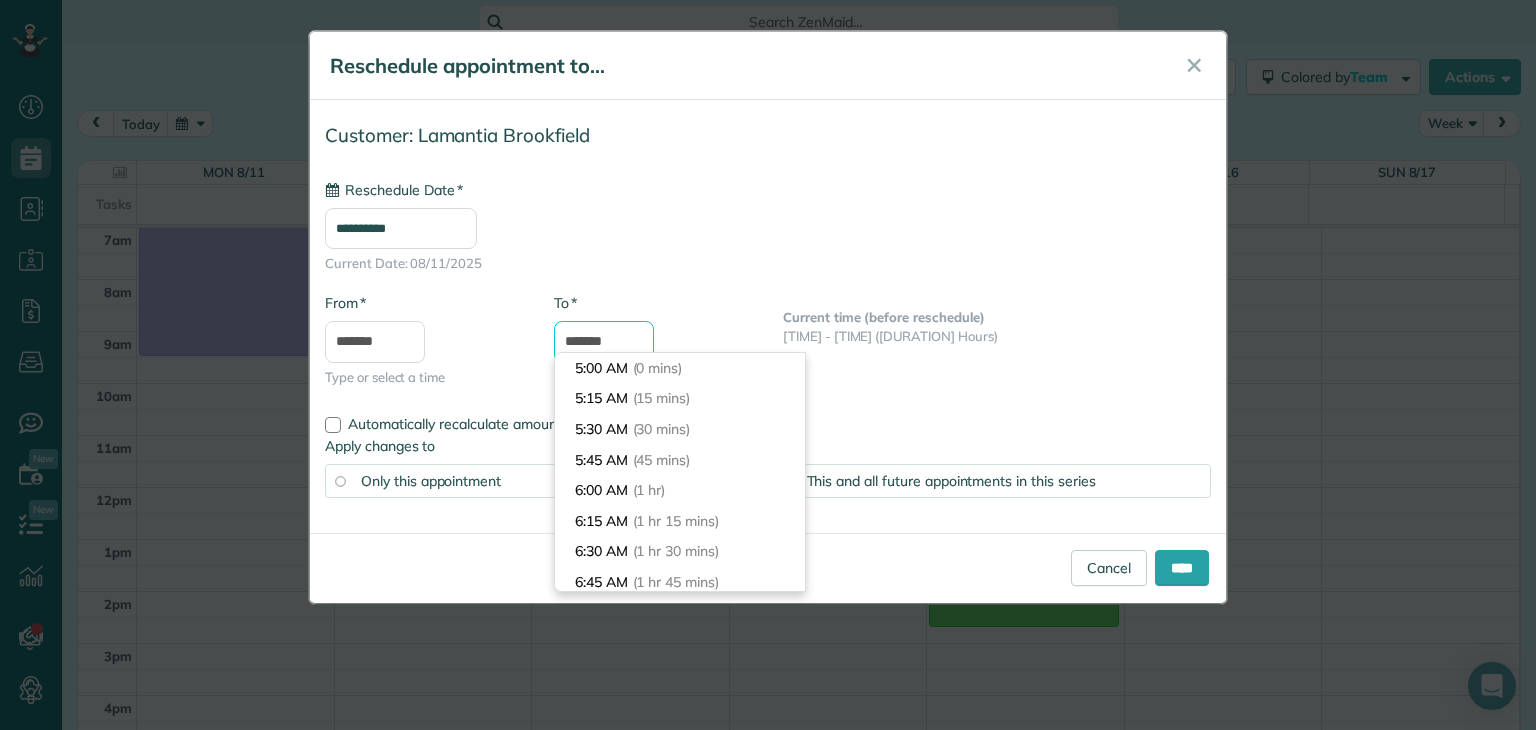 click on "*******" at bounding box center [604, 342] 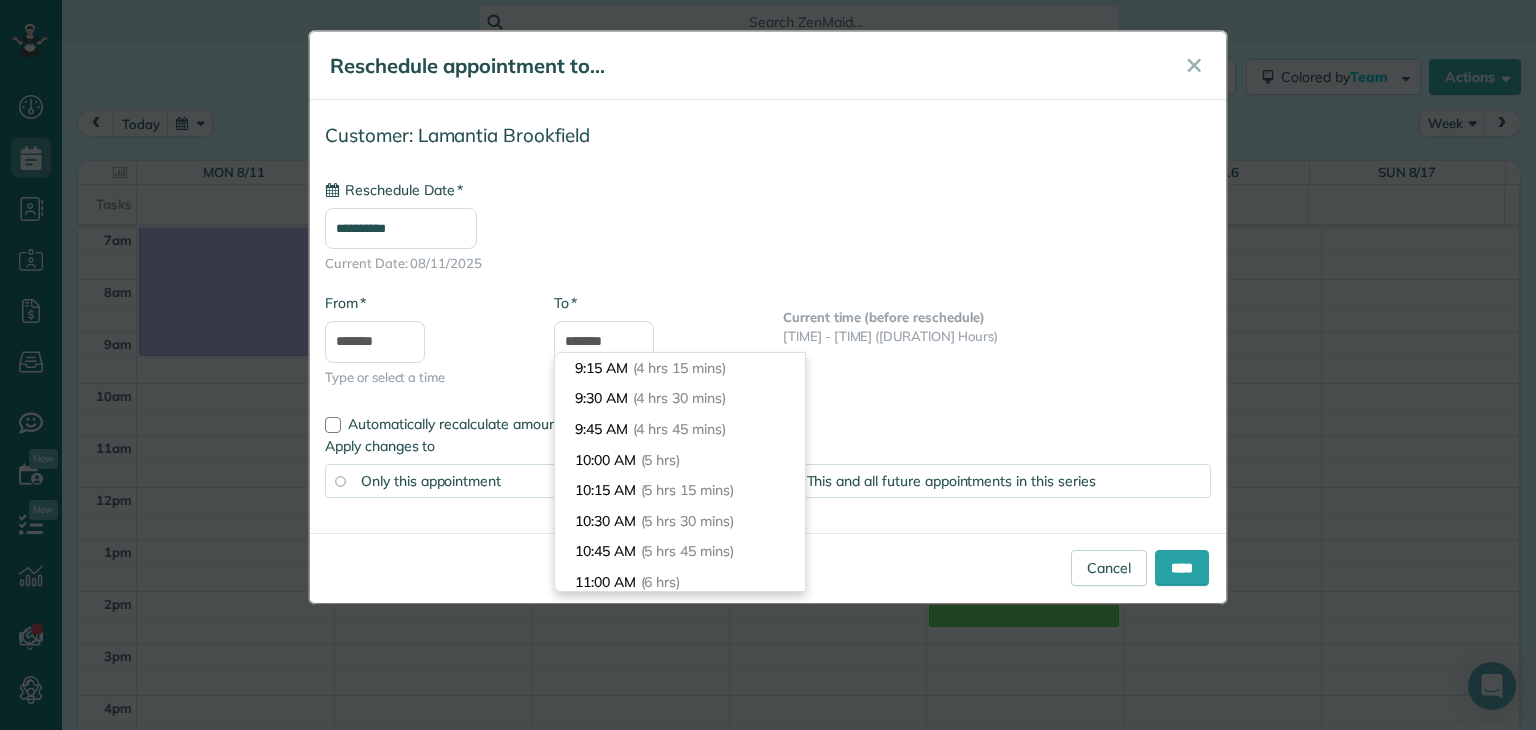 scroll, scrollTop: 479, scrollLeft: 0, axis: vertical 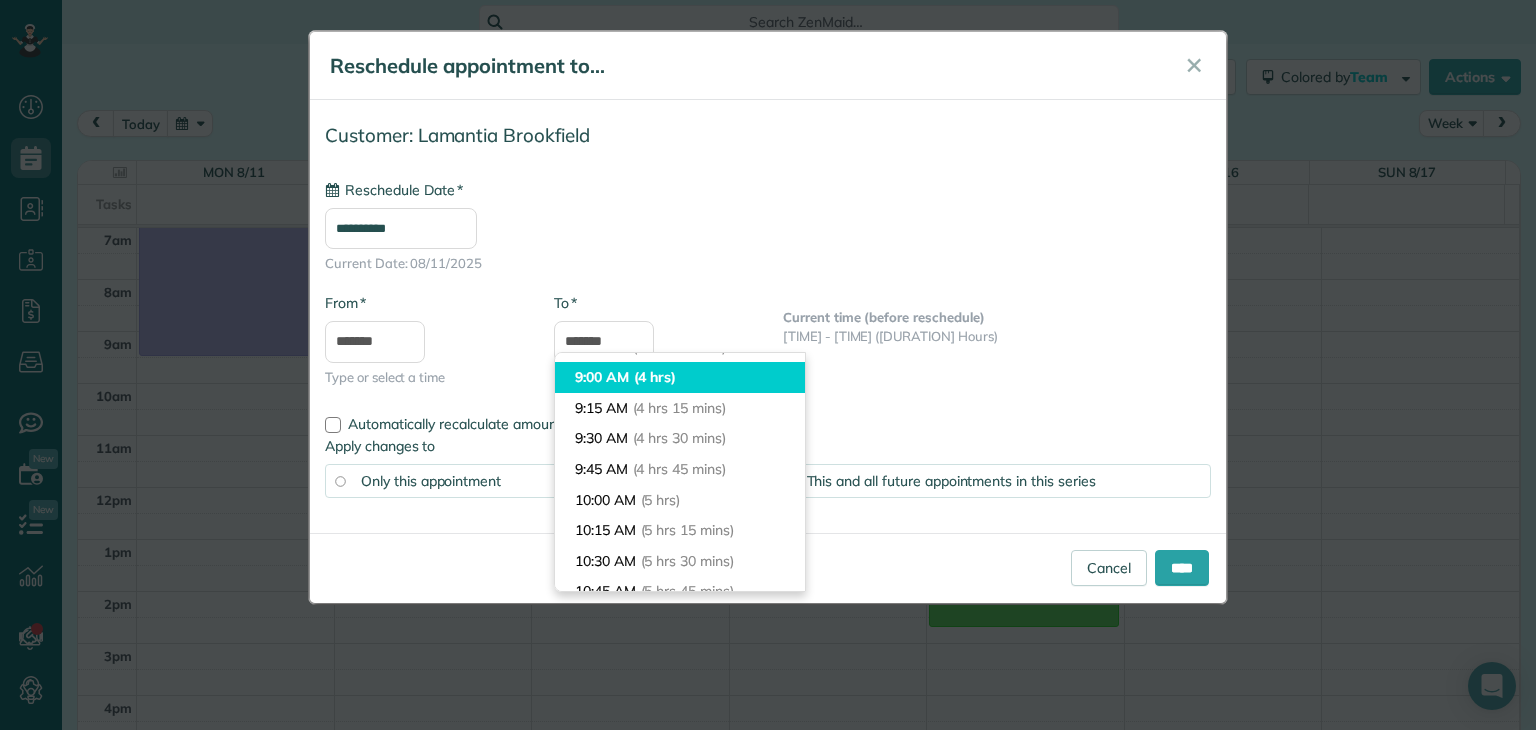 type on "*******" 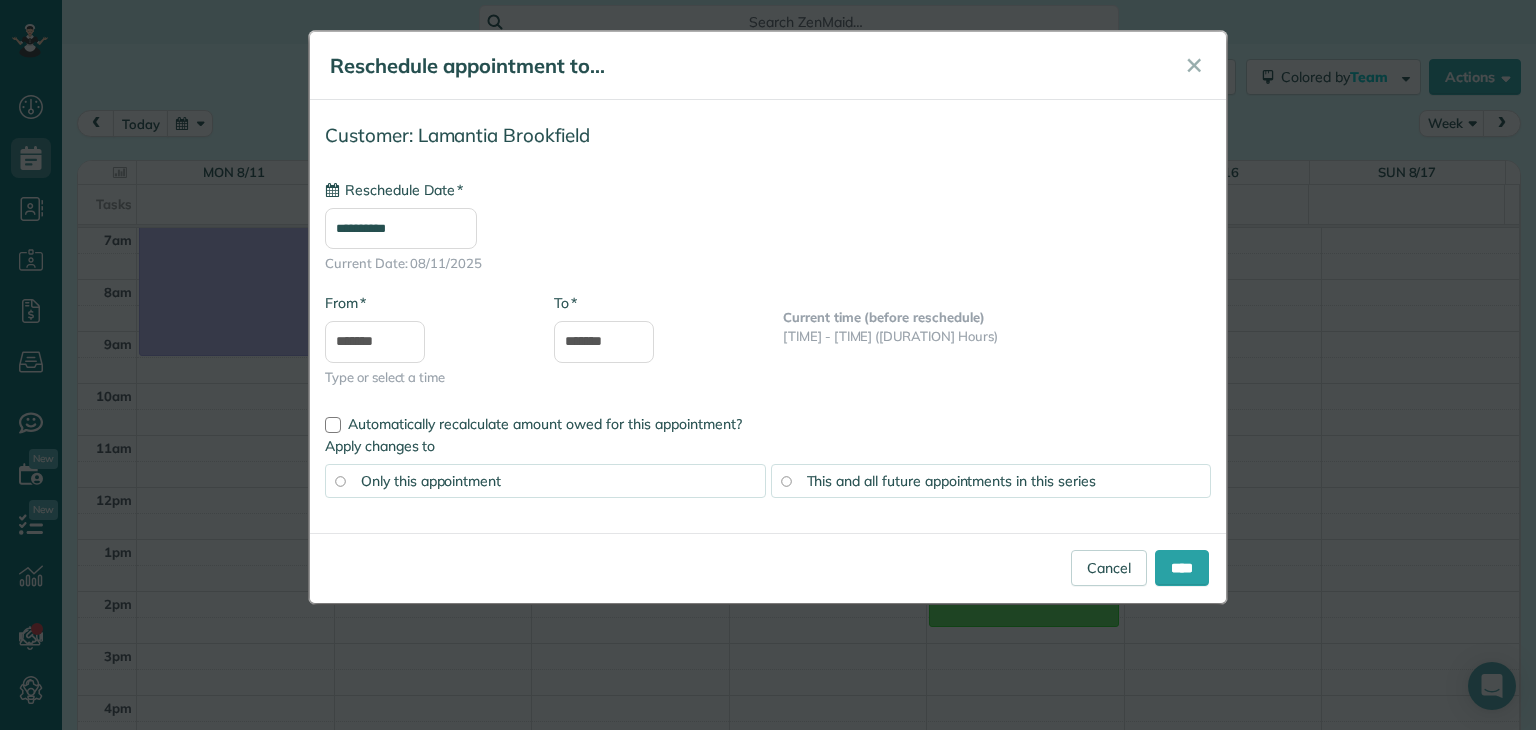 click on "This and all future appointments in this series" at bounding box center (951, 481) 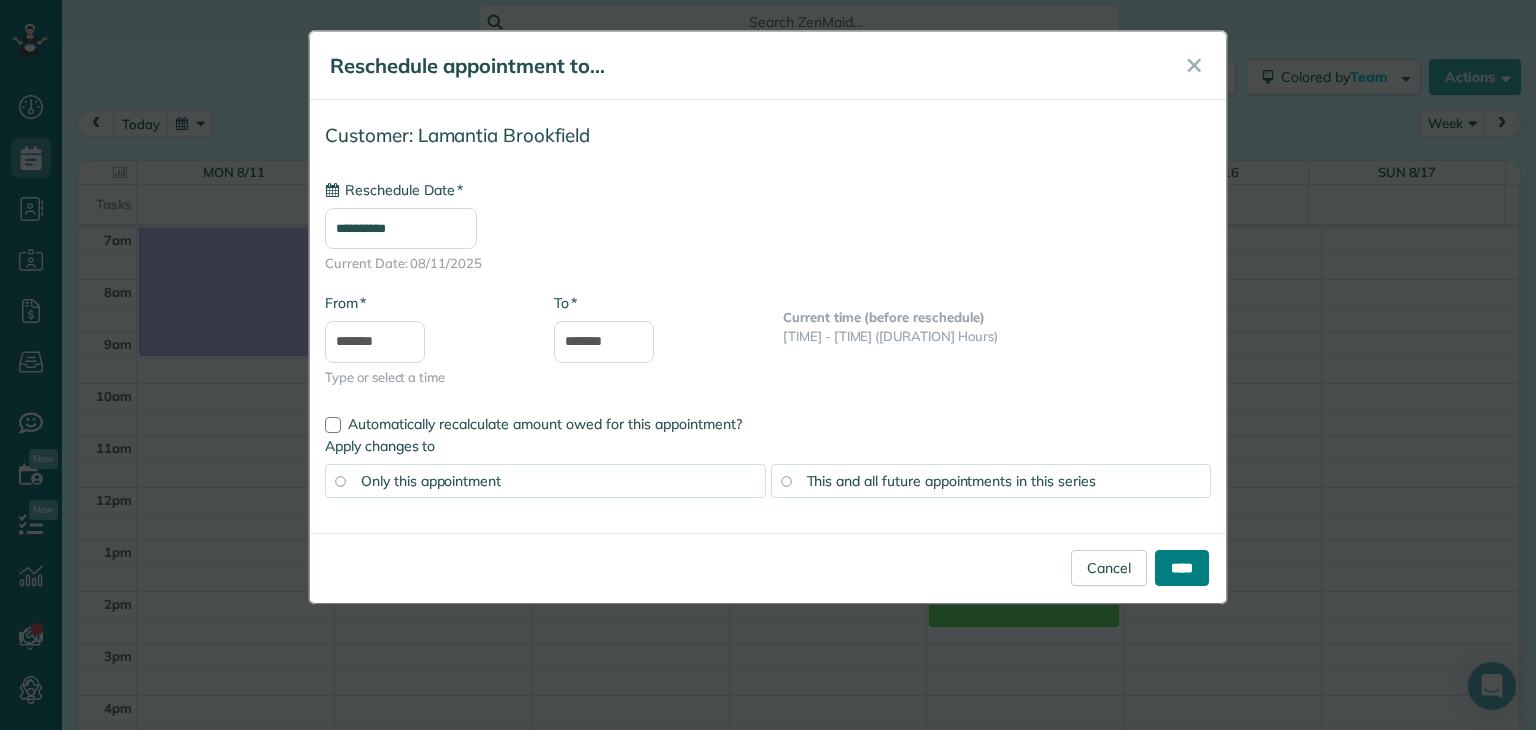 click on "****" at bounding box center (1182, 568) 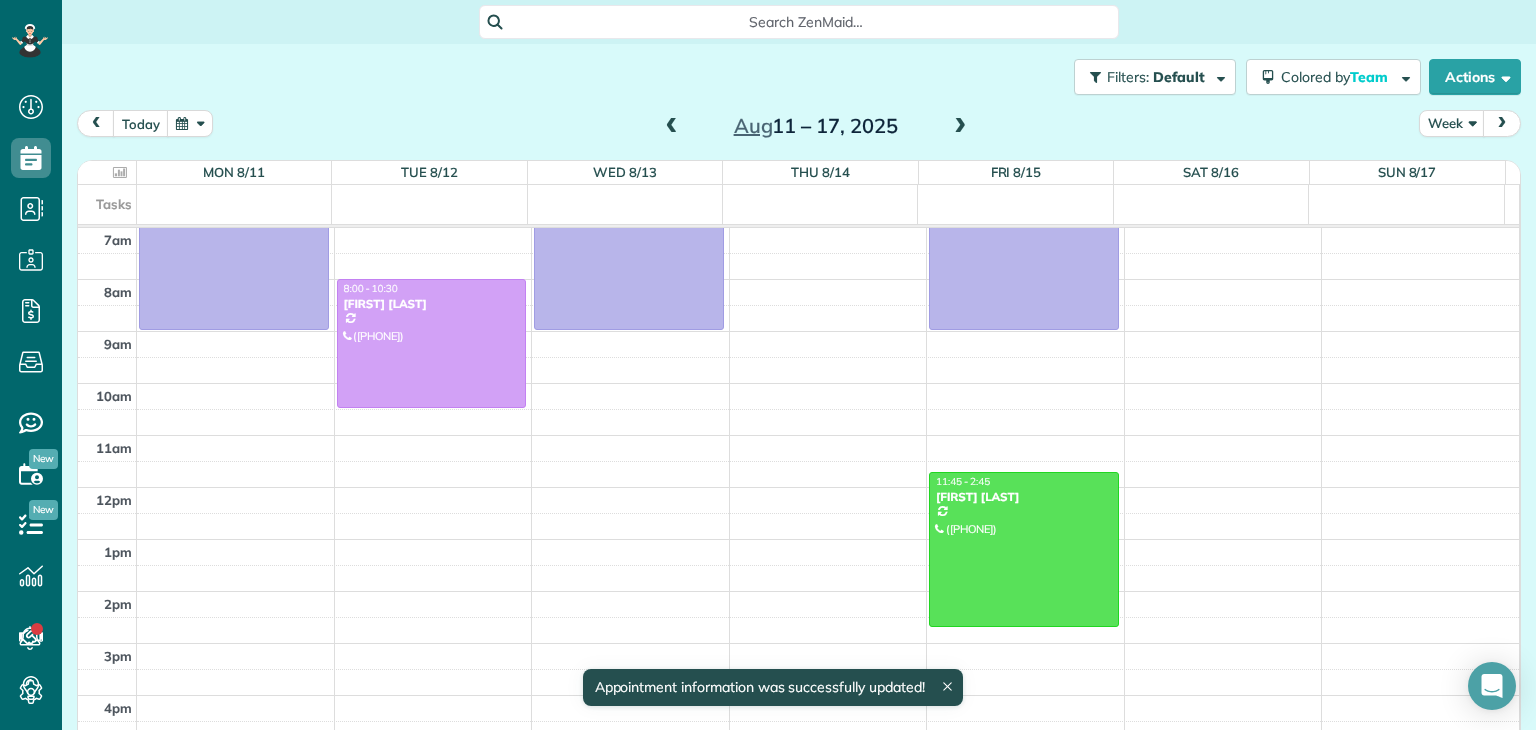 click at bounding box center (960, 127) 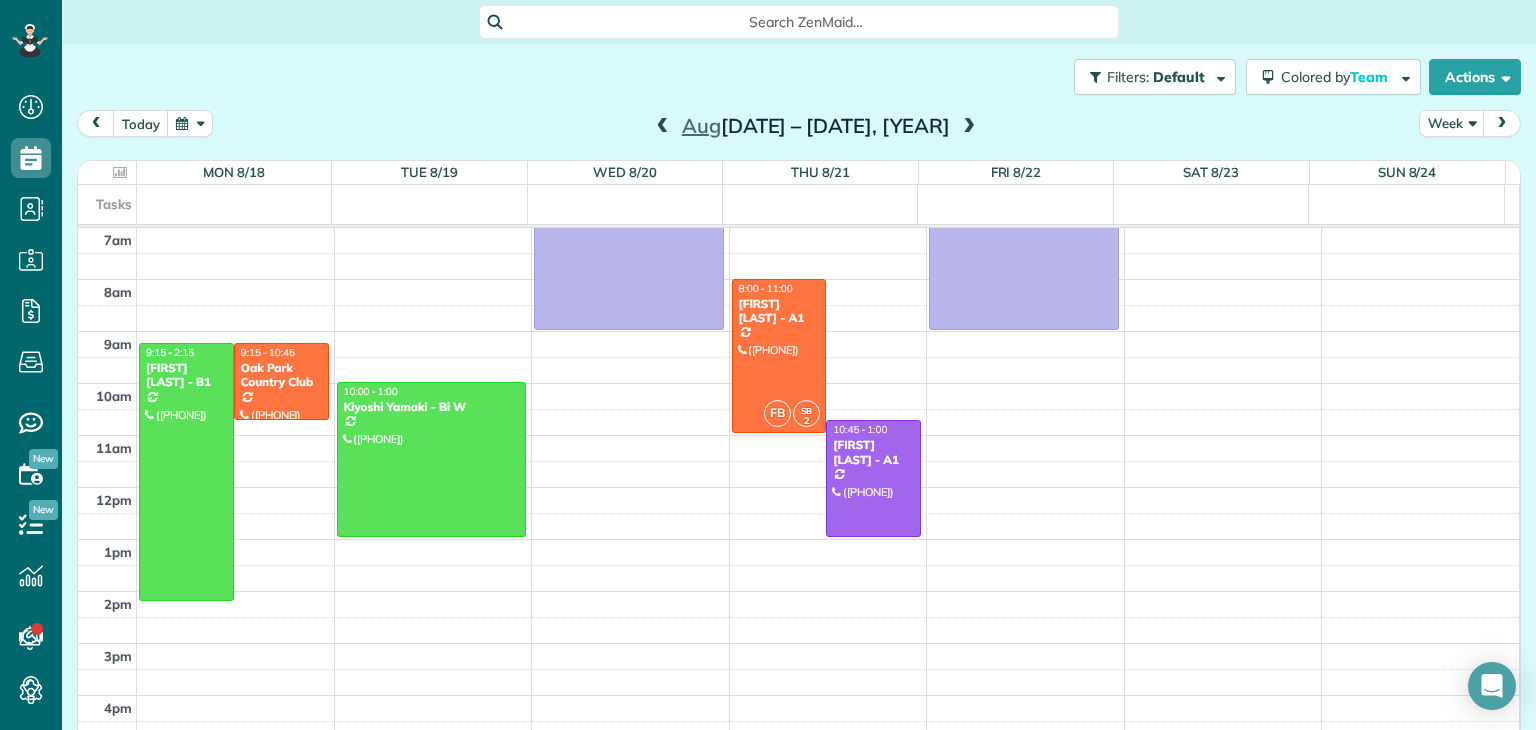 click at bounding box center [969, 127] 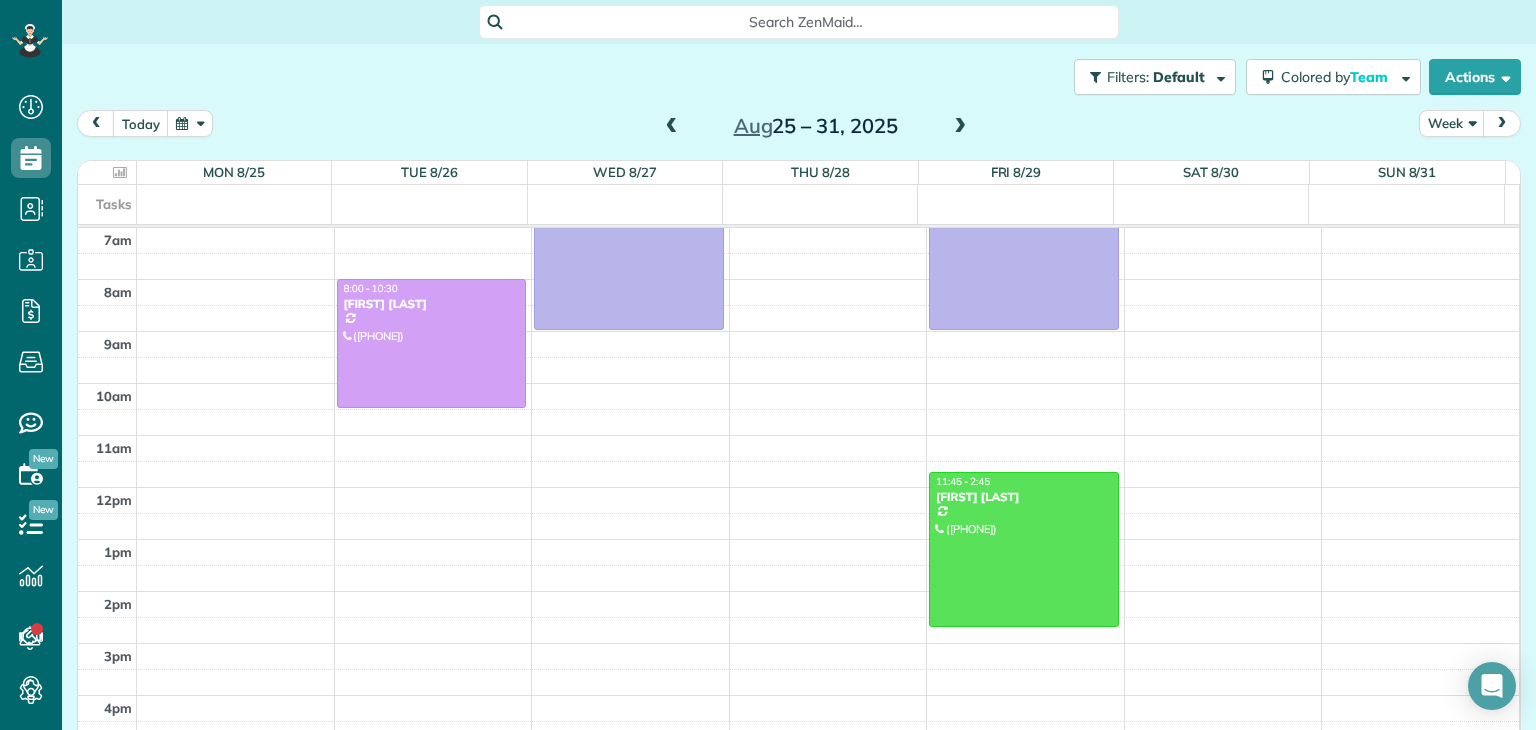 click at bounding box center (672, 127) 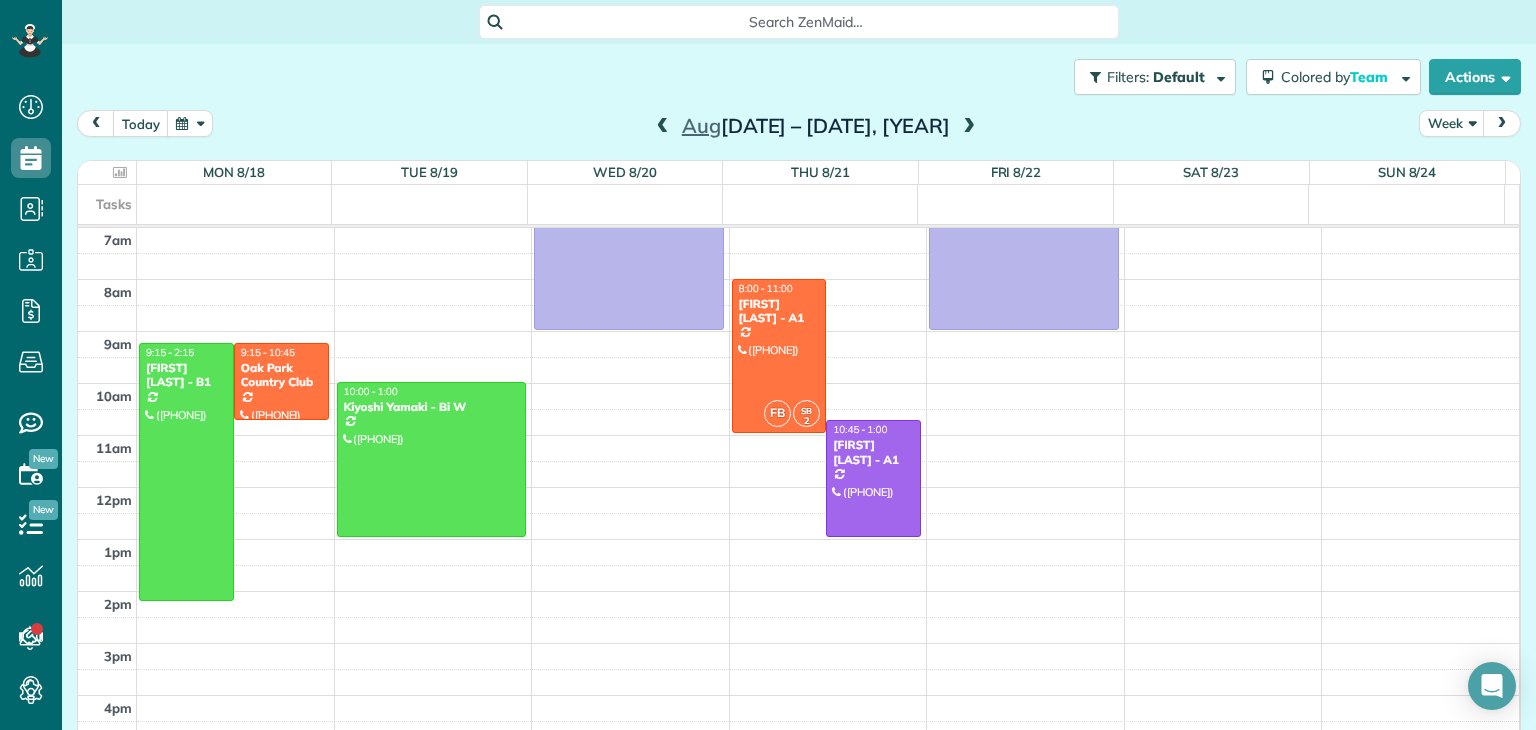click on "5am 6am 7am 8am 9am 10am 11am 12pm 1pm 2pm 3pm 4pm 5pm 6pm 7pm 8pm 9pm 9:15 - 2:15 Elizabeth Geer - B1 (773) 390-0579 2047 W. Hutchinson St. chicago, IL 60618 9:15 - 10:45 Oak Park Country Club (708) 456-7600 2001 North Thatcher ave River Grove, Il 60171 10:00 - 1:00 Kiyoshi Yamaki - Bi W (708) 278-0265 8475 Callie Ave Morton Grove, illinois 60053 5:00 - 9:00 Lamantia Brookfield 20 East Ogden Avenue Hinsdale, IL 60521 FB SB 2 8:00 - 11:00 Beth George - A1 (630) 805-0017 16W 680 57th St. Unit 2 Clarendon Hills, Illinois ? 10:45 - 1:00 Beth George - A1 (630) 805-0017 110 springlake hinsdale, IL 60521 5:00 - 9:00 Lamantia Brookfield 20 E OGDEN HINSDALE, IL 60513" at bounding box center [798, 565] 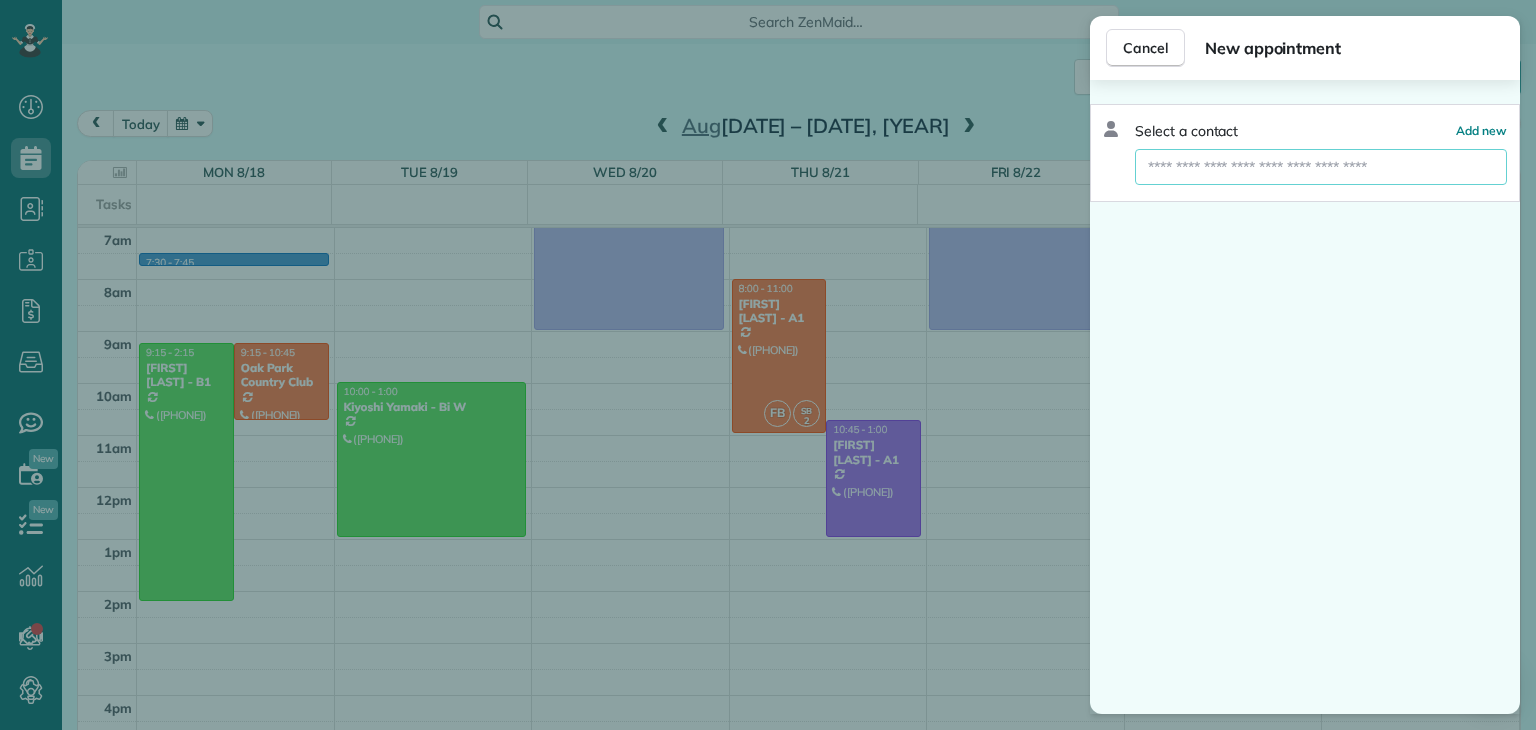 click at bounding box center (1321, 167) 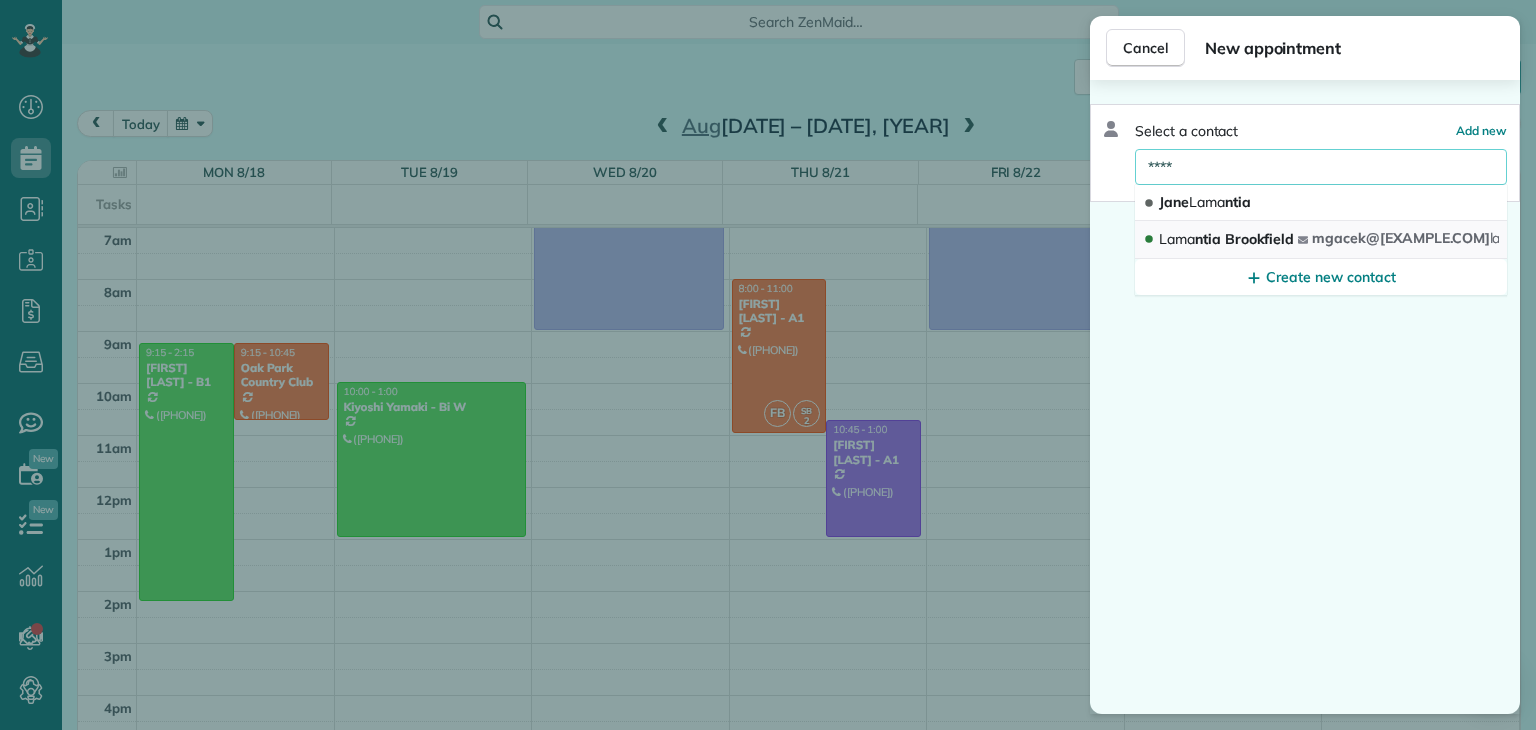 type on "****" 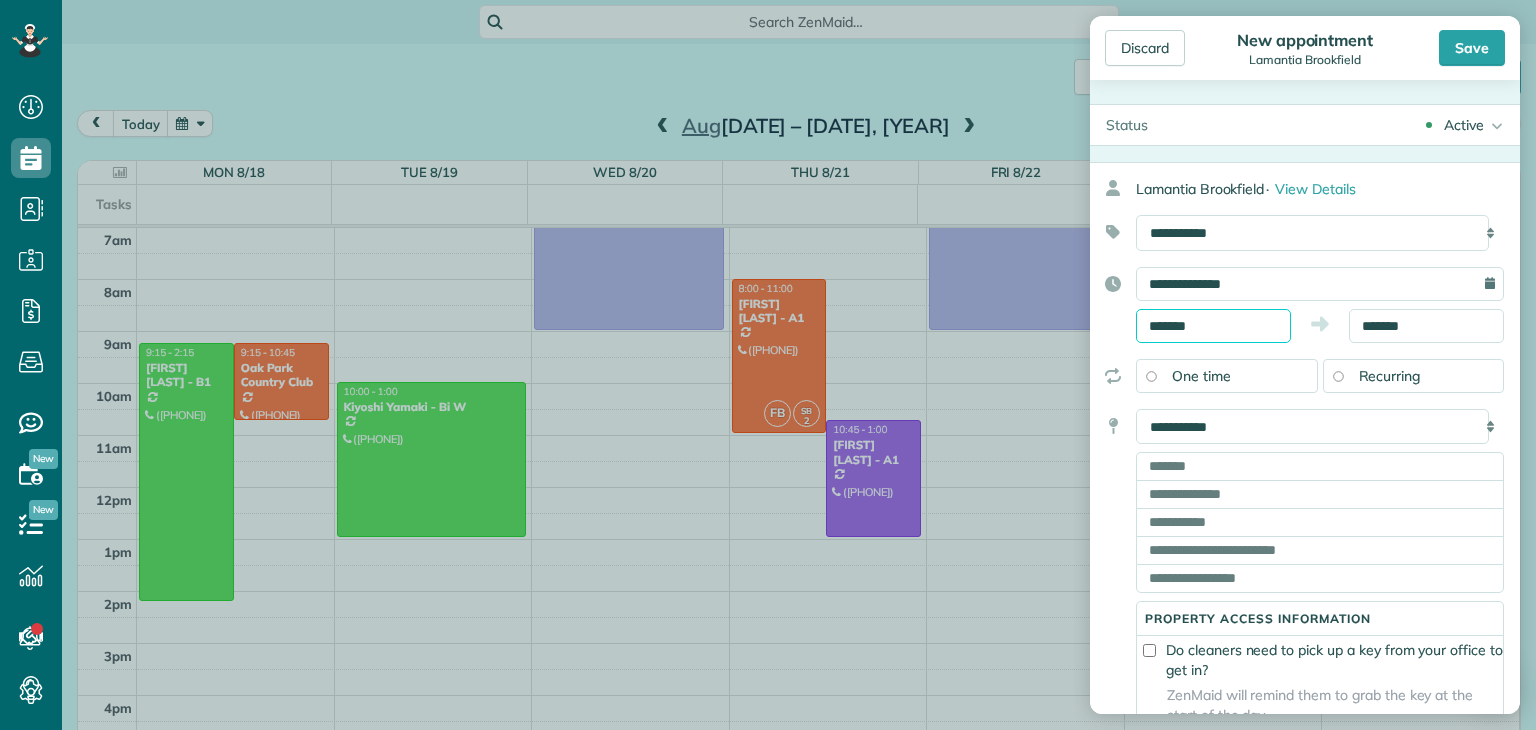 click on "*******" at bounding box center (1213, 326) 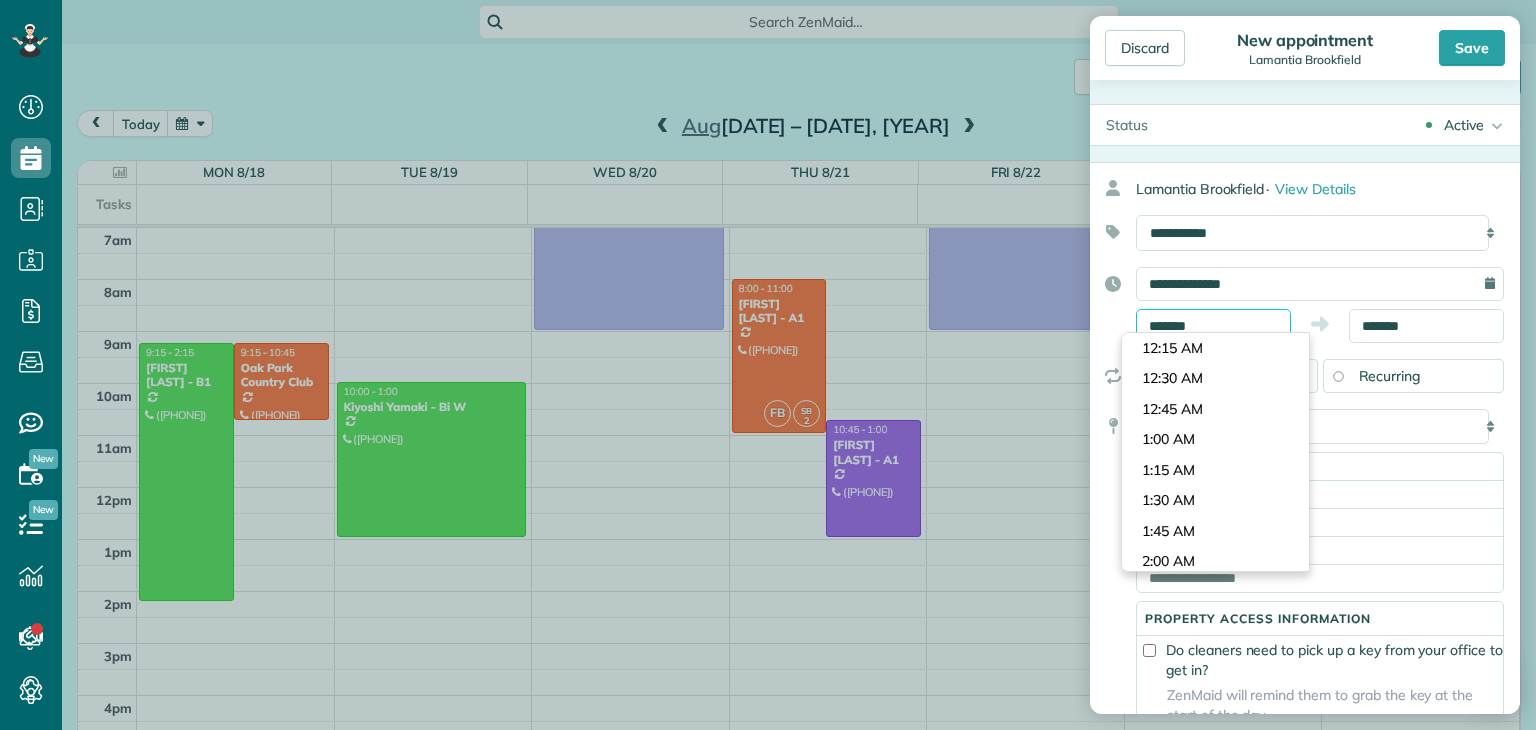 scroll, scrollTop: 854, scrollLeft: 0, axis: vertical 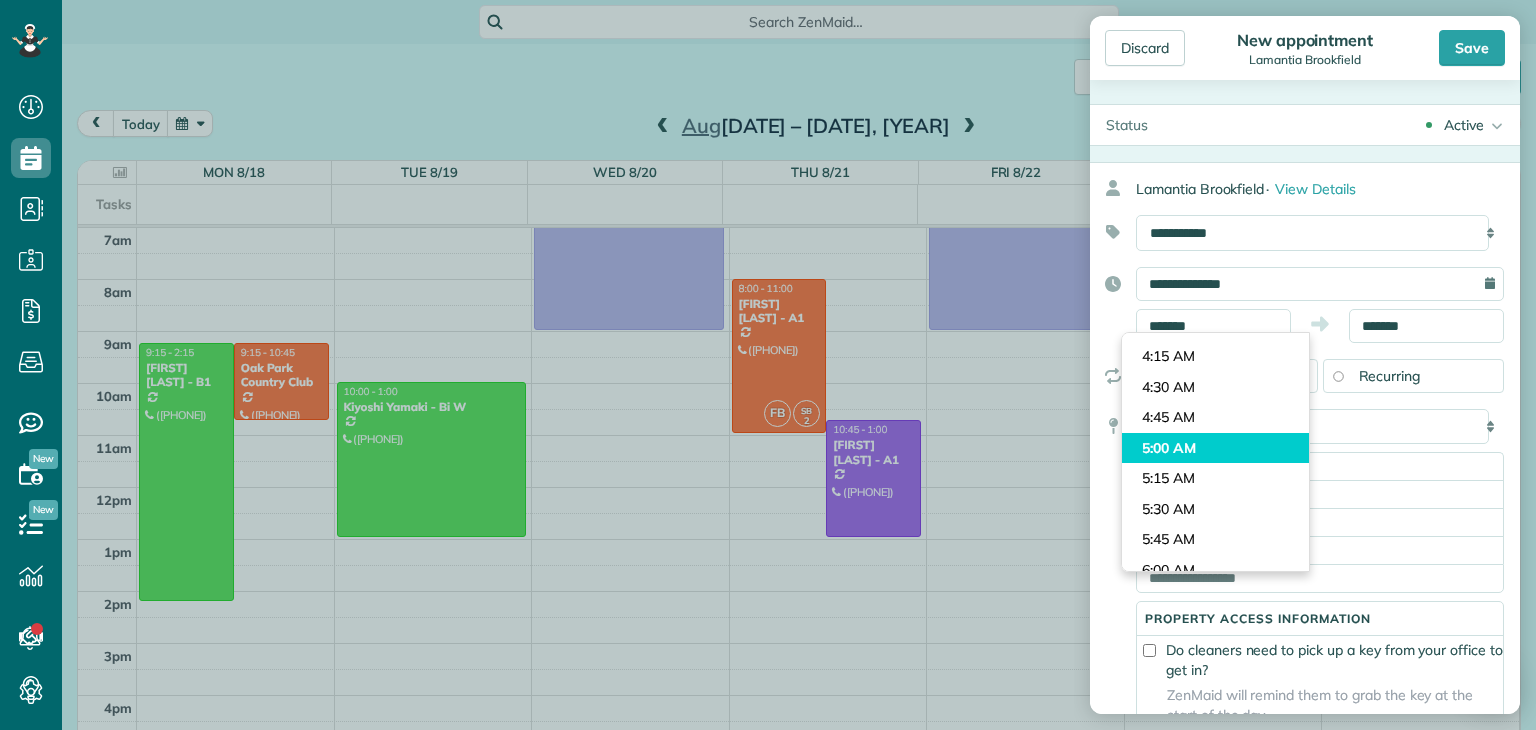 type on "*******" 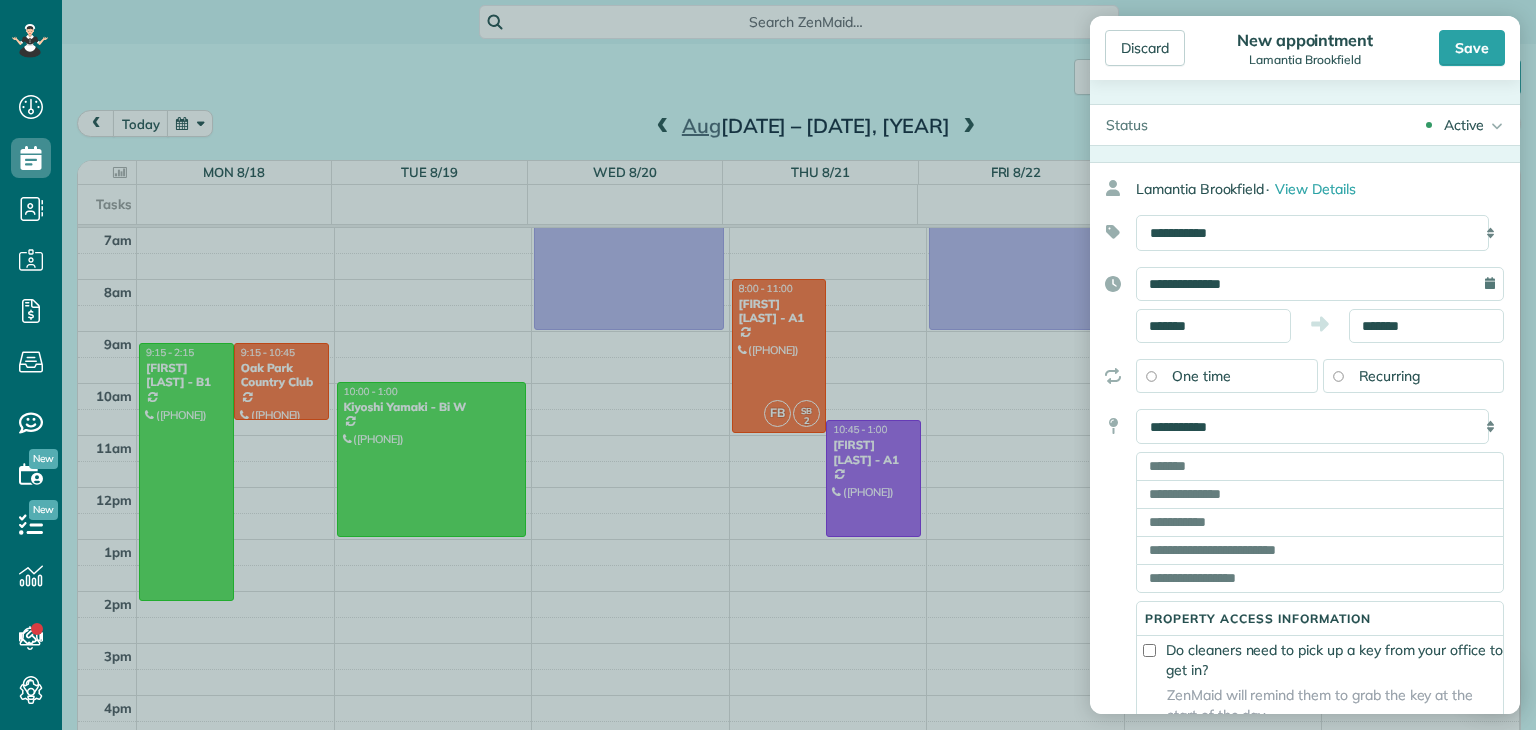 click on "Dashboard
Scheduling
Calendar View
List View
Dispatch View - Weekly scheduling (Beta)" at bounding box center [768, 365] 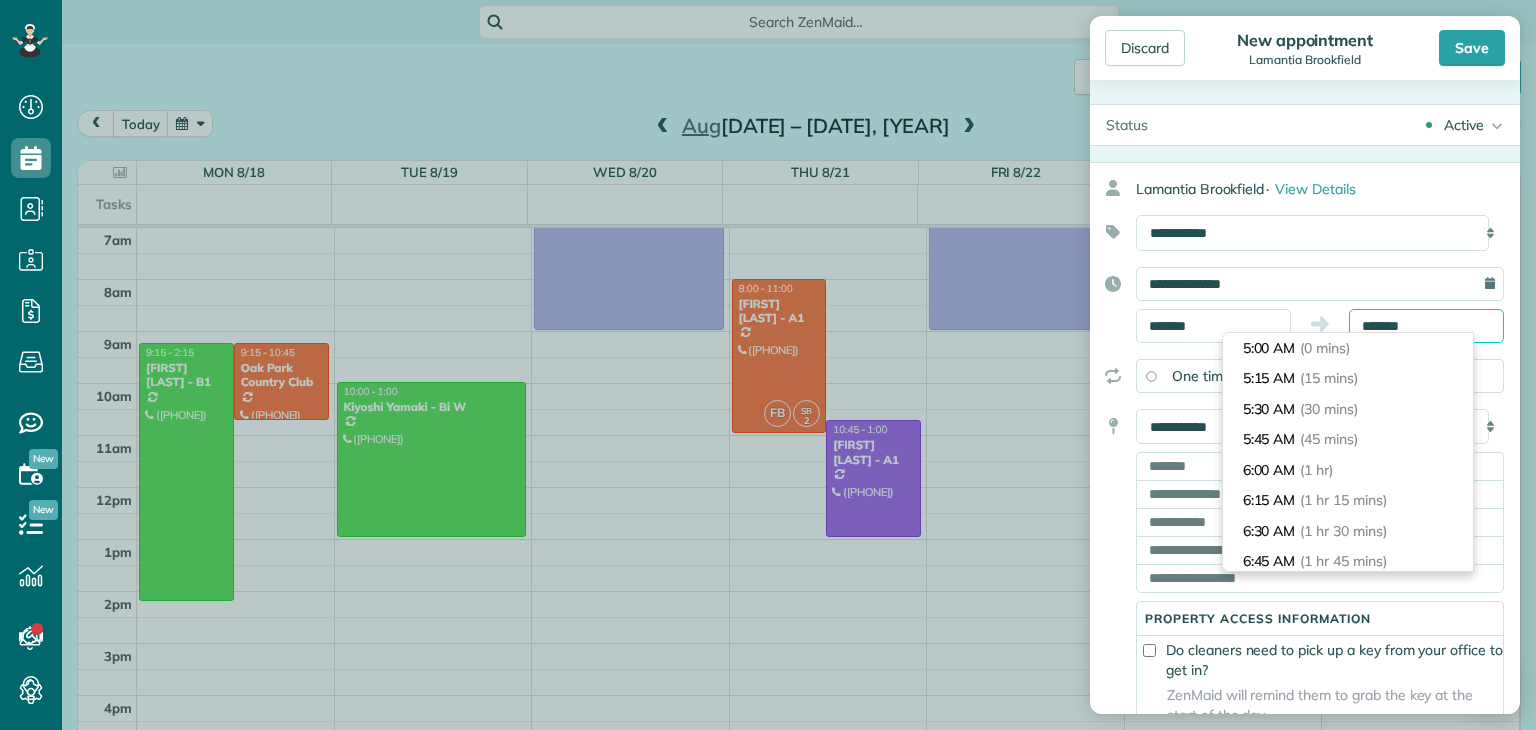 scroll, scrollTop: 305, scrollLeft: 0, axis: vertical 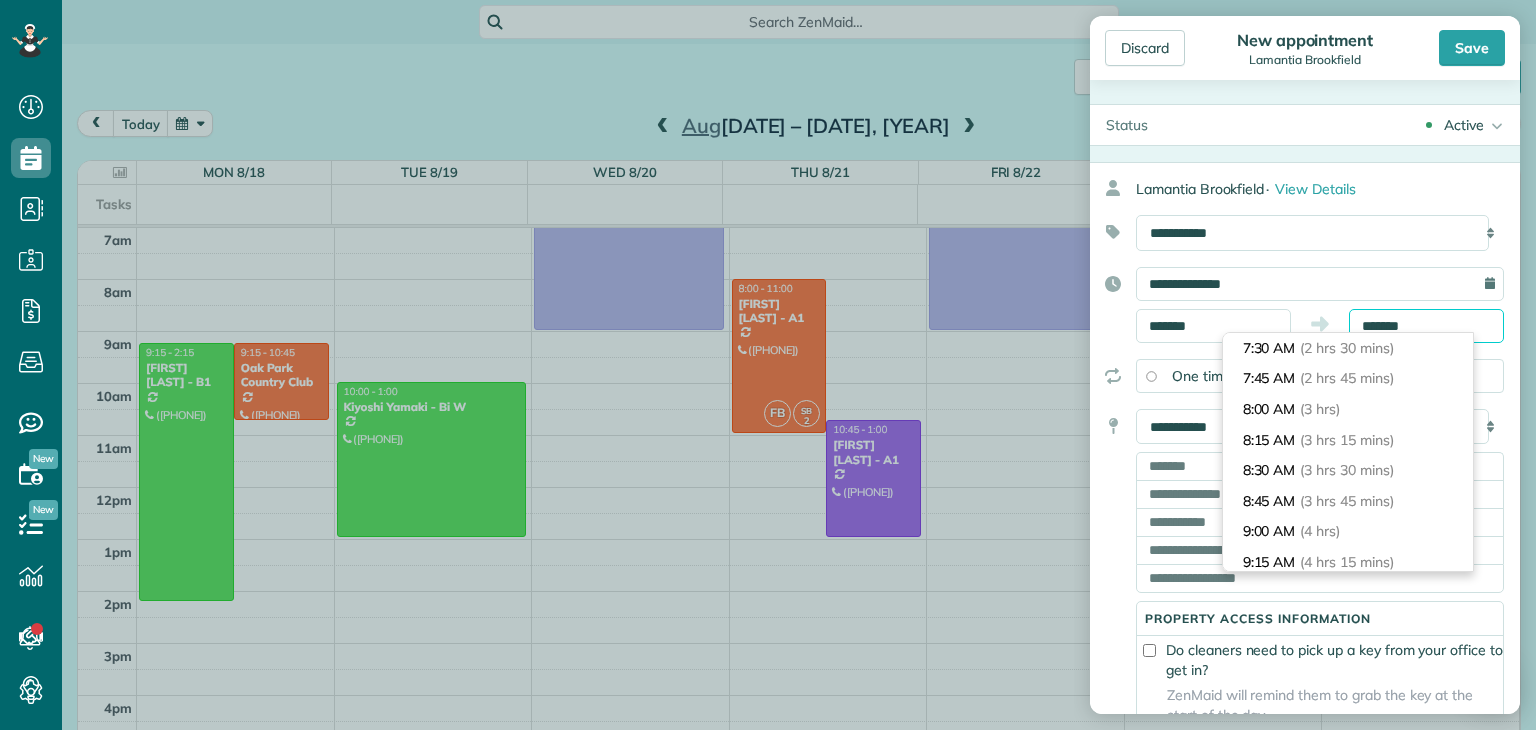 click on "*******" at bounding box center (1426, 326) 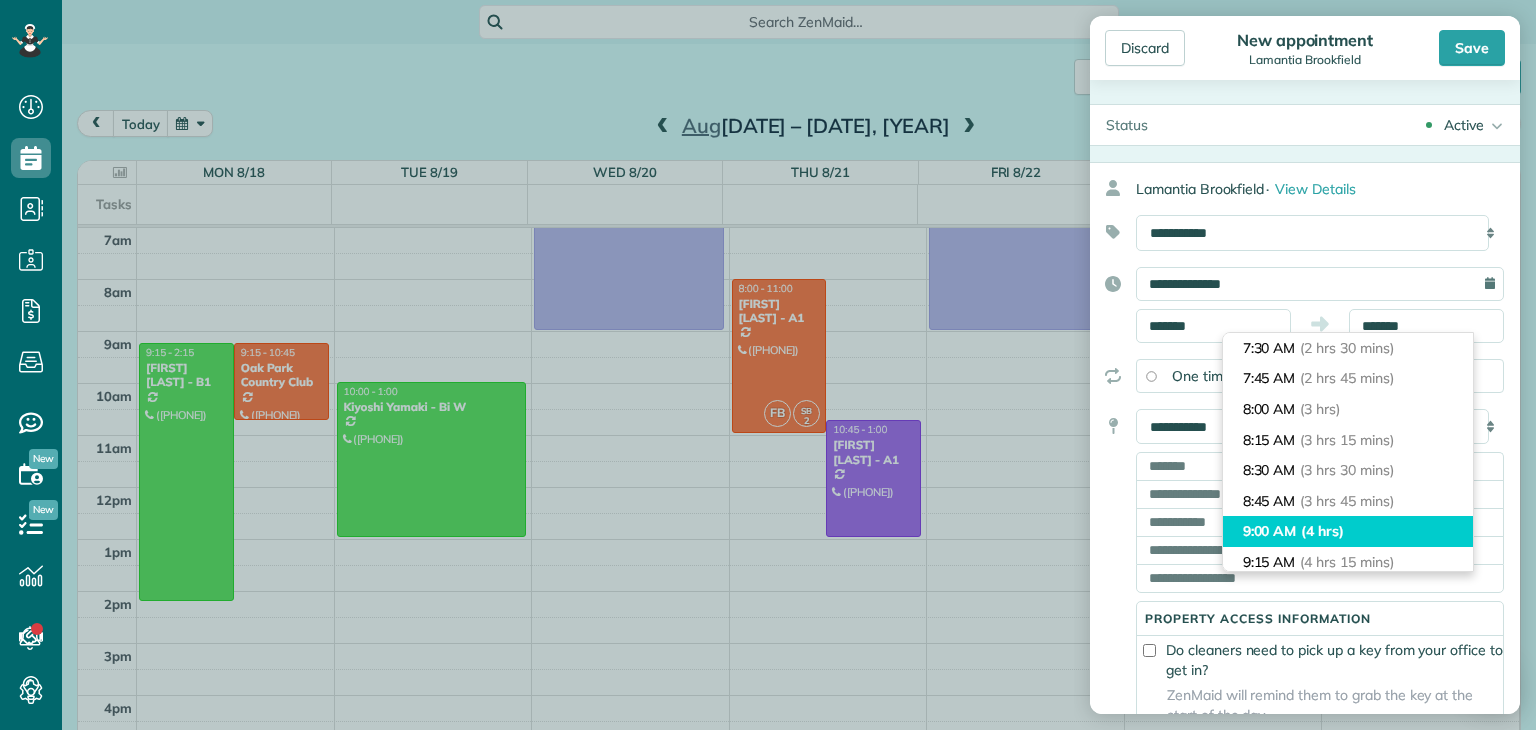 type on "*******" 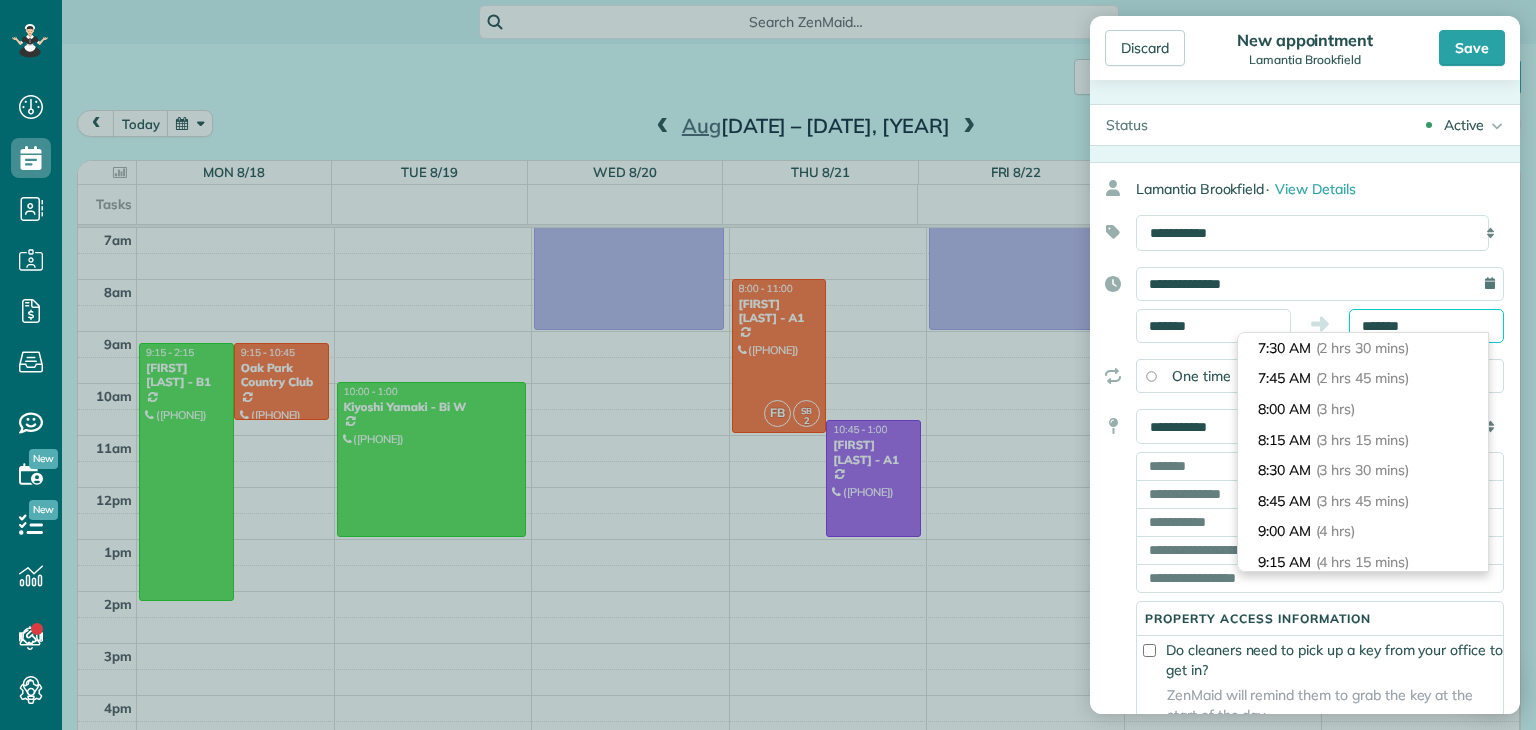 scroll, scrollTop: 457, scrollLeft: 0, axis: vertical 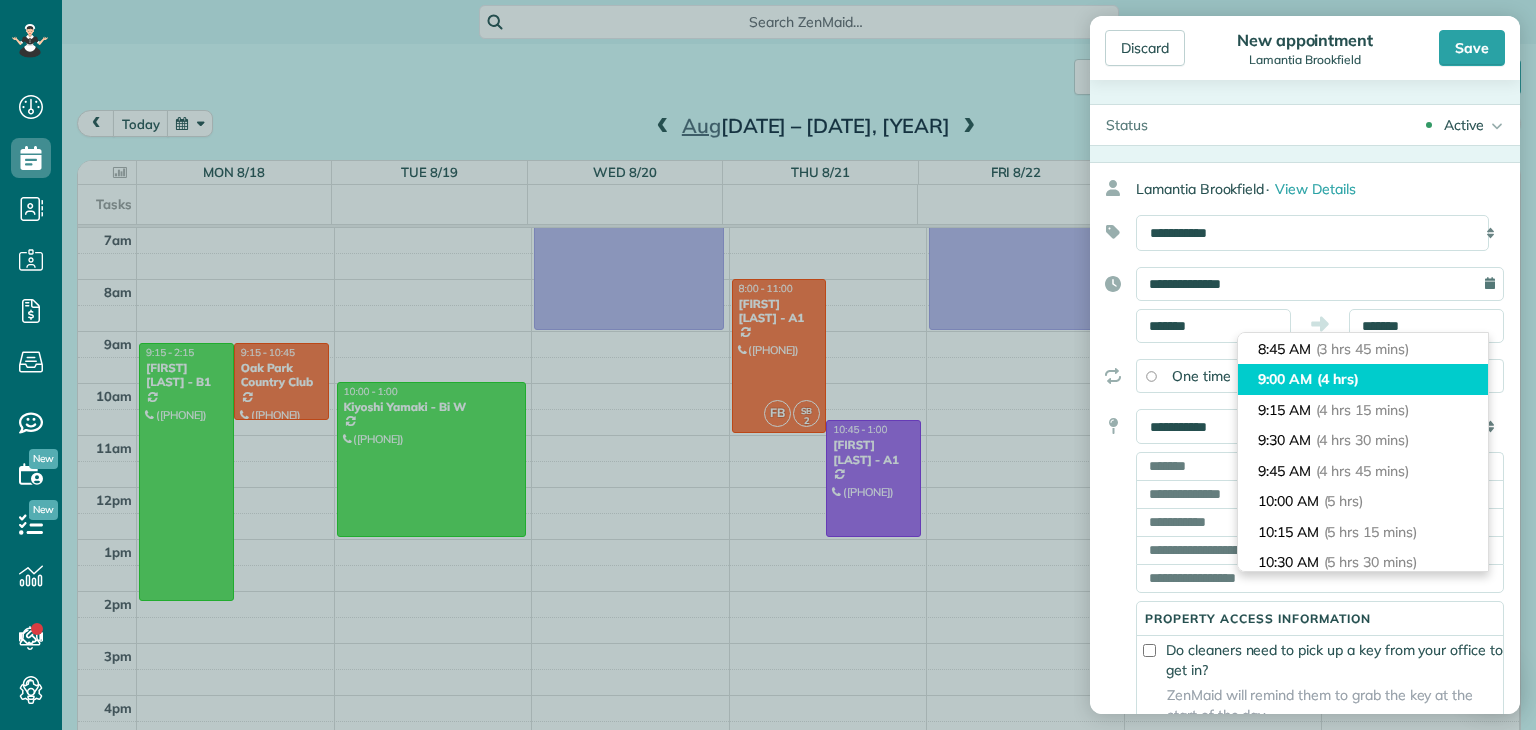 click on "9:00 AM  (4 hrs)" at bounding box center [1363, 379] 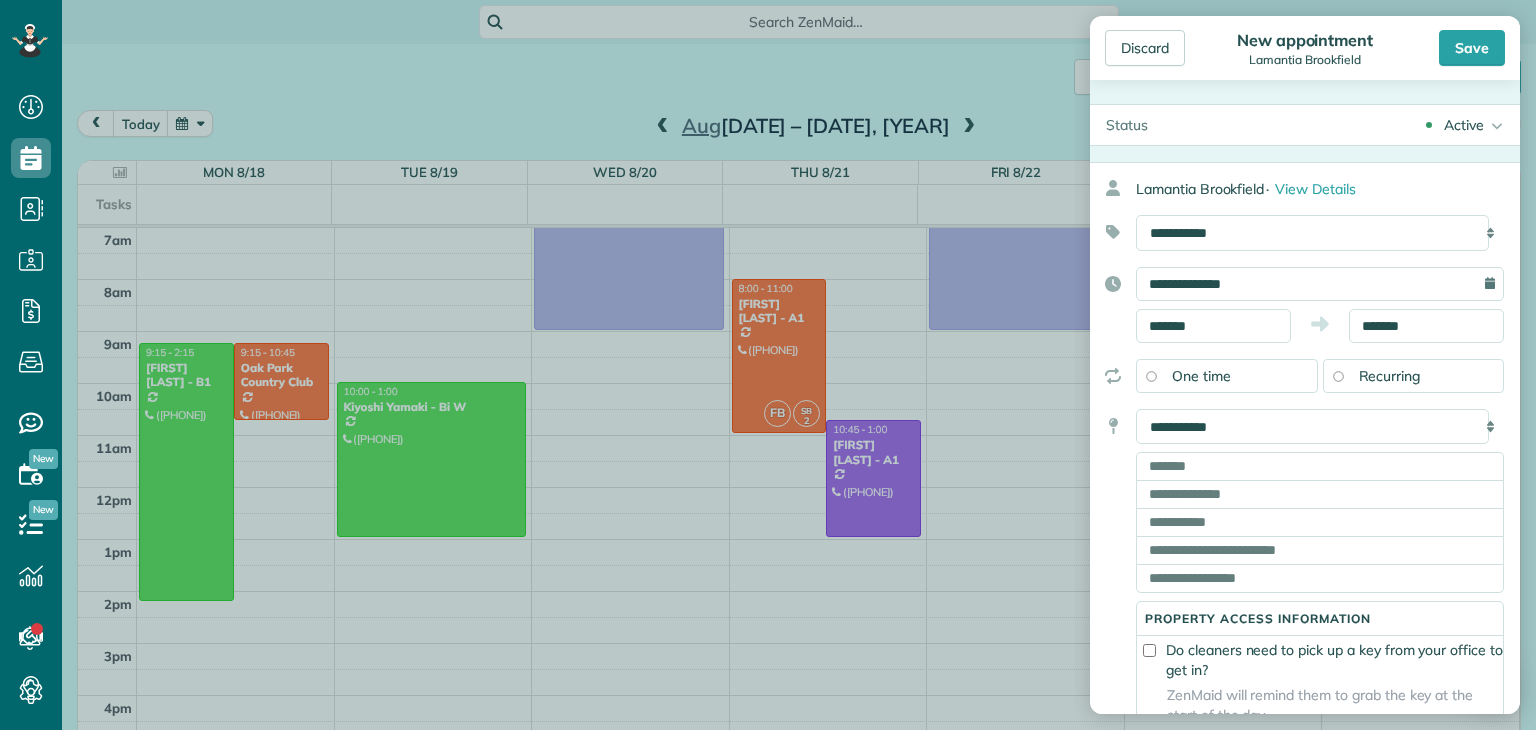 click on "Recurring" at bounding box center [1414, 376] 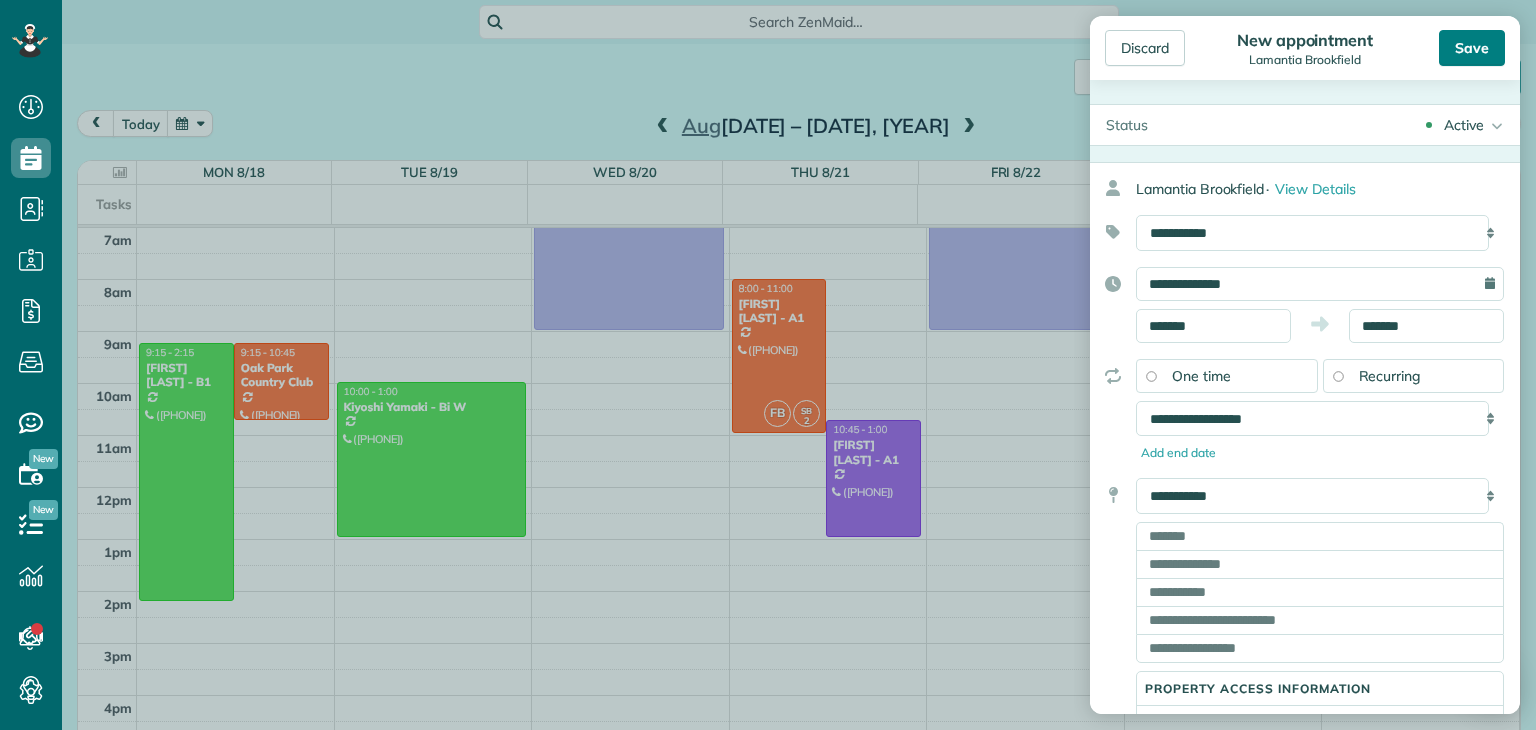 click on "Save" at bounding box center [1472, 48] 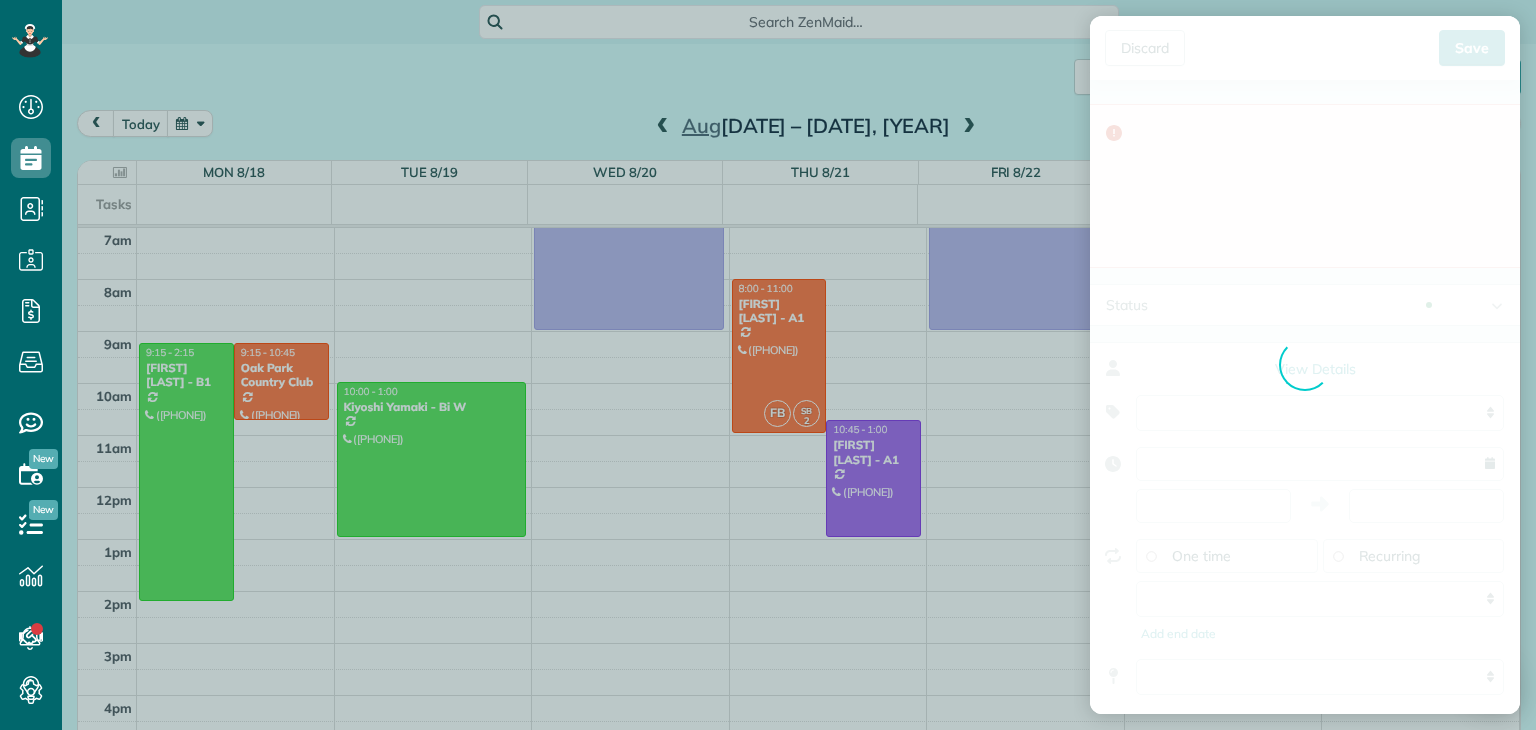 type on "**********" 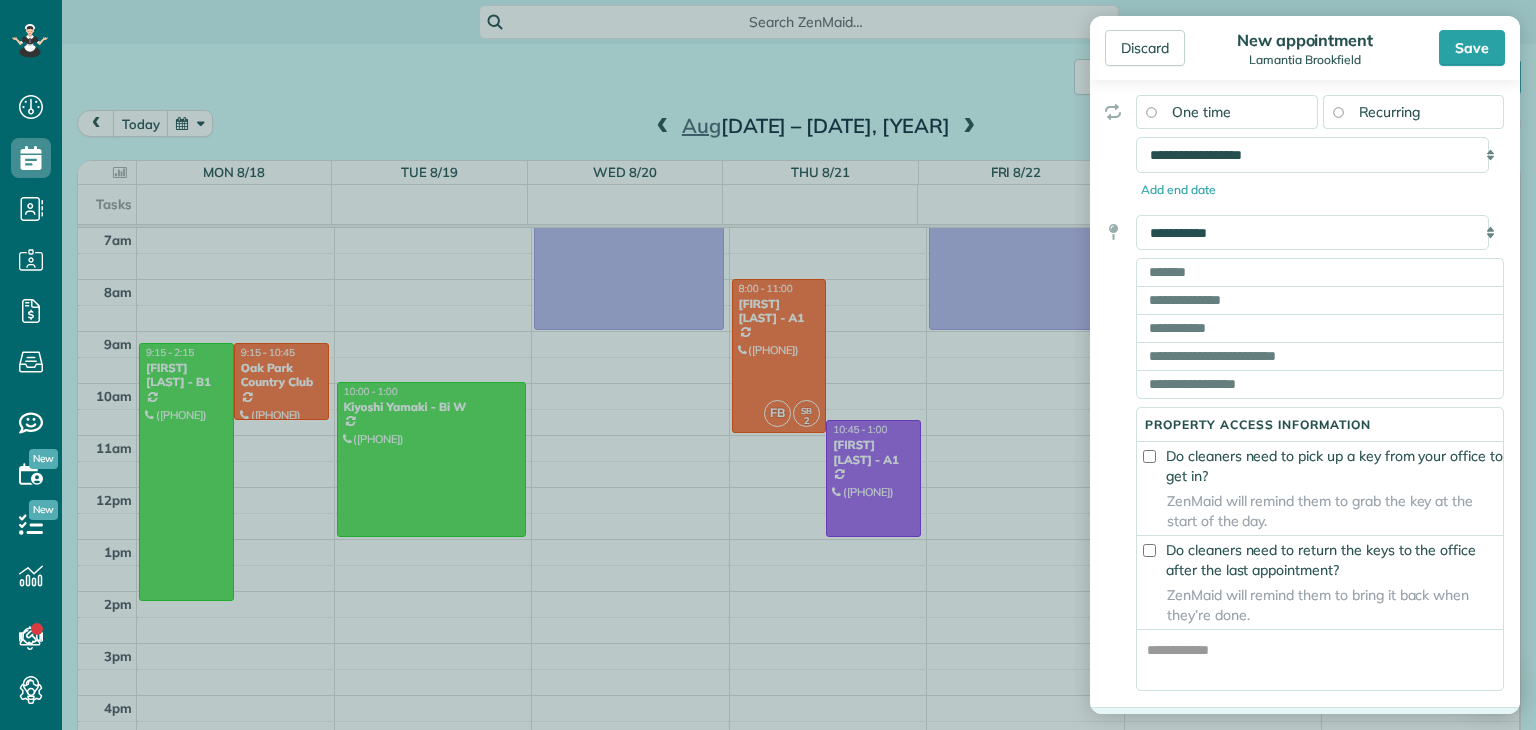 scroll, scrollTop: 452, scrollLeft: 0, axis: vertical 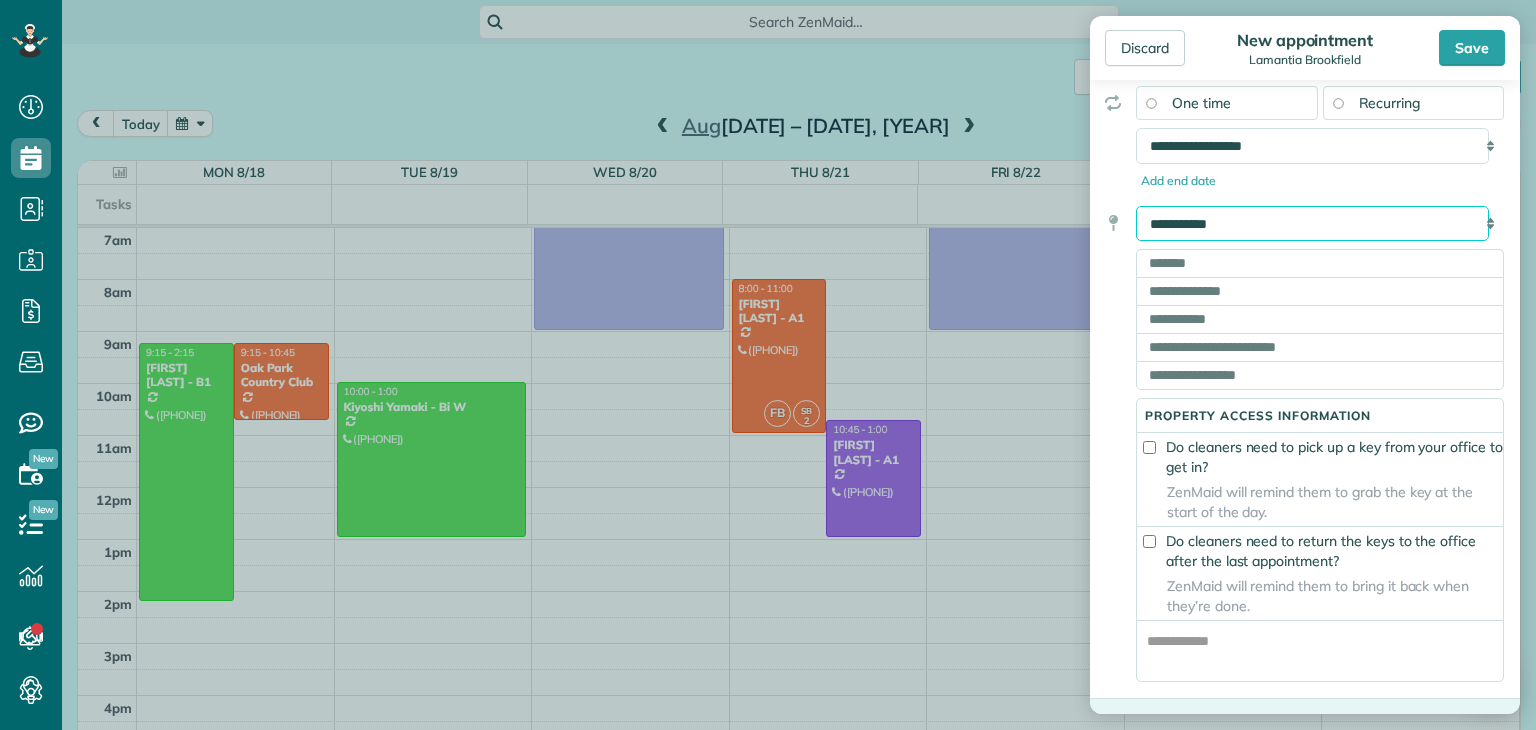 click on "**********" at bounding box center (1312, 224) 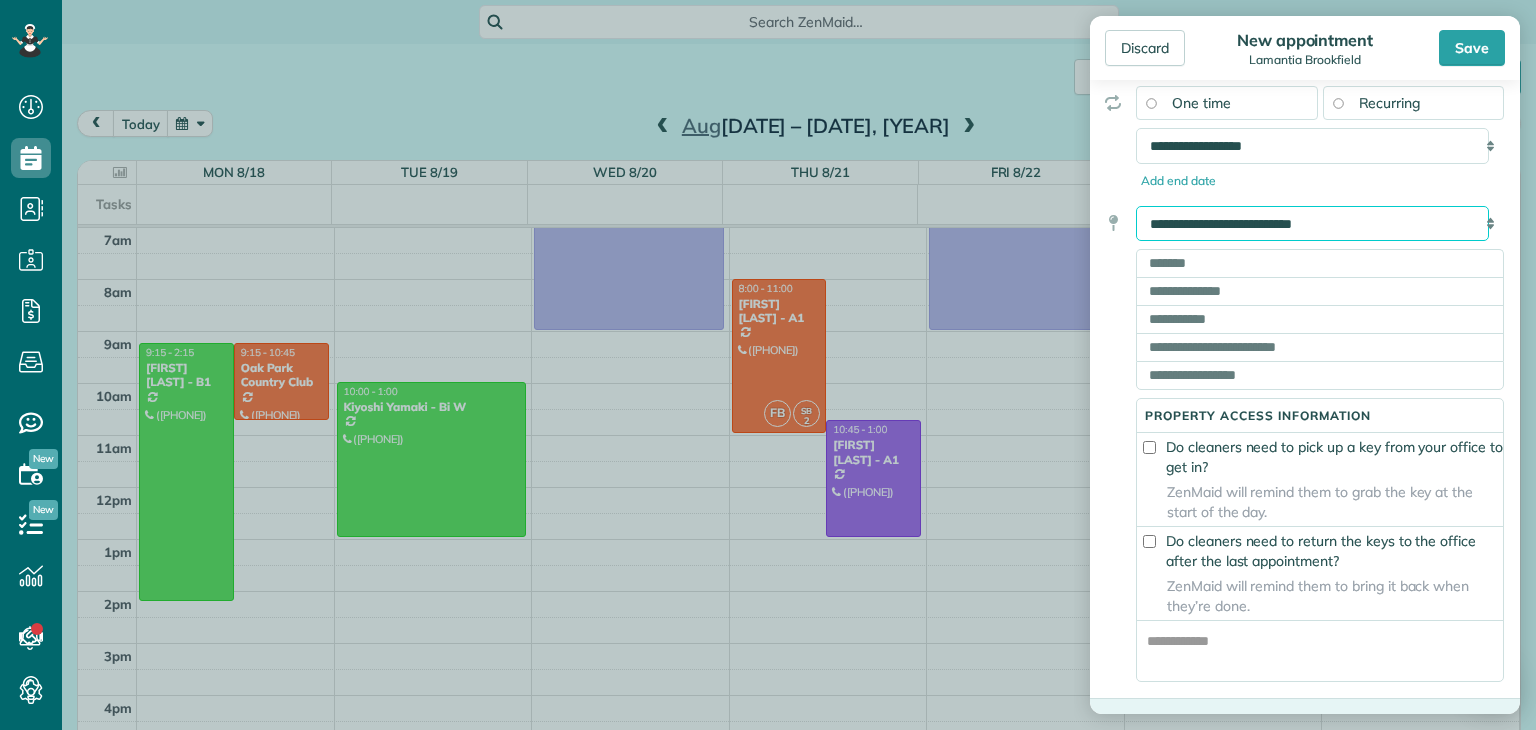 click on "**********" at bounding box center [1312, 224] 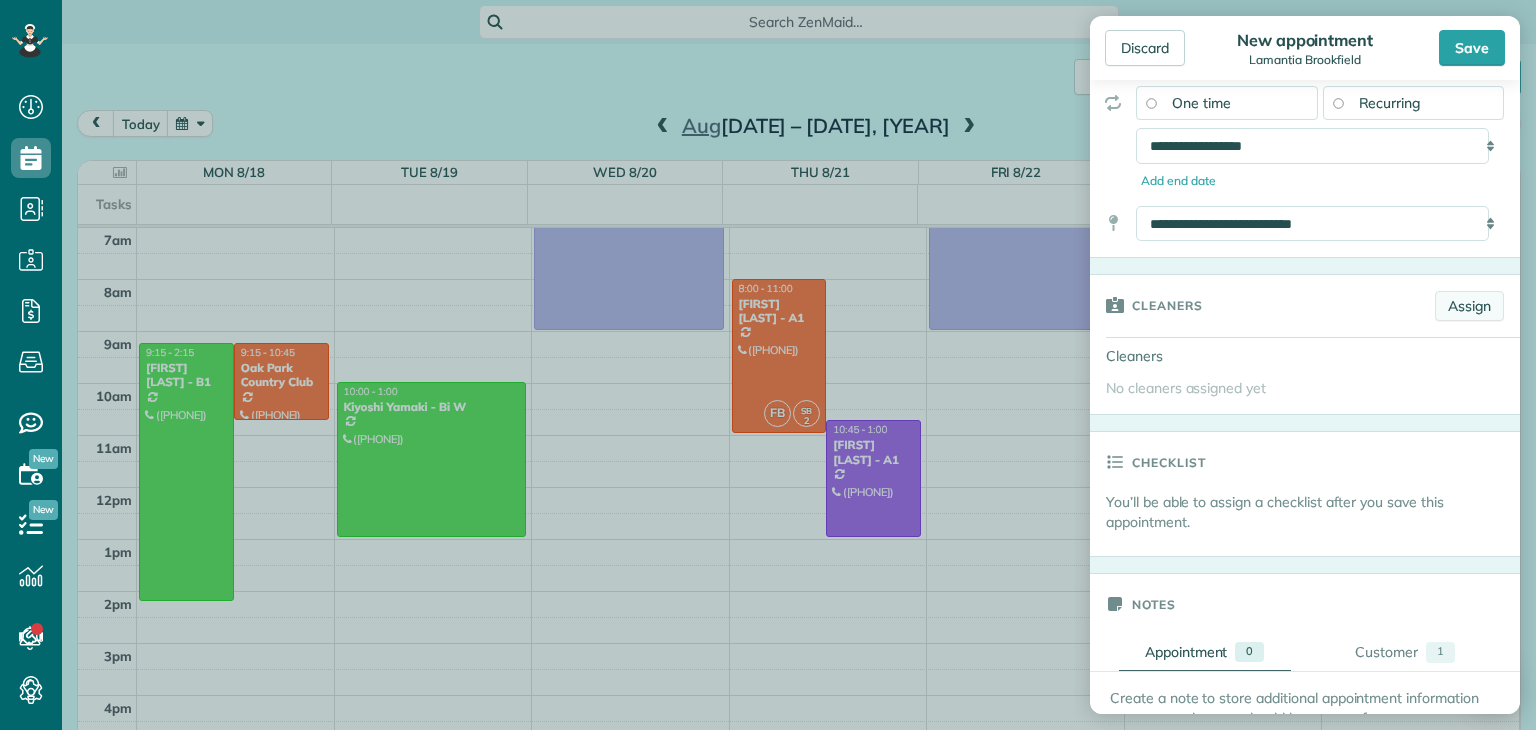 click on "Assign" at bounding box center (1469, 306) 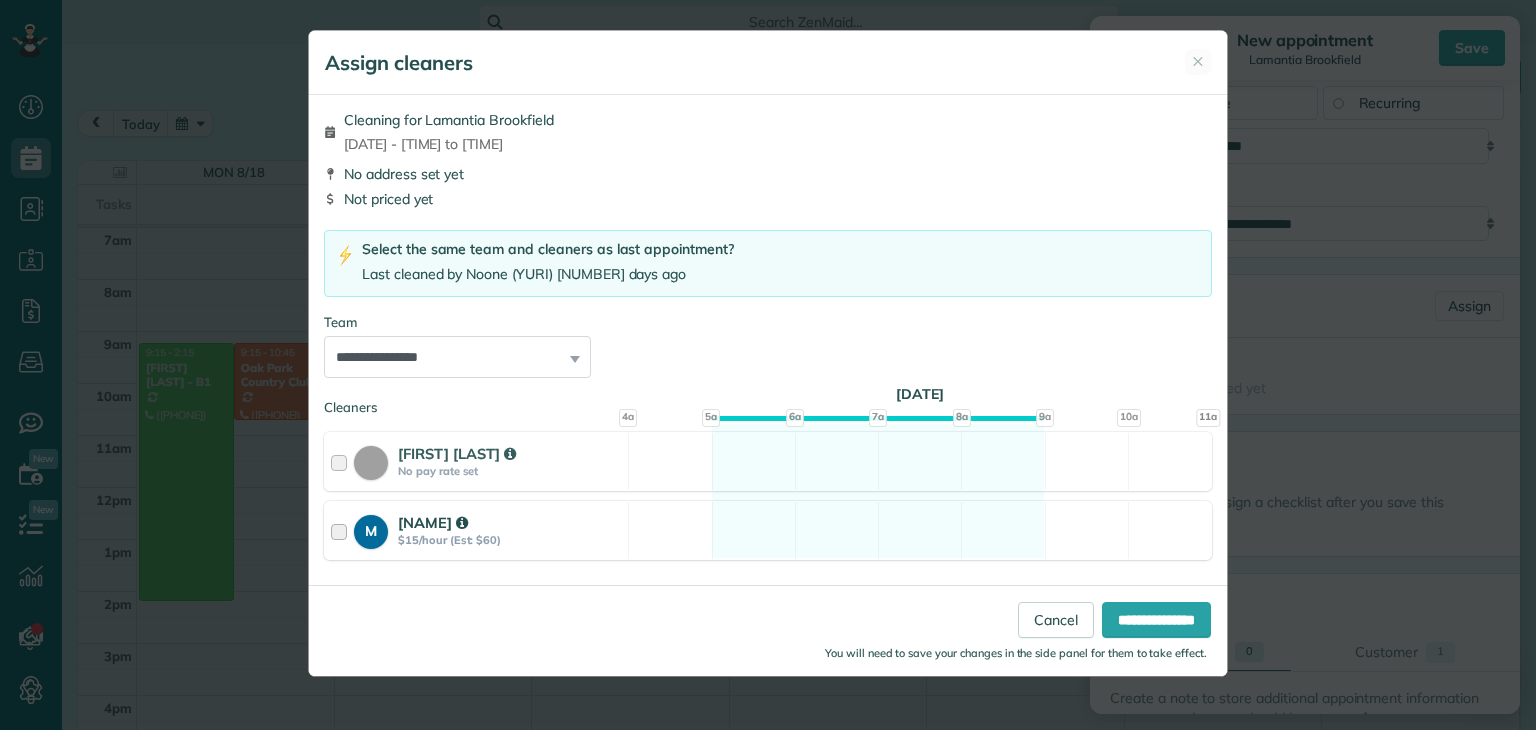 click at bounding box center [342, 530] 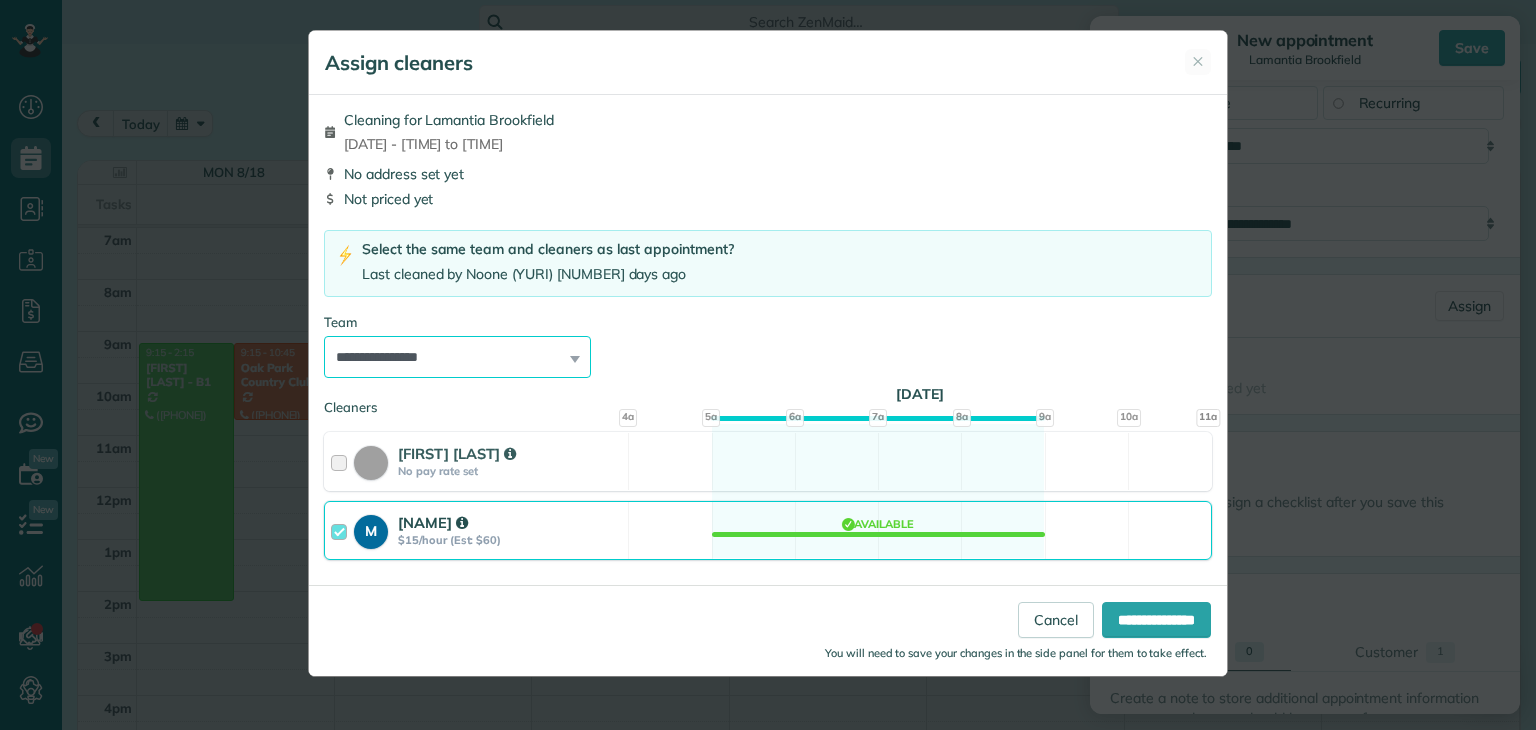 click on "**********" at bounding box center (457, 357) 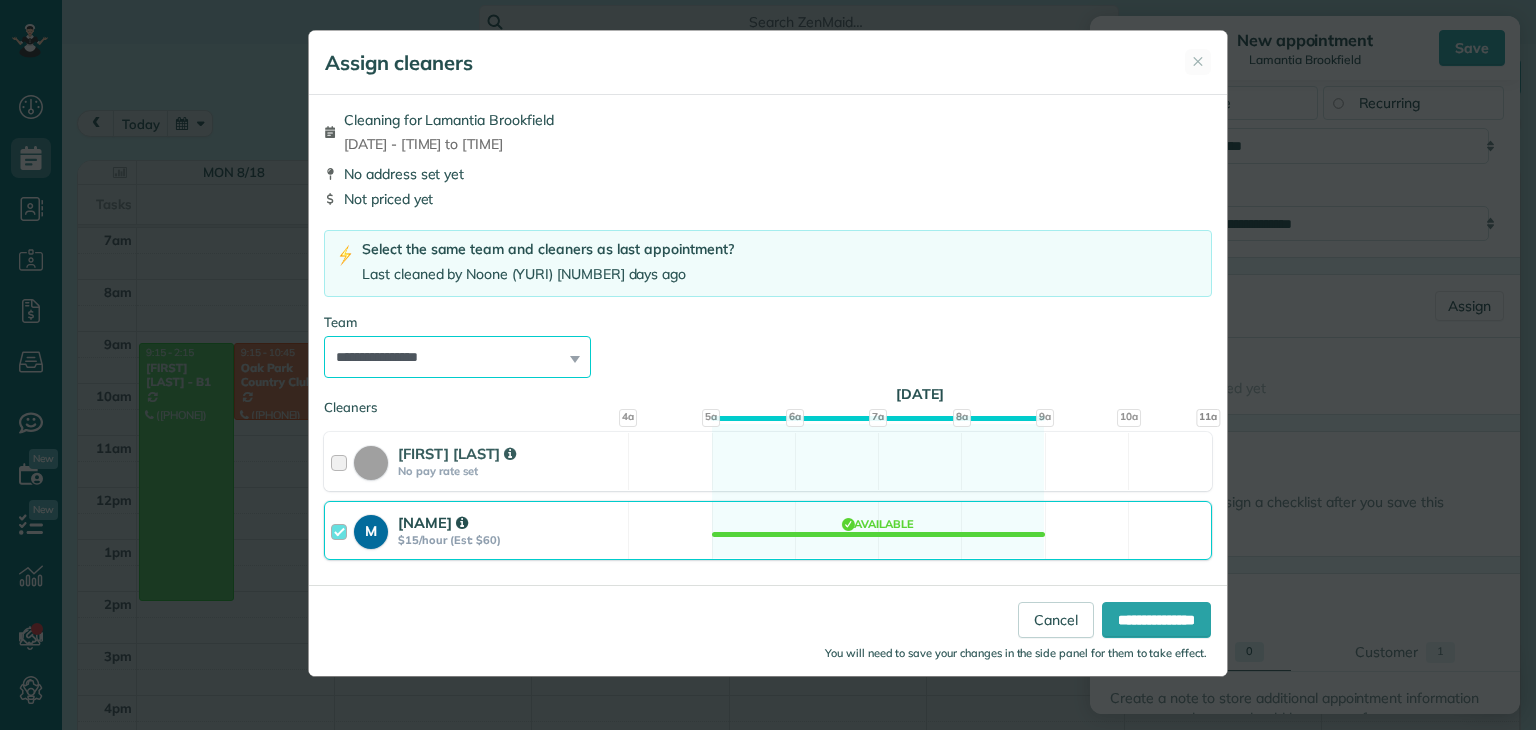 select on "*****" 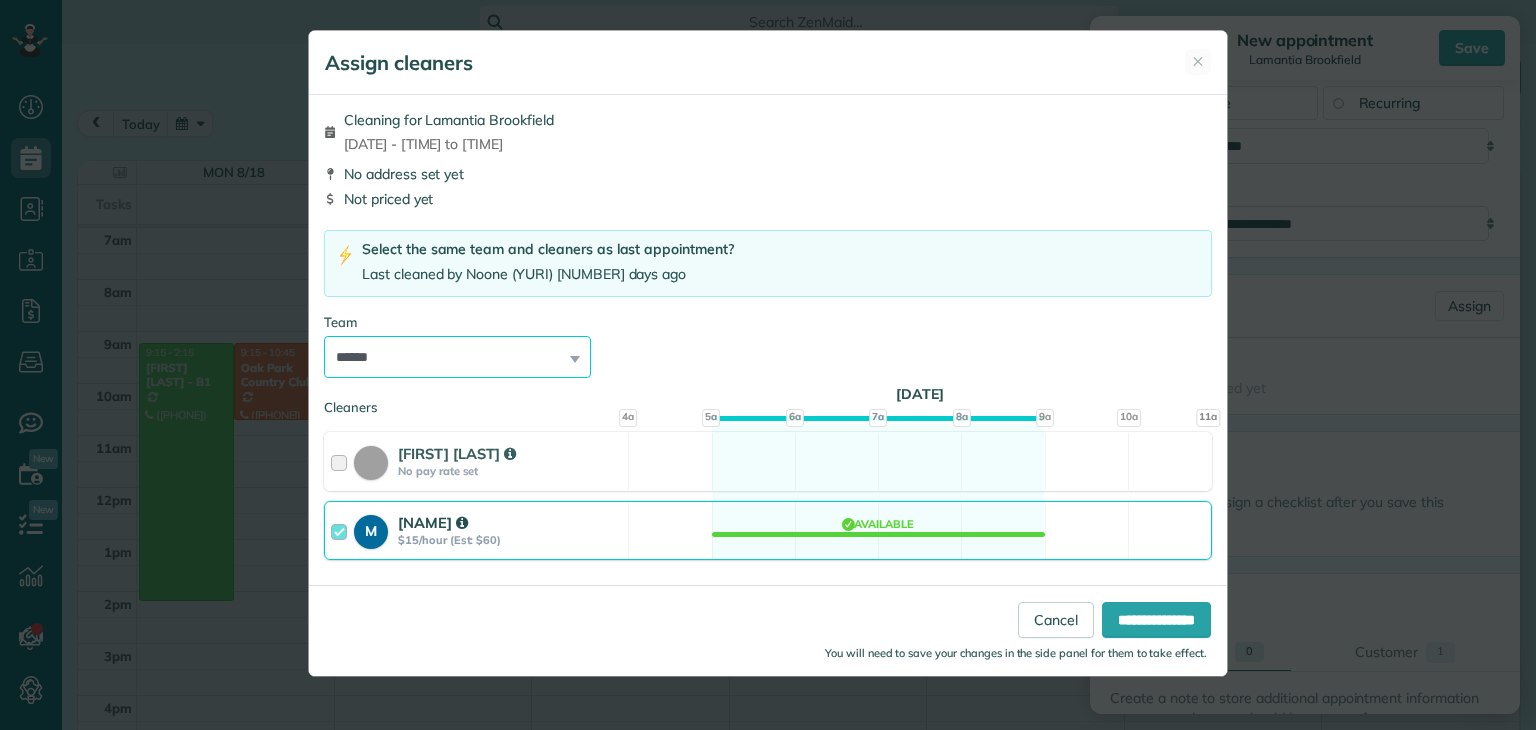 click on "**********" at bounding box center [457, 357] 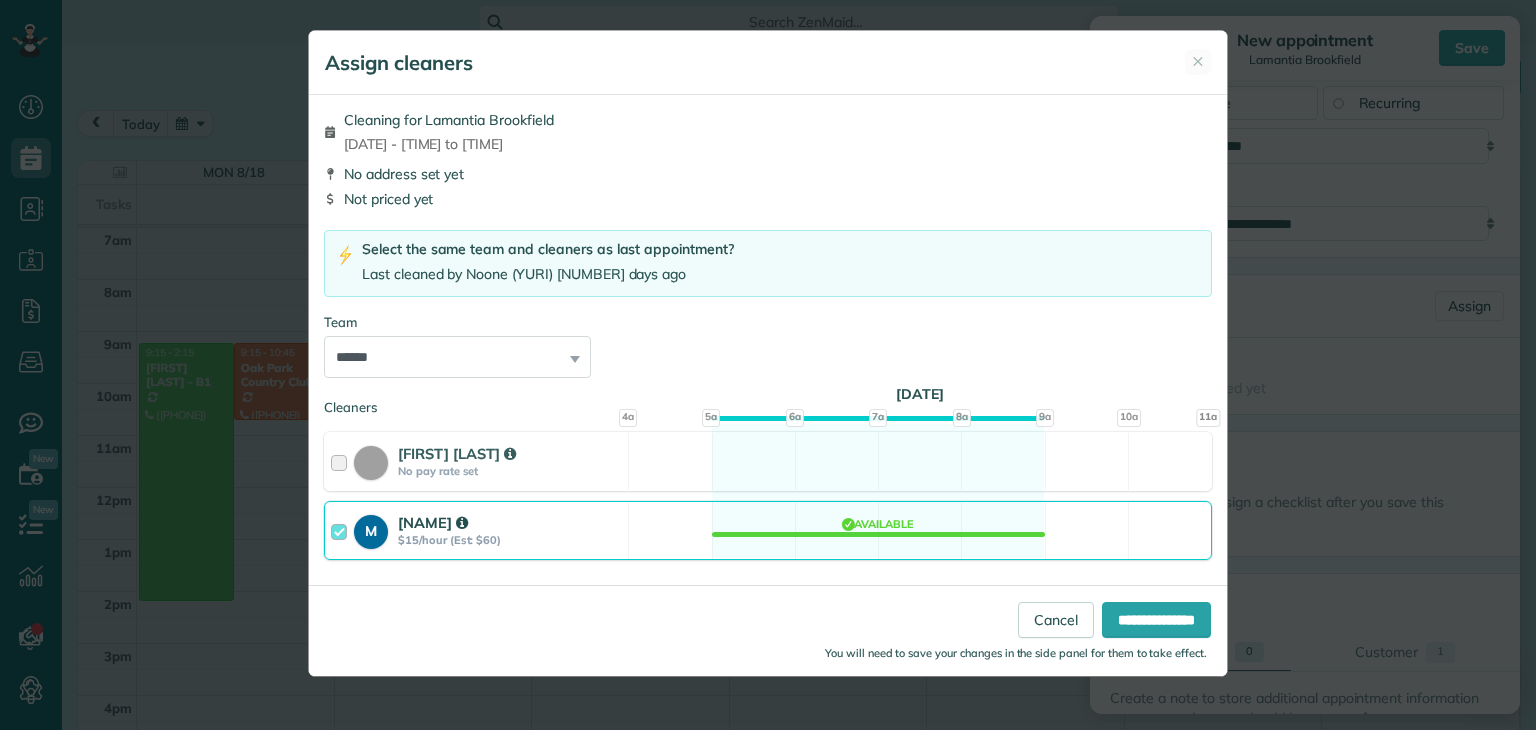 click at bounding box center (342, 530) 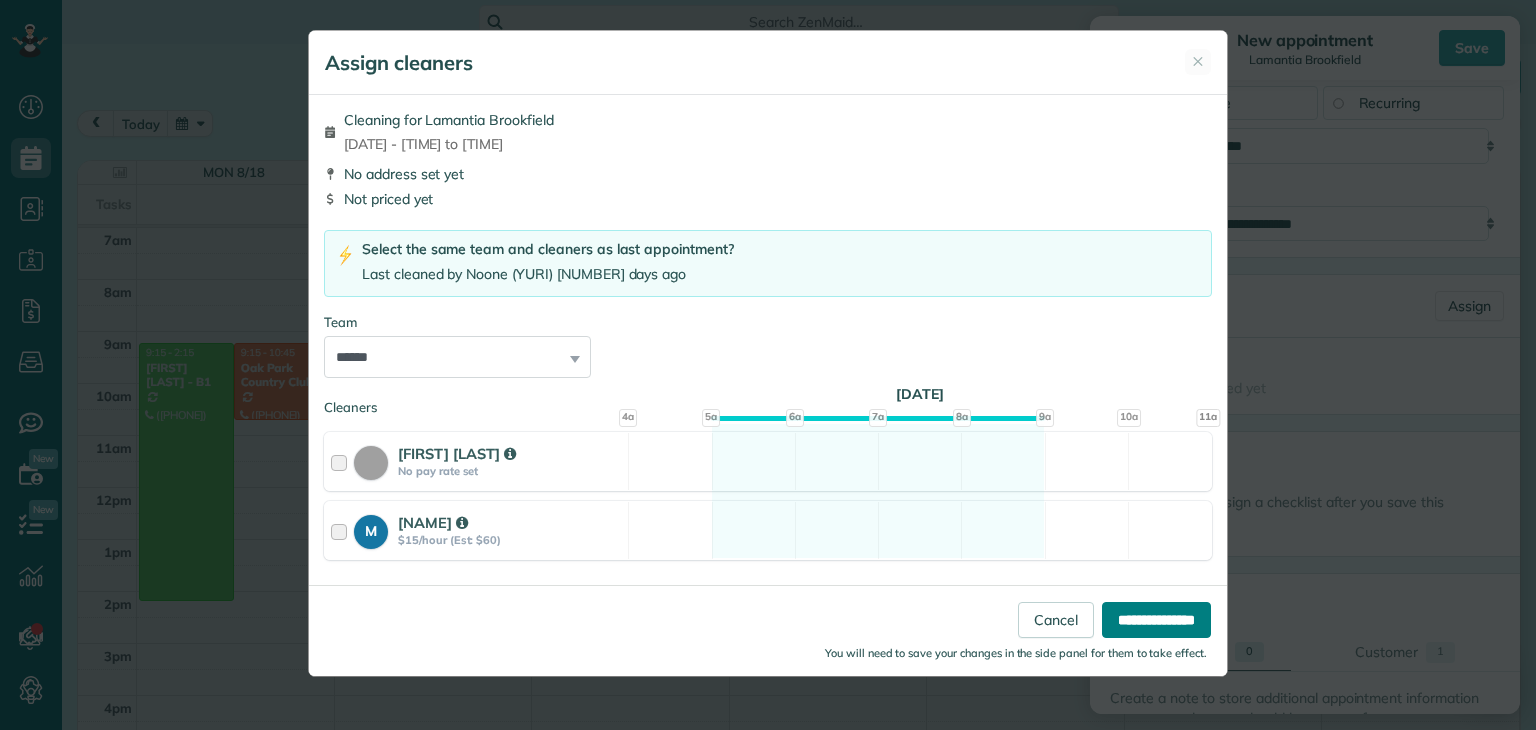 click on "**********" at bounding box center [1156, 620] 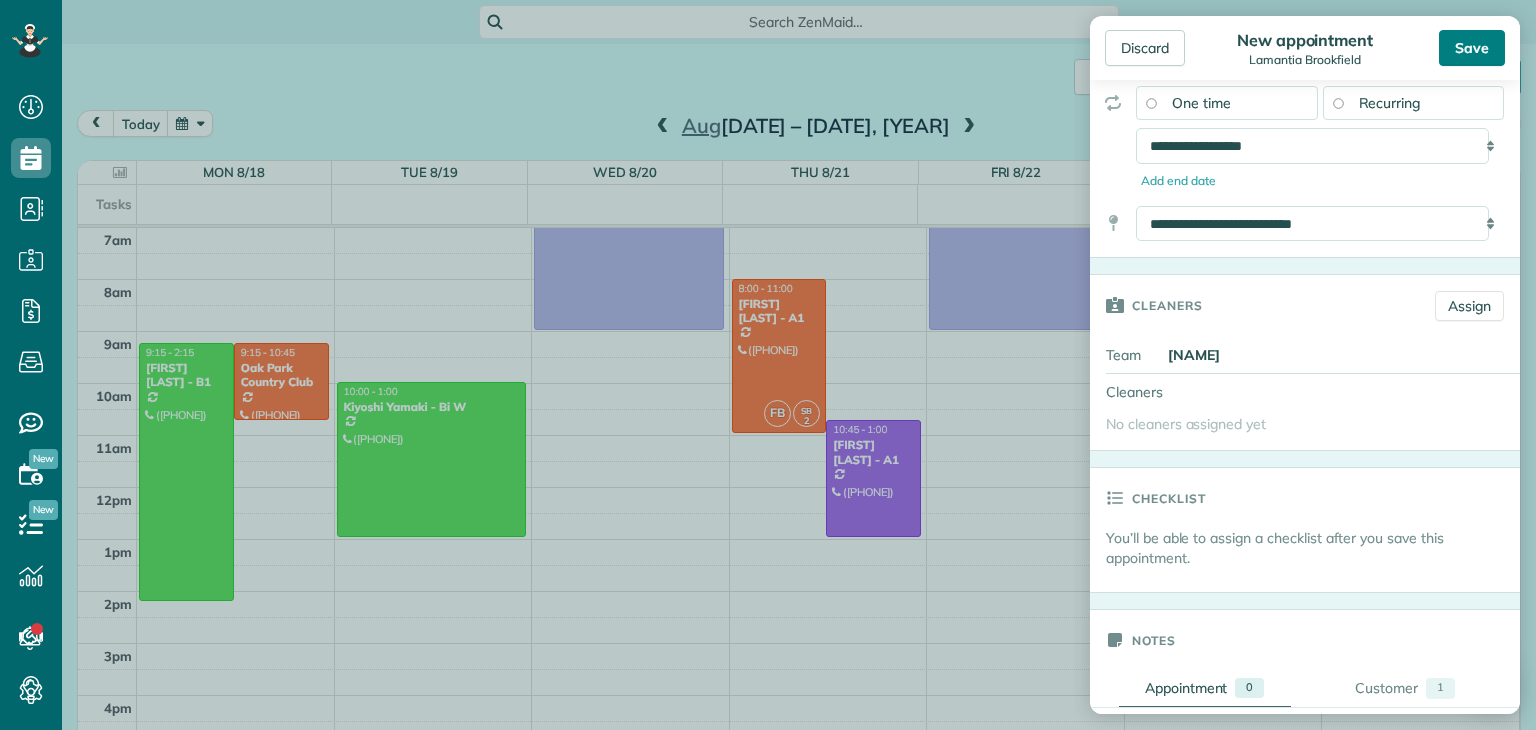 click on "Save" at bounding box center [1472, 48] 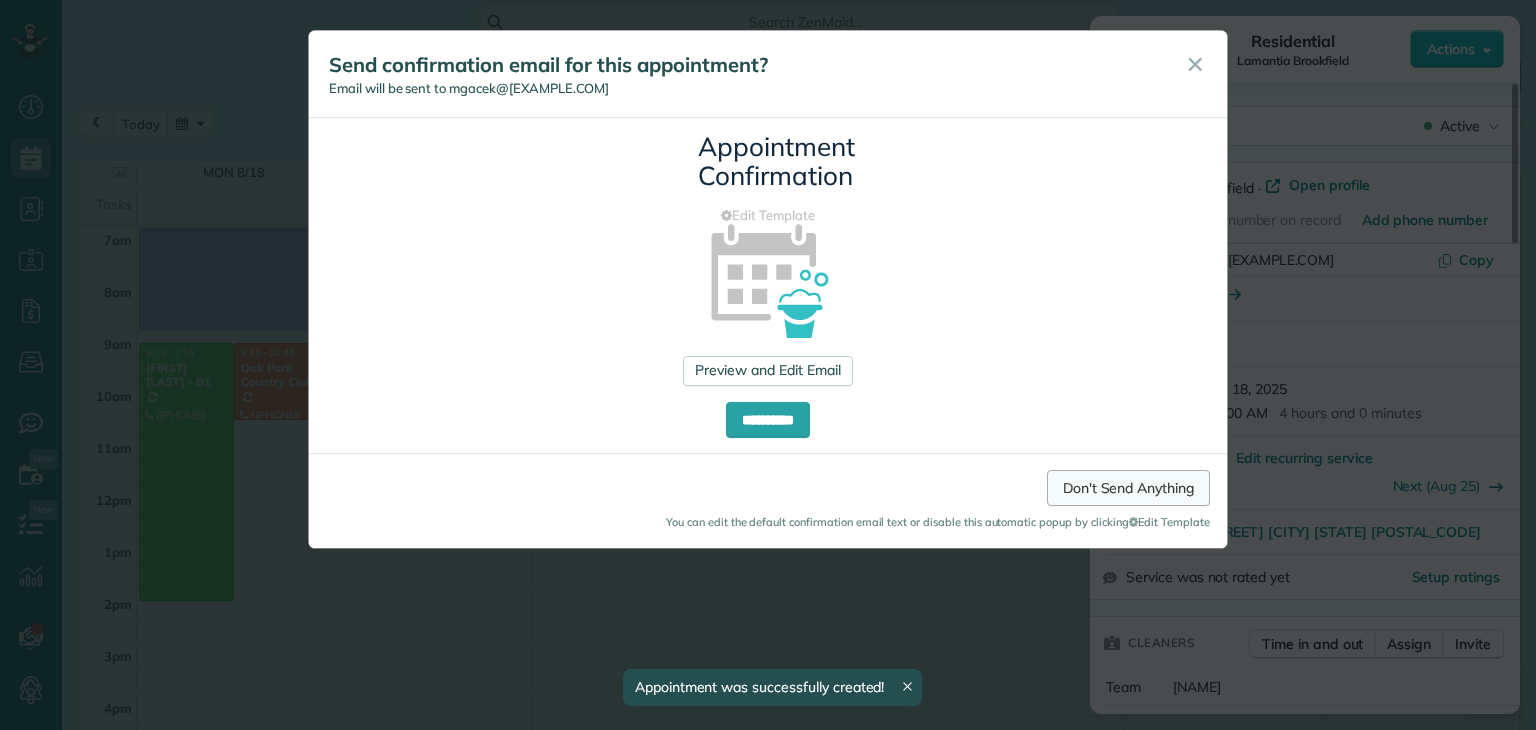 click on "Don't Send Anything" at bounding box center (1128, 488) 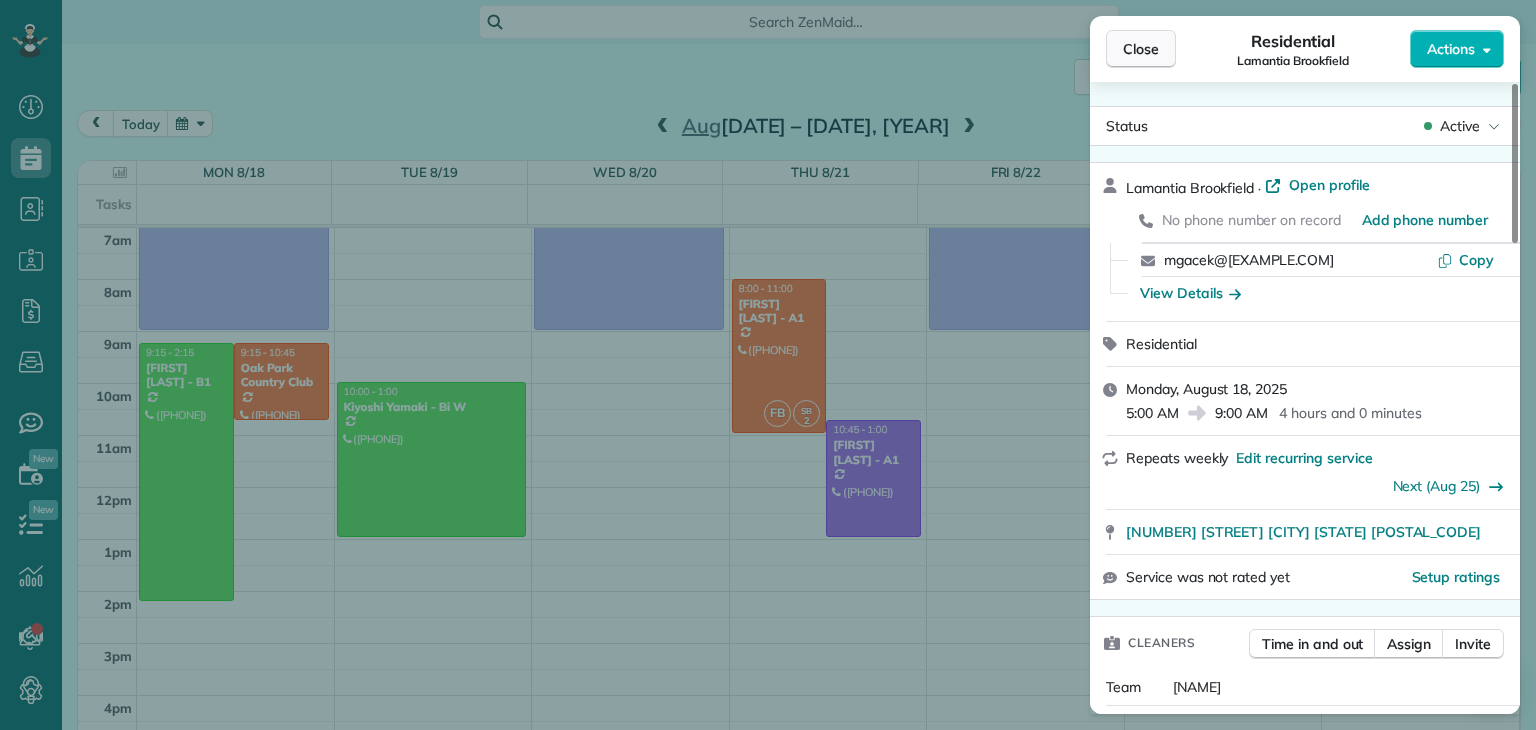 click on "Close" at bounding box center (1141, 49) 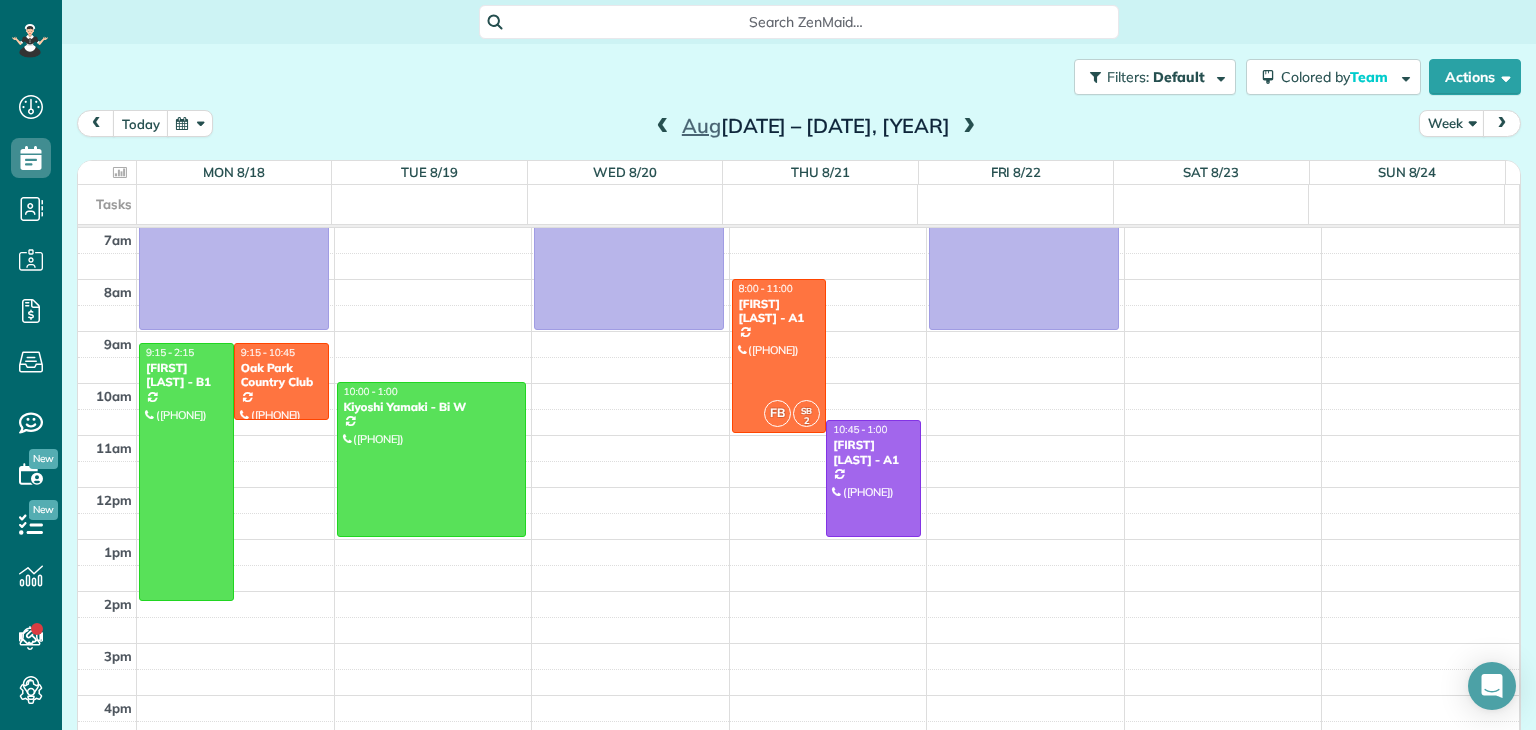 click at bounding box center (969, 127) 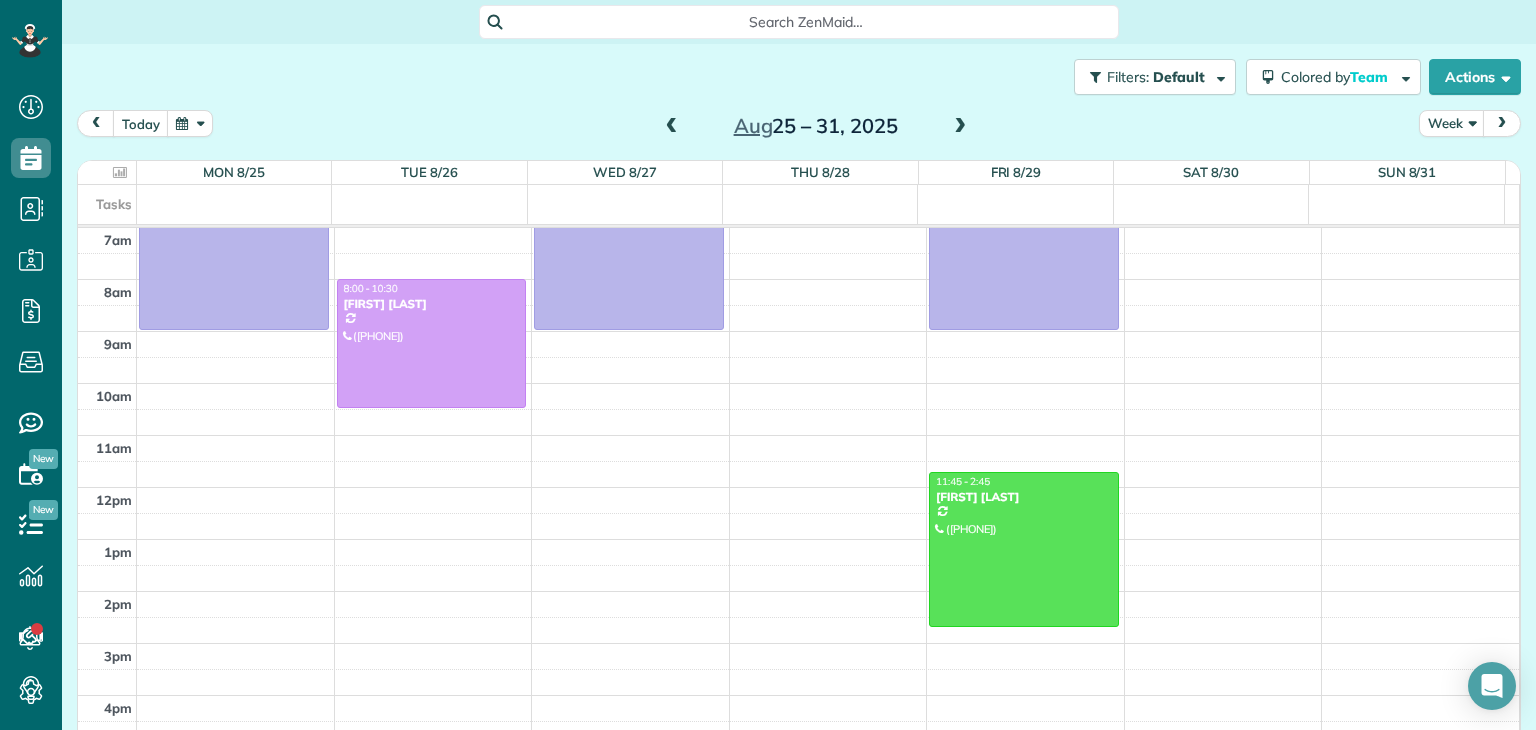 click at bounding box center [960, 127] 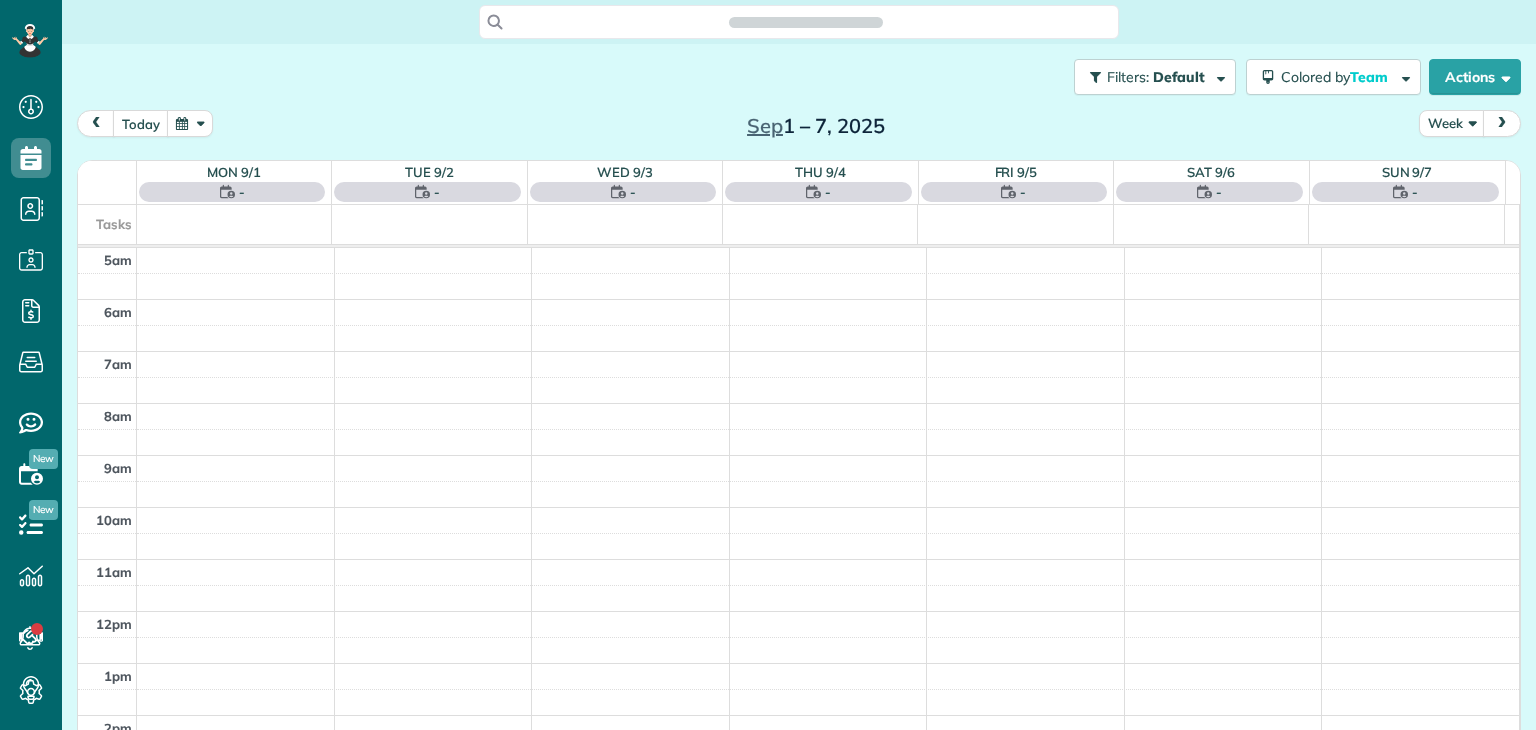 scroll, scrollTop: 0, scrollLeft: 0, axis: both 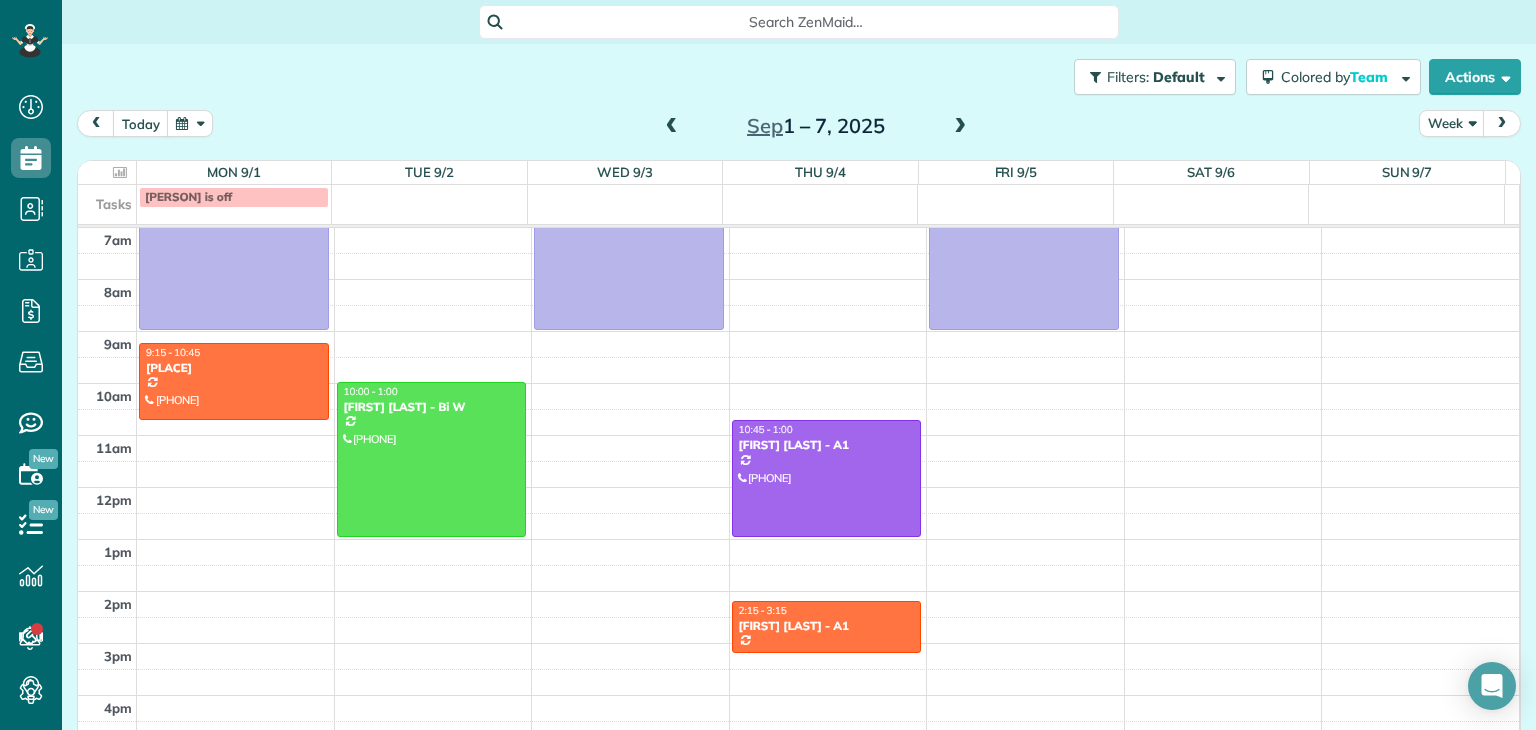 click at bounding box center (672, 127) 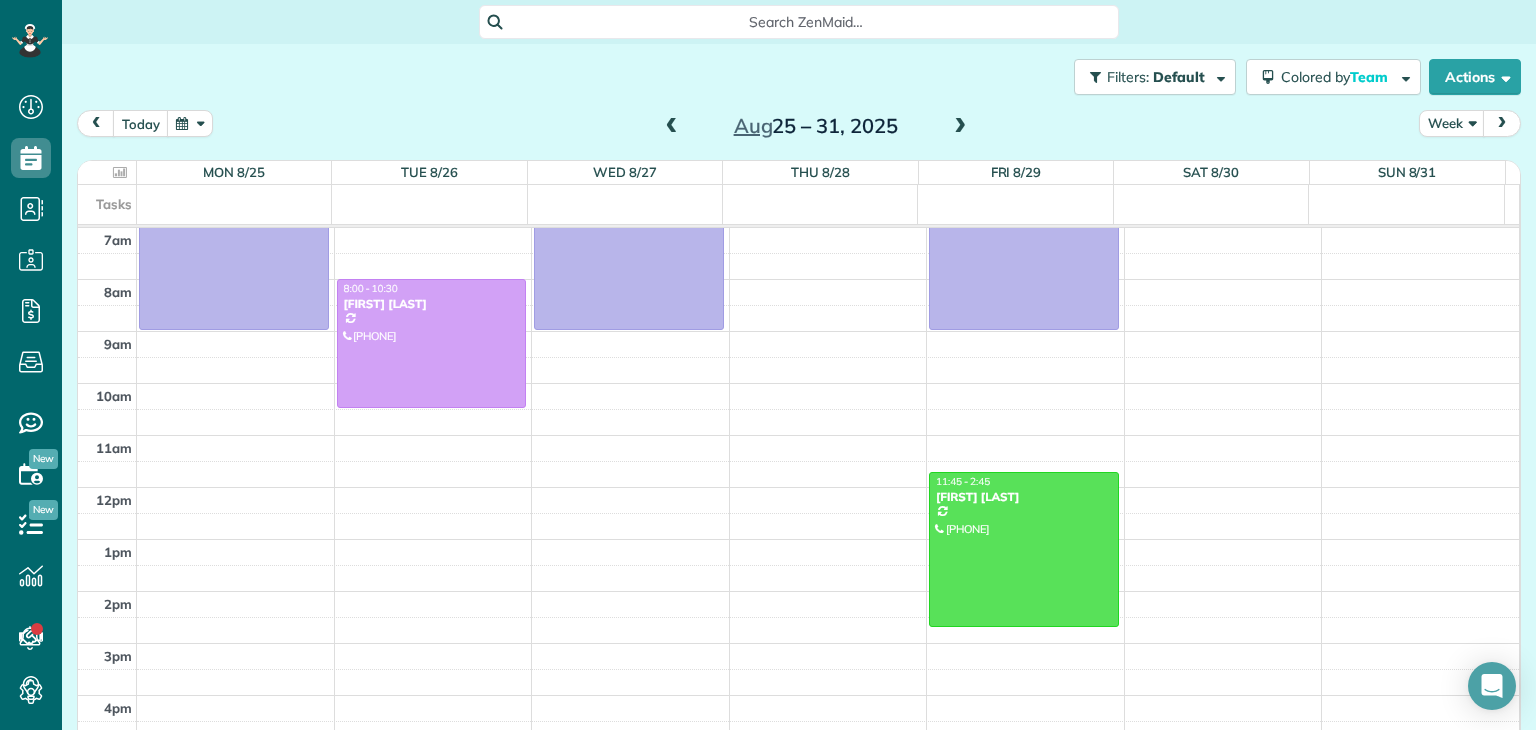 click at bounding box center (672, 127) 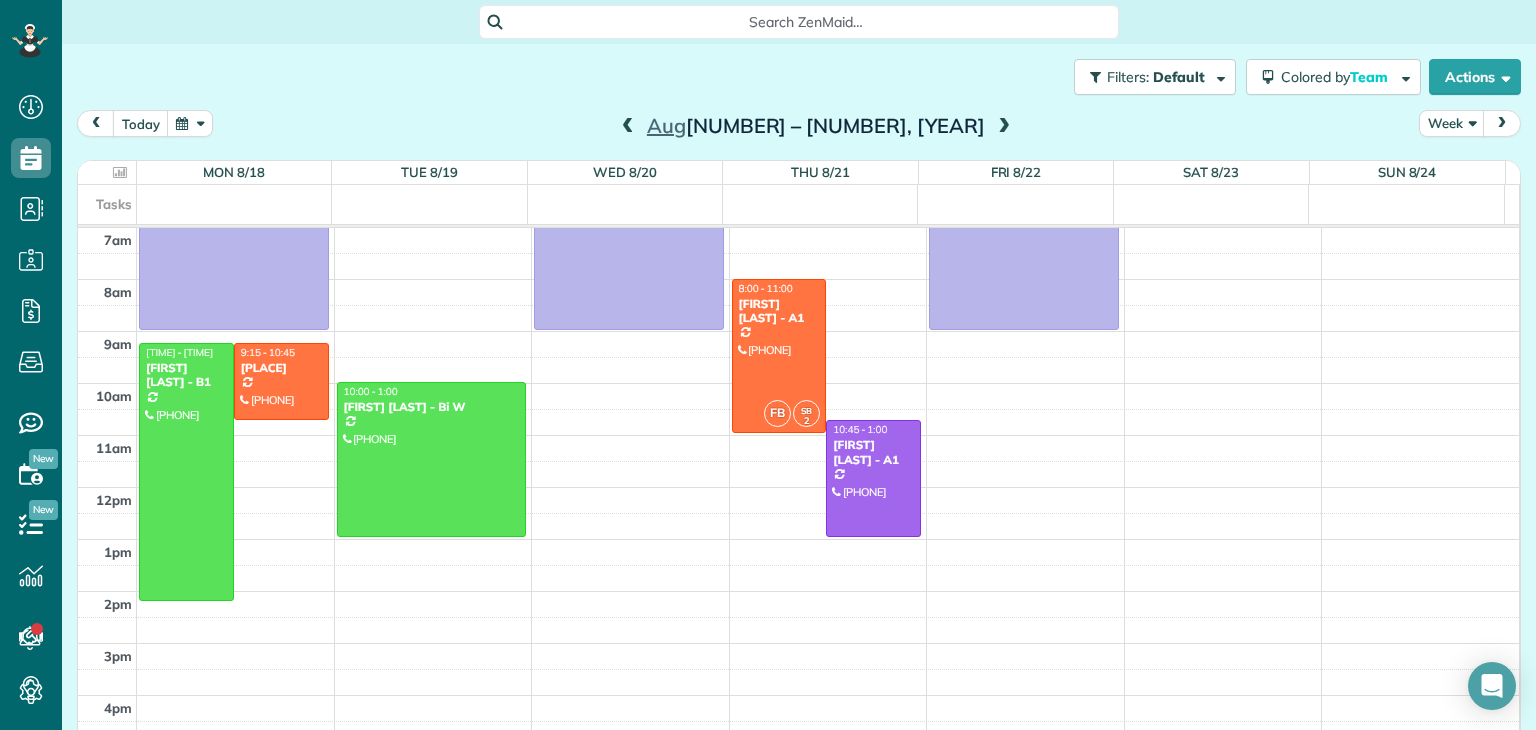 click at bounding box center [628, 127] 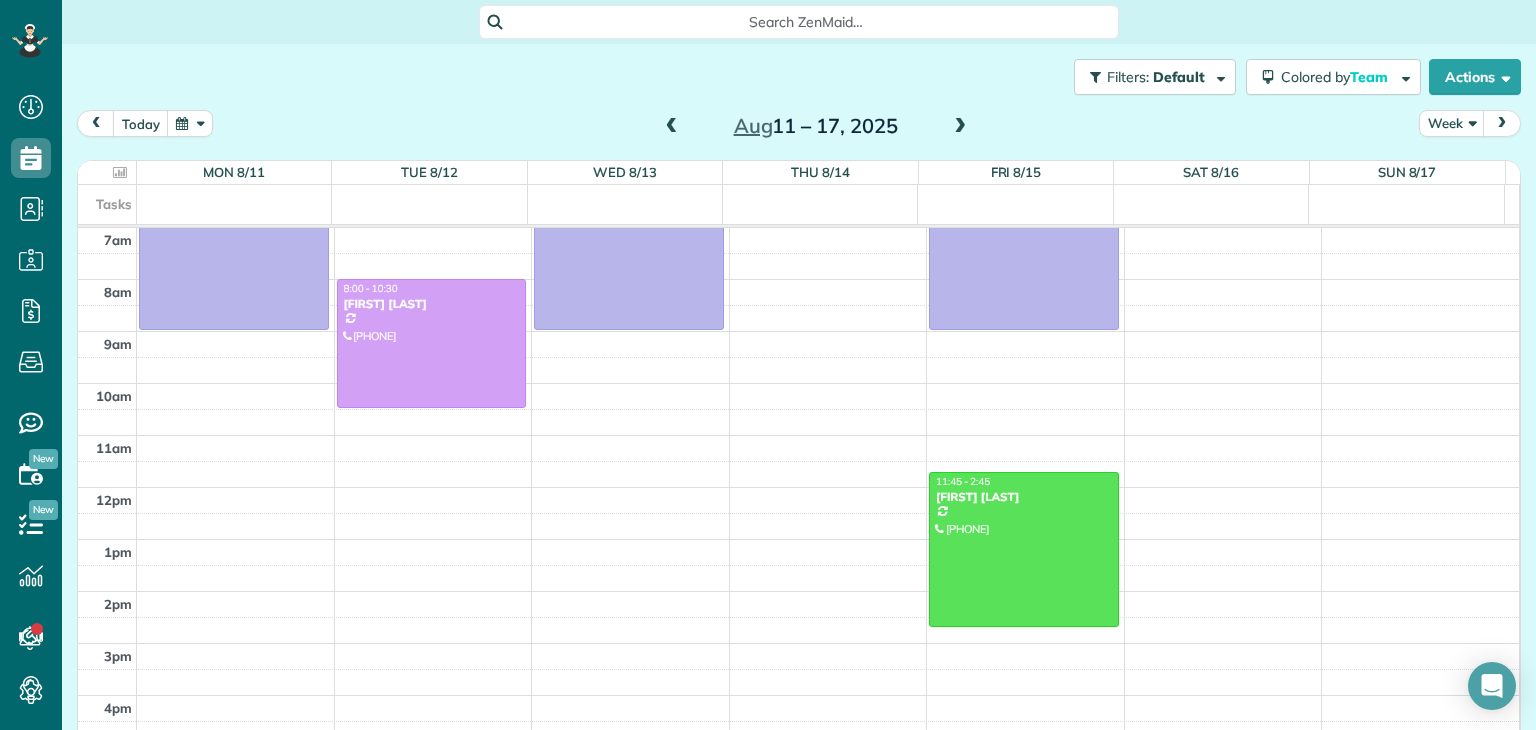 click at bounding box center [672, 127] 